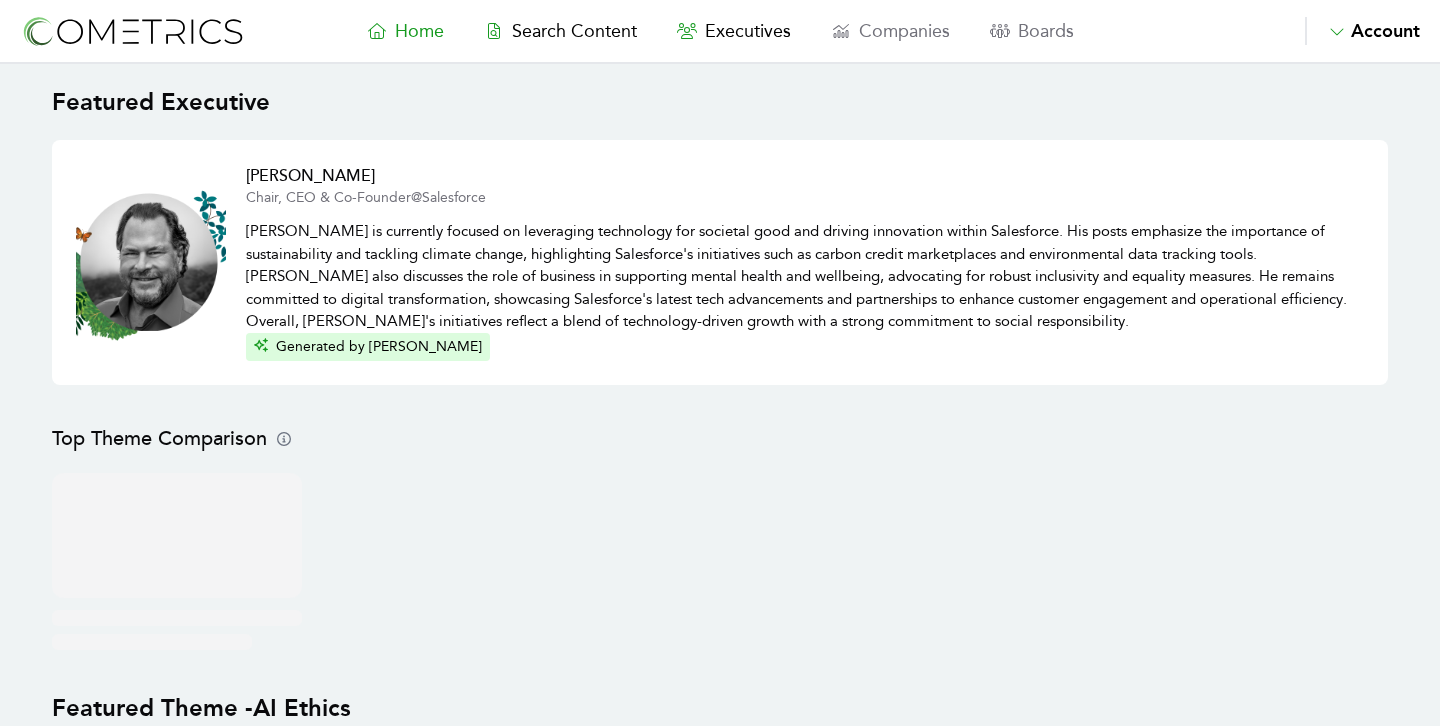scroll, scrollTop: 0, scrollLeft: 0, axis: both 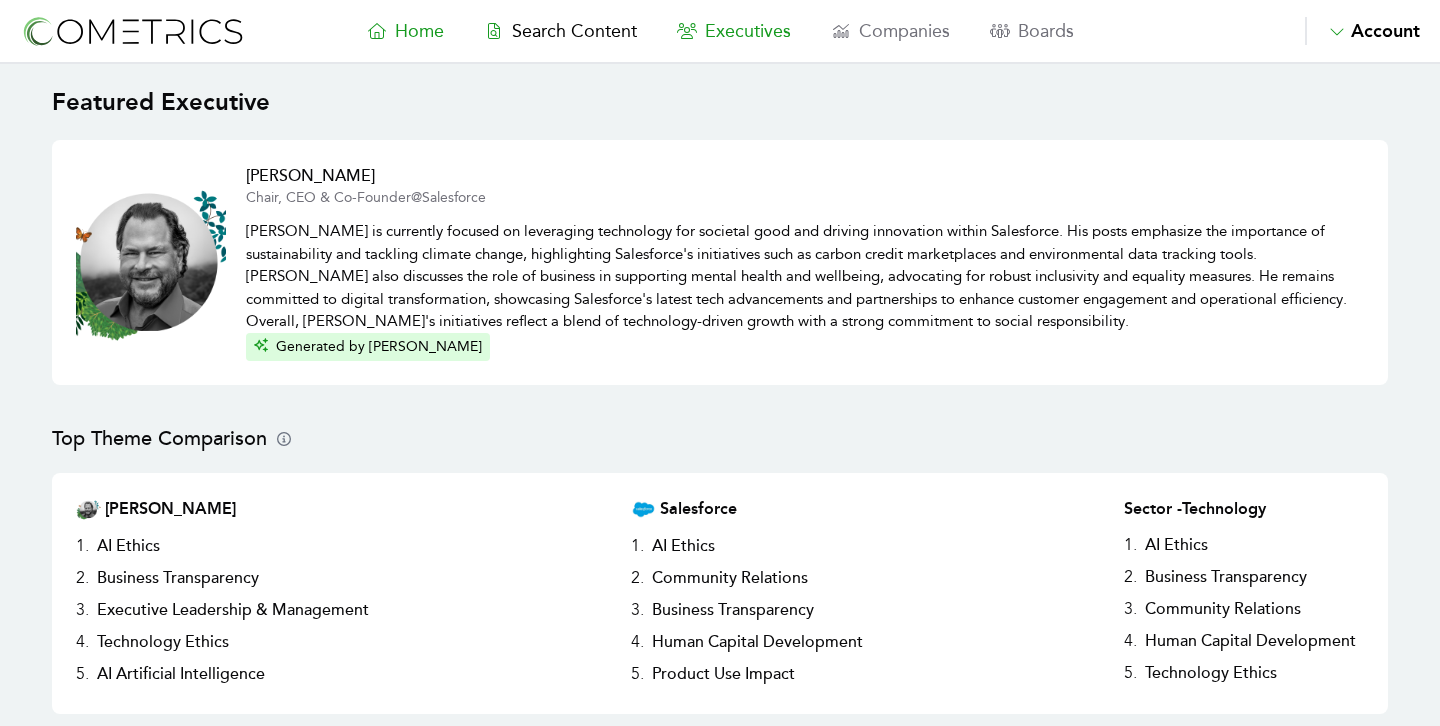 click on "Executives" at bounding box center (748, 31) 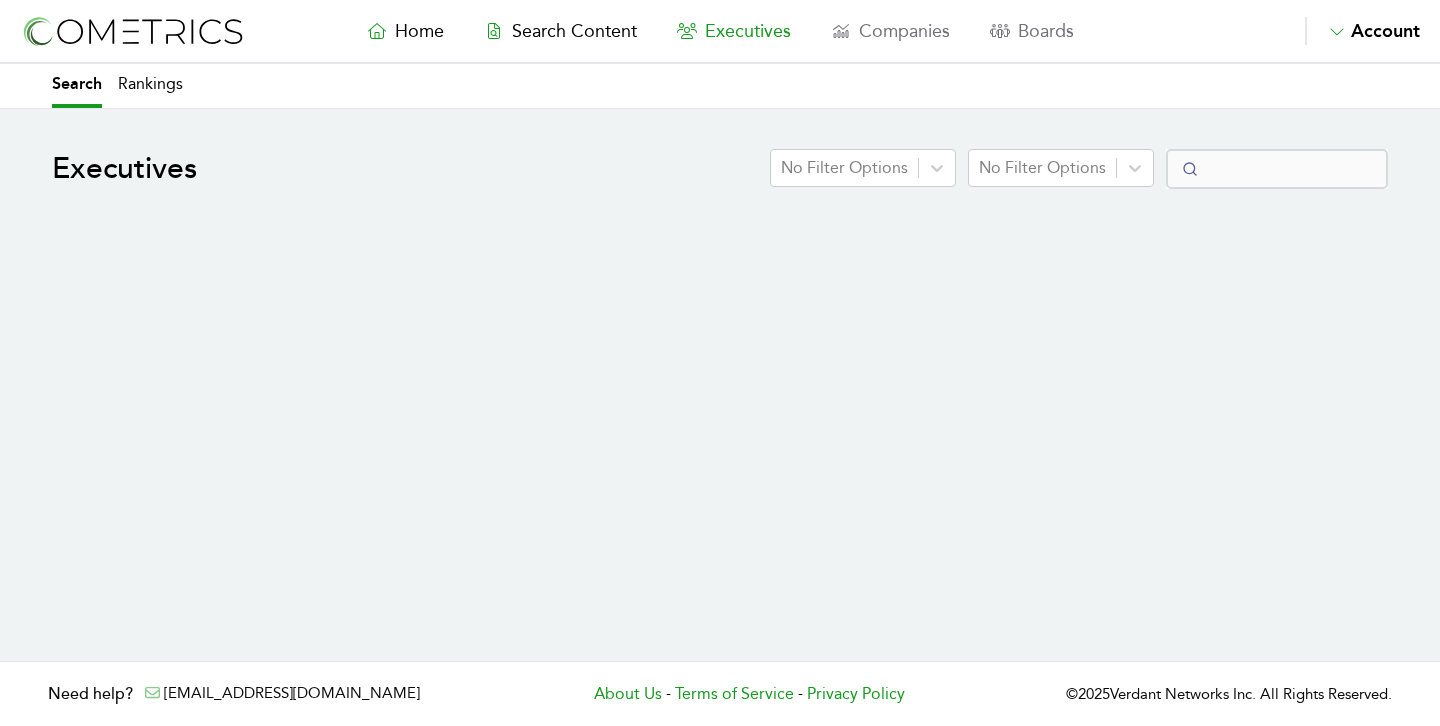 select on "50" 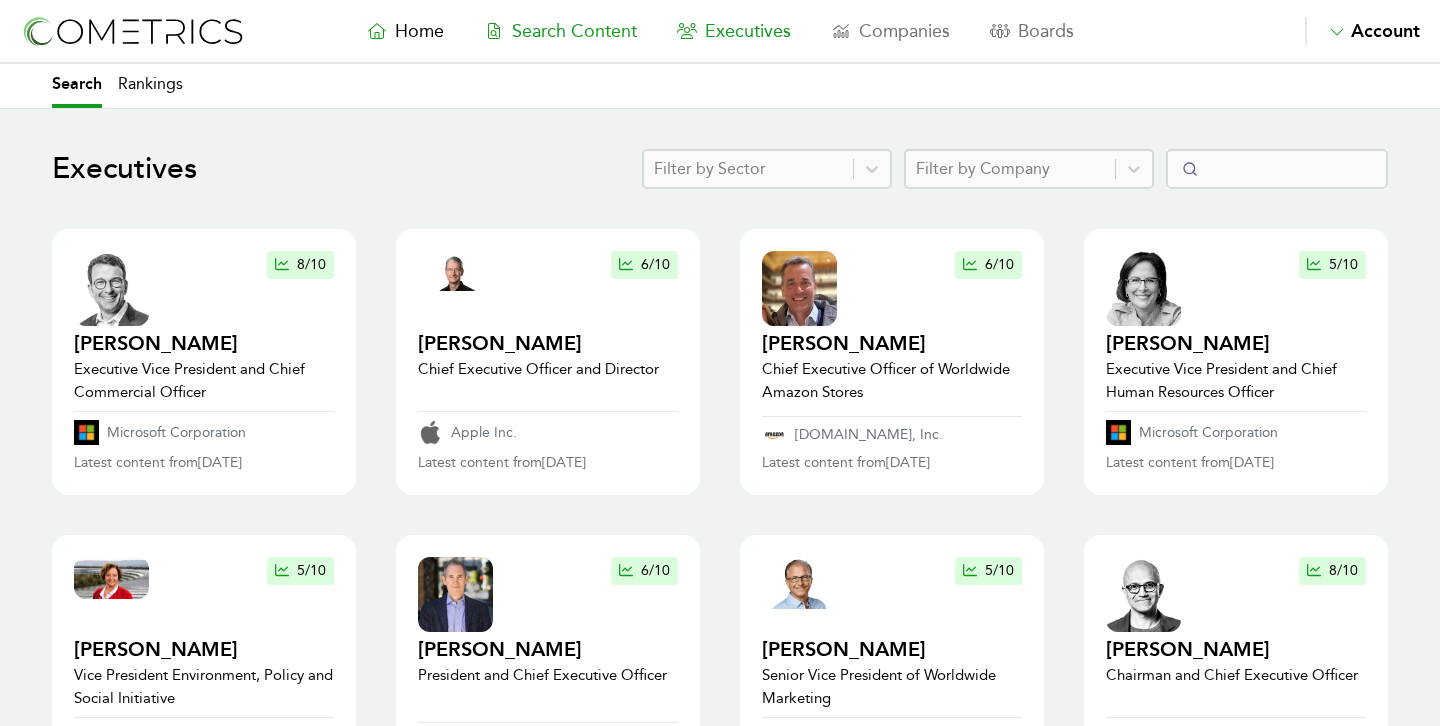 click on "Search Content" at bounding box center (574, 31) 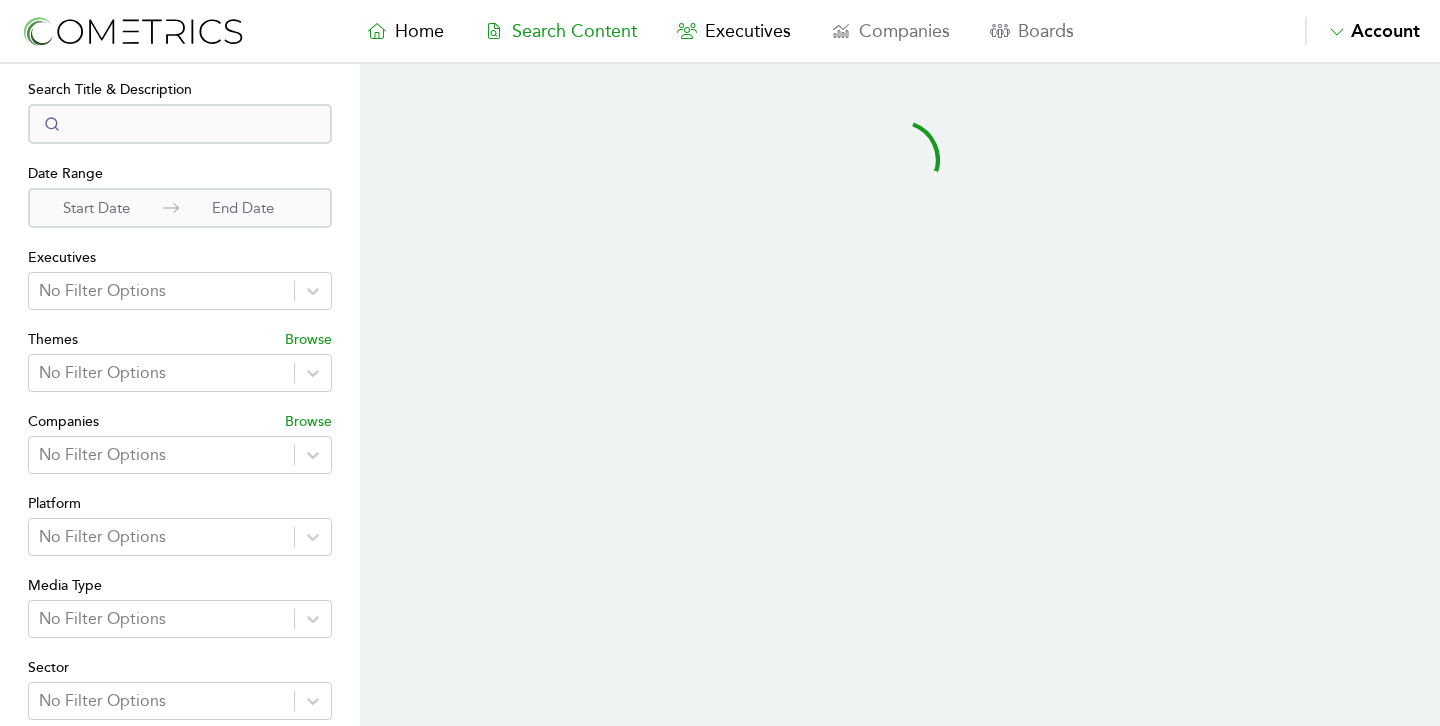 select on "50" 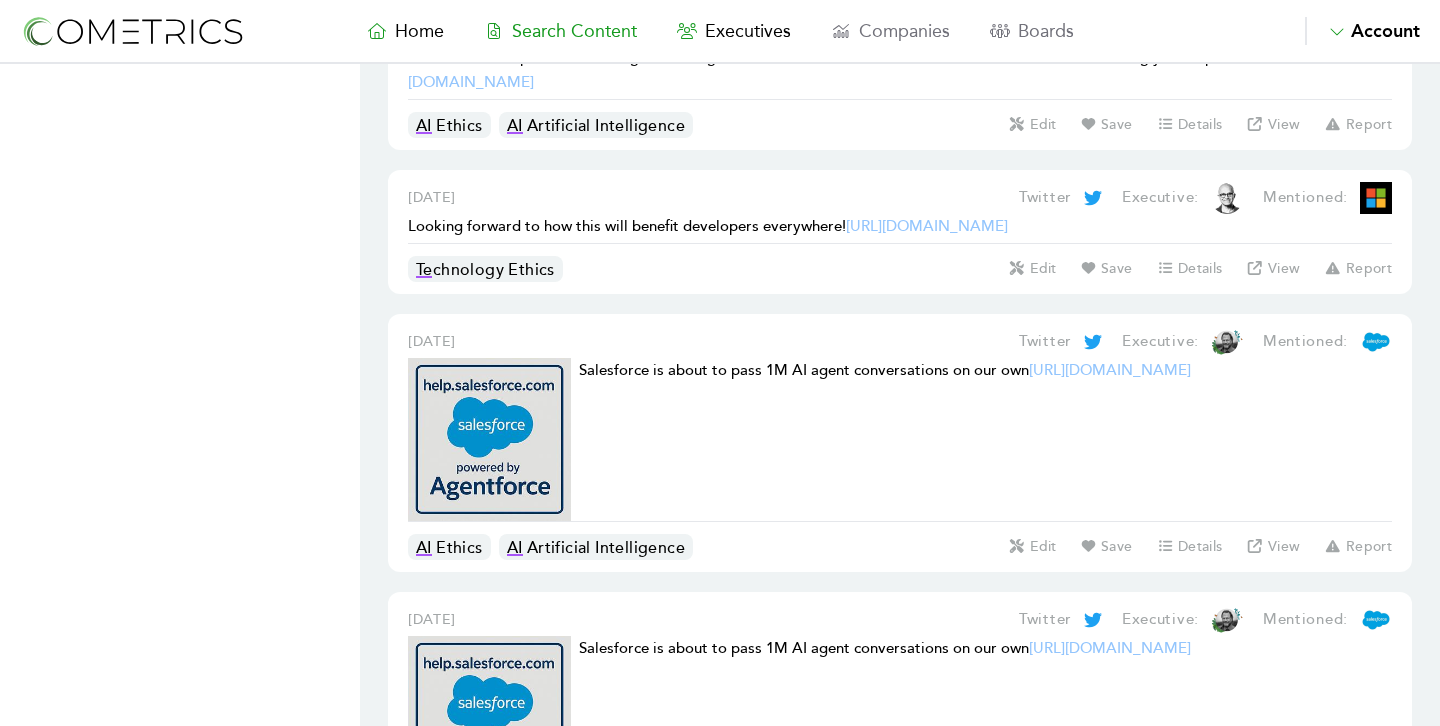 scroll, scrollTop: 0, scrollLeft: 0, axis: both 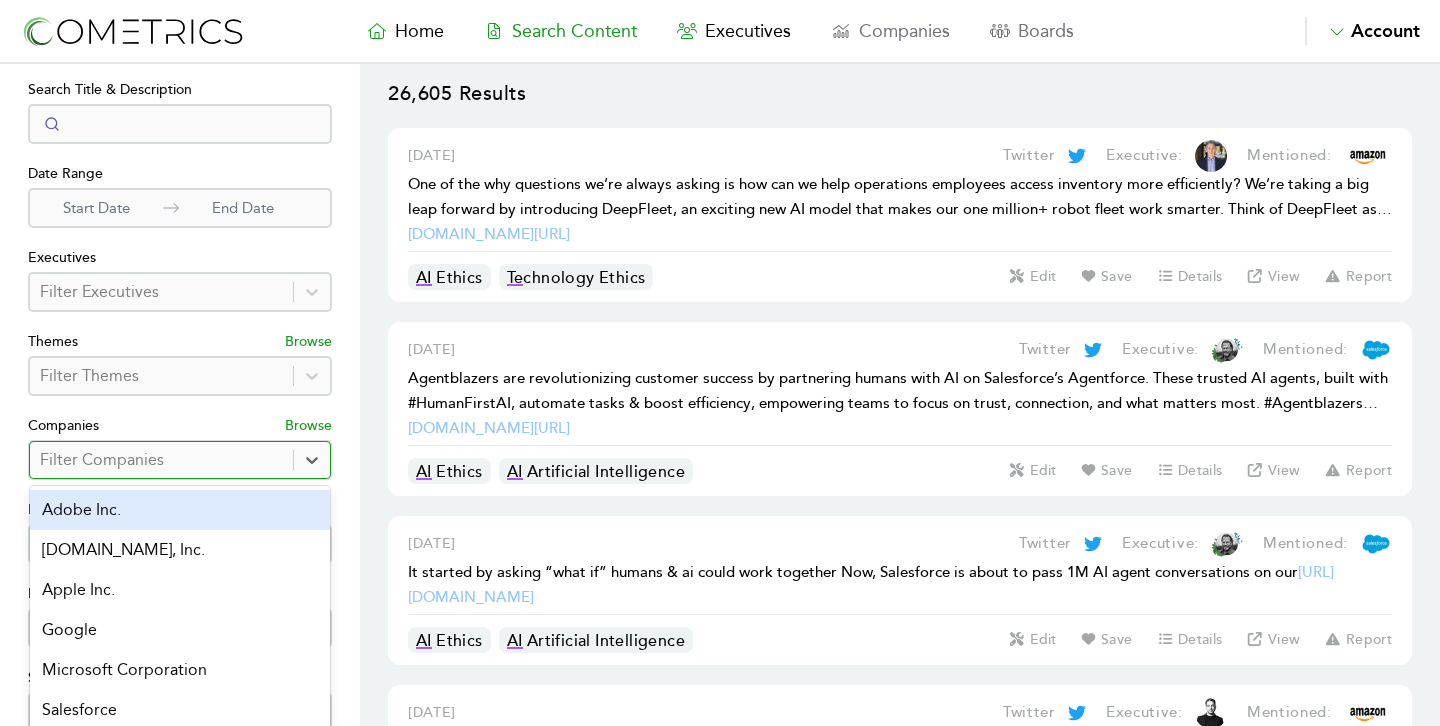 click at bounding box center [161, 460] 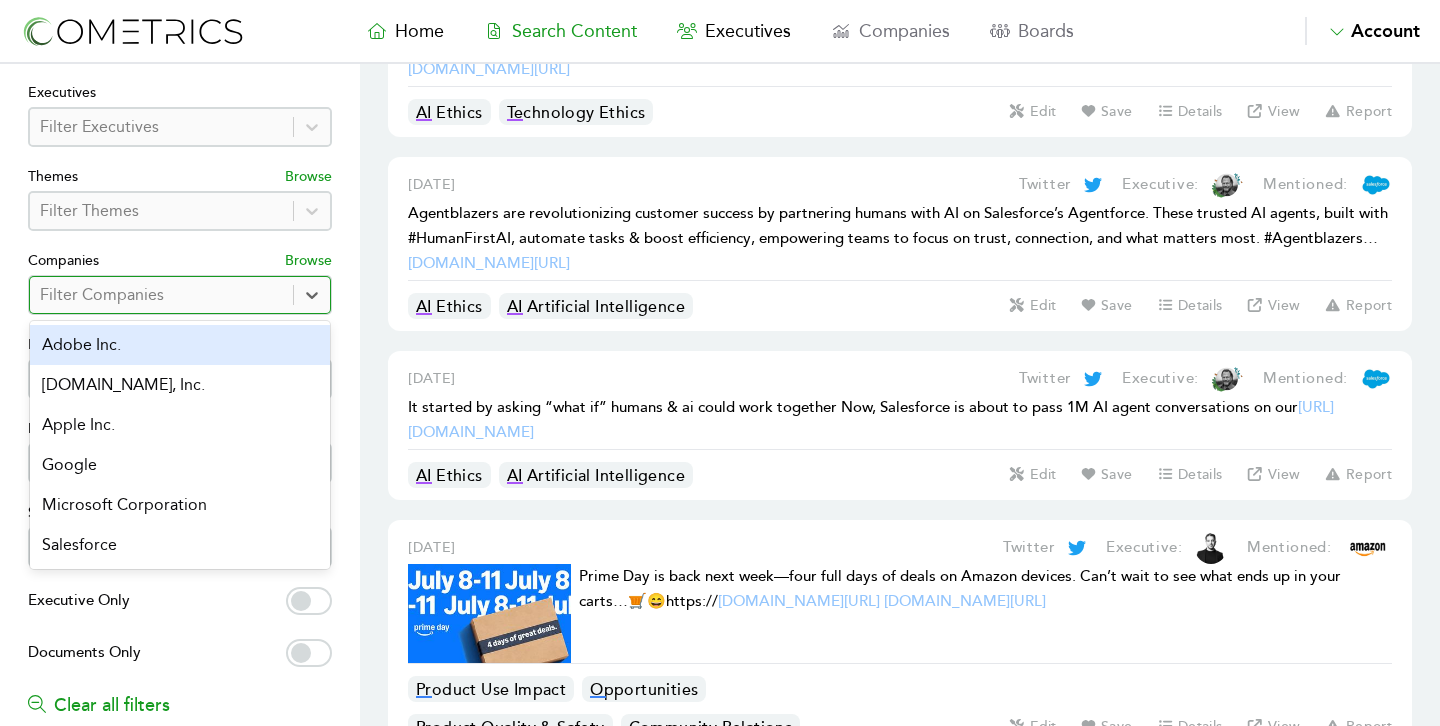 scroll, scrollTop: 168, scrollLeft: 0, axis: vertical 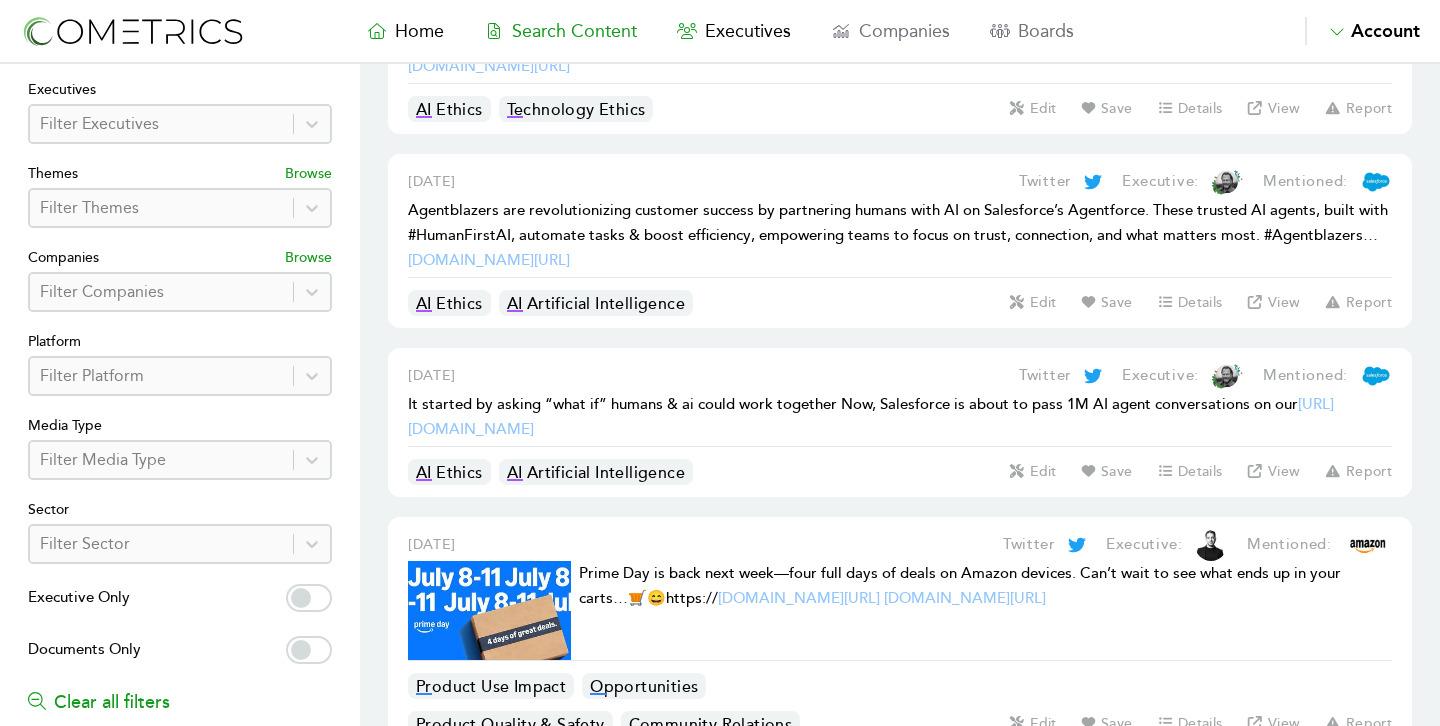 click on "Companies Browse" at bounding box center (180, 250) 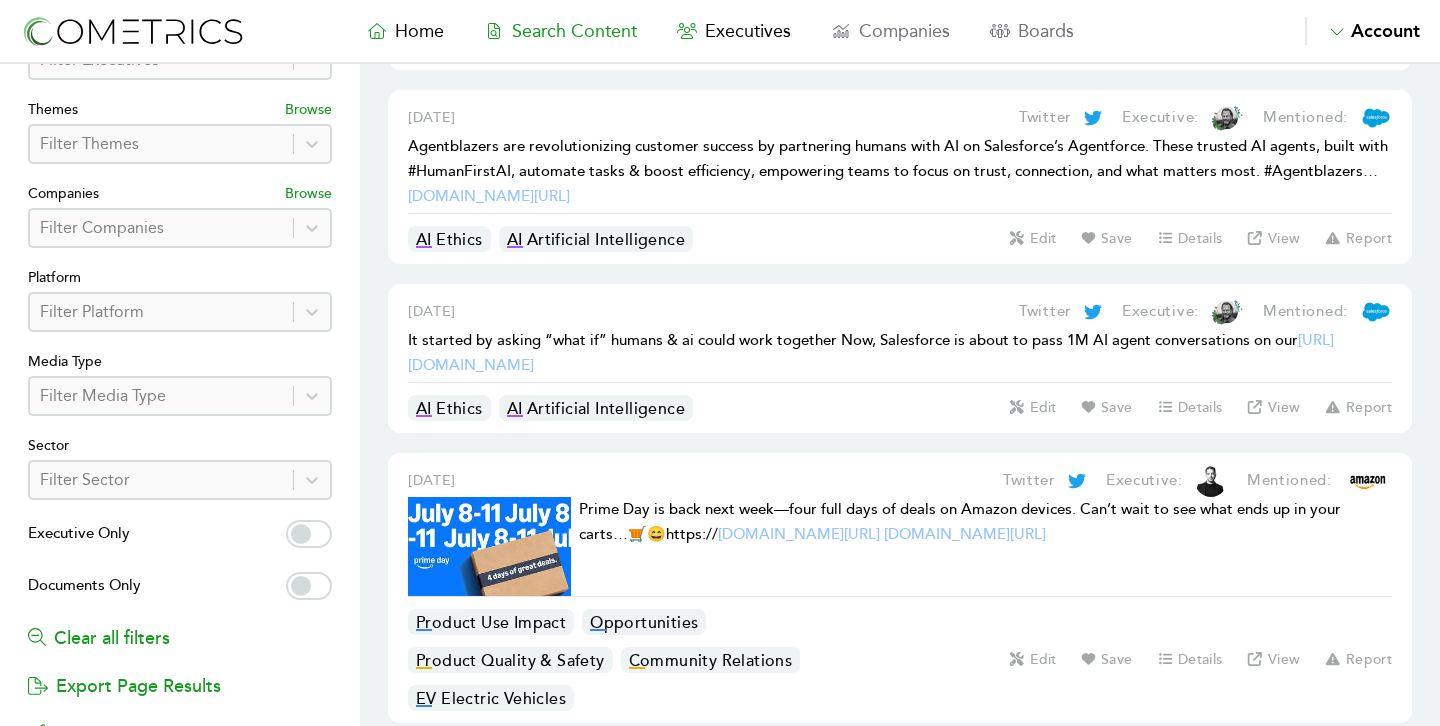 scroll, scrollTop: 255, scrollLeft: 0, axis: vertical 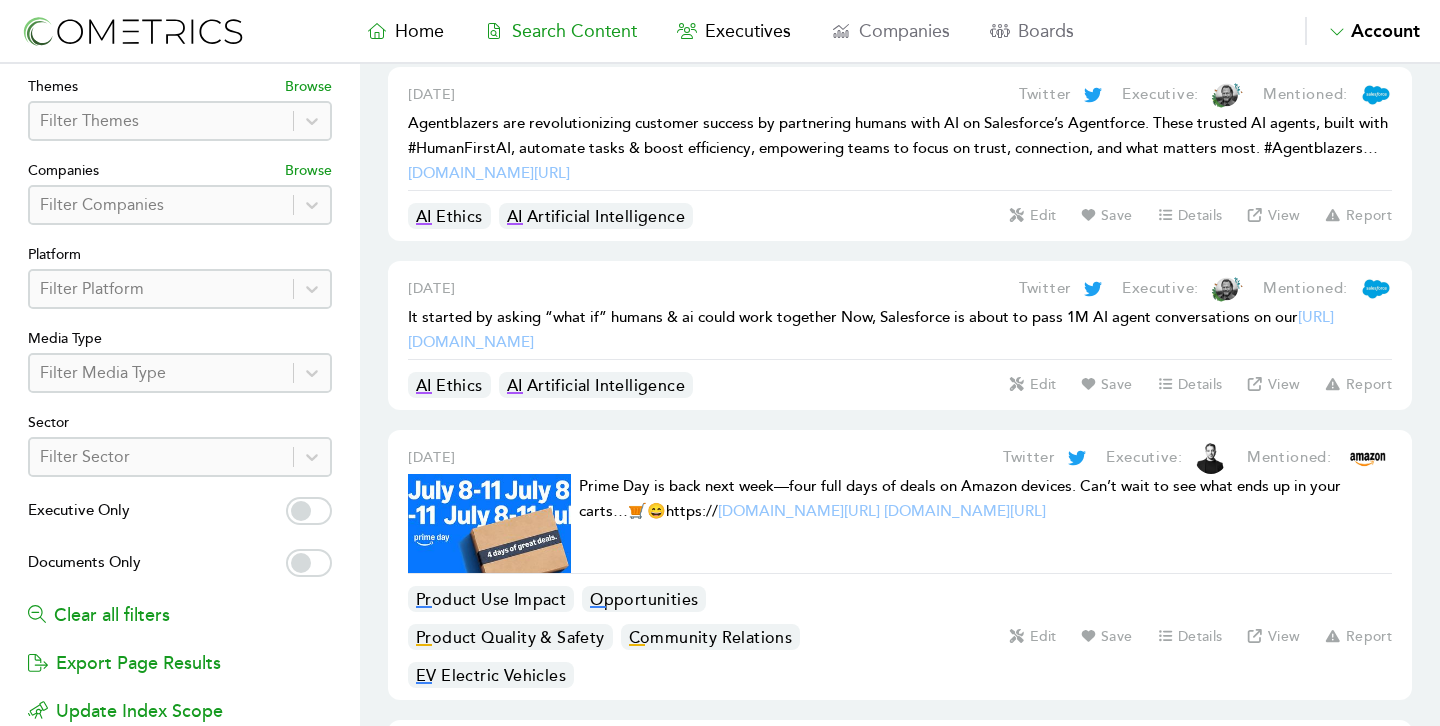 click on "Executive Only" at bounding box center [180, 513] 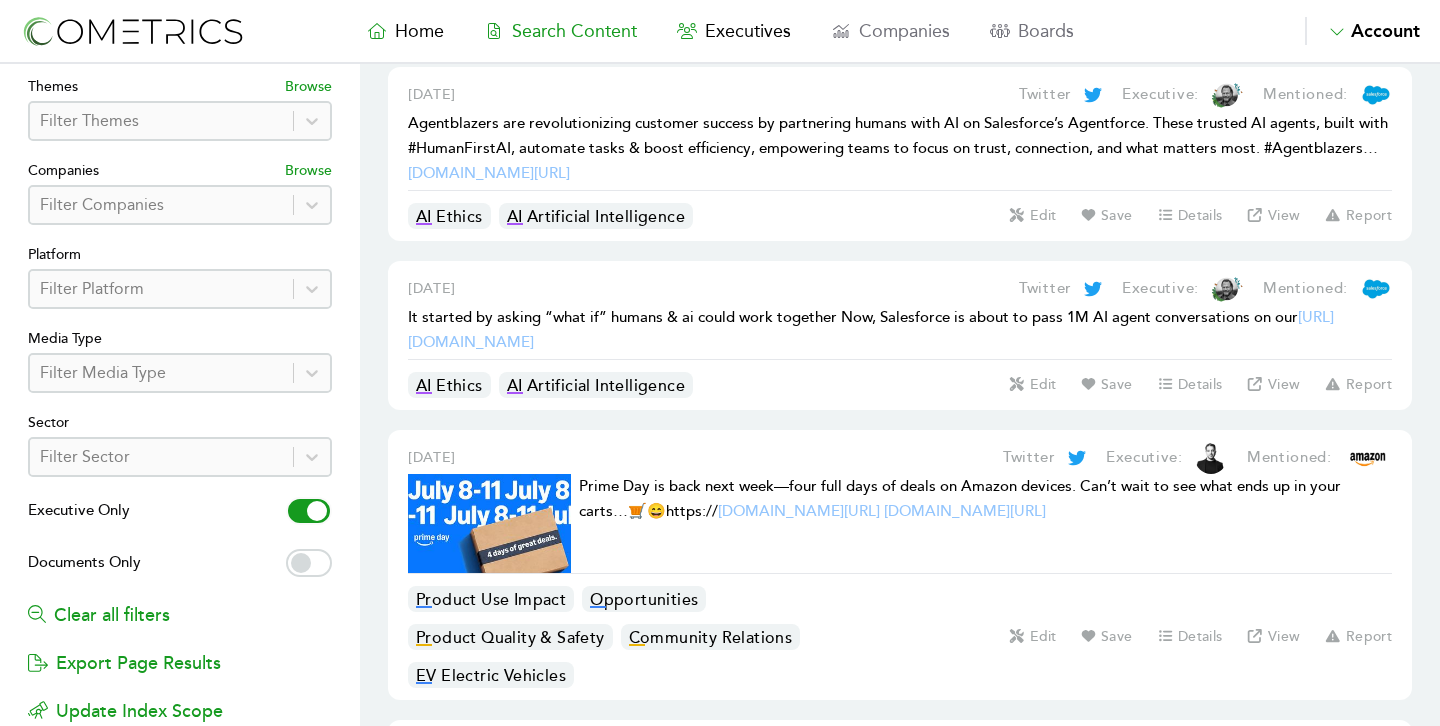 checkbox on "true" 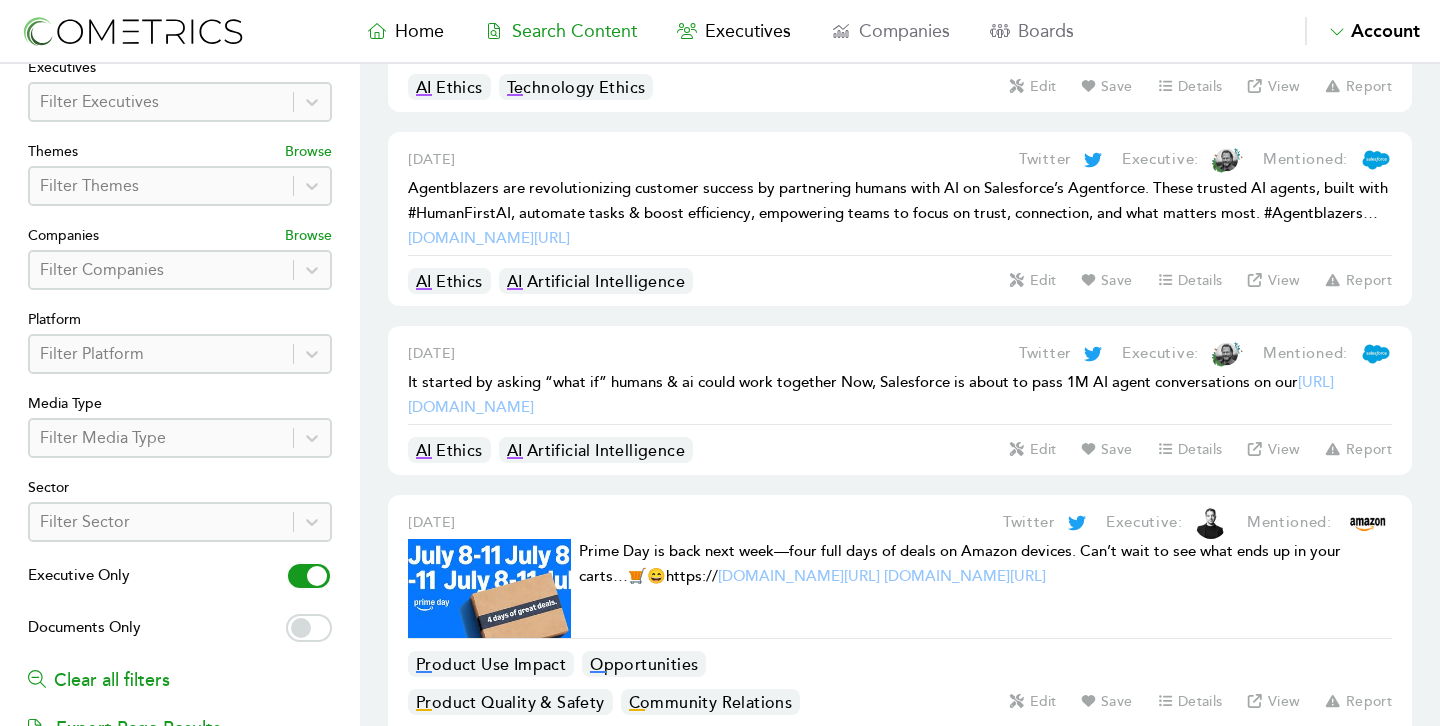 scroll, scrollTop: 152, scrollLeft: 0, axis: vertical 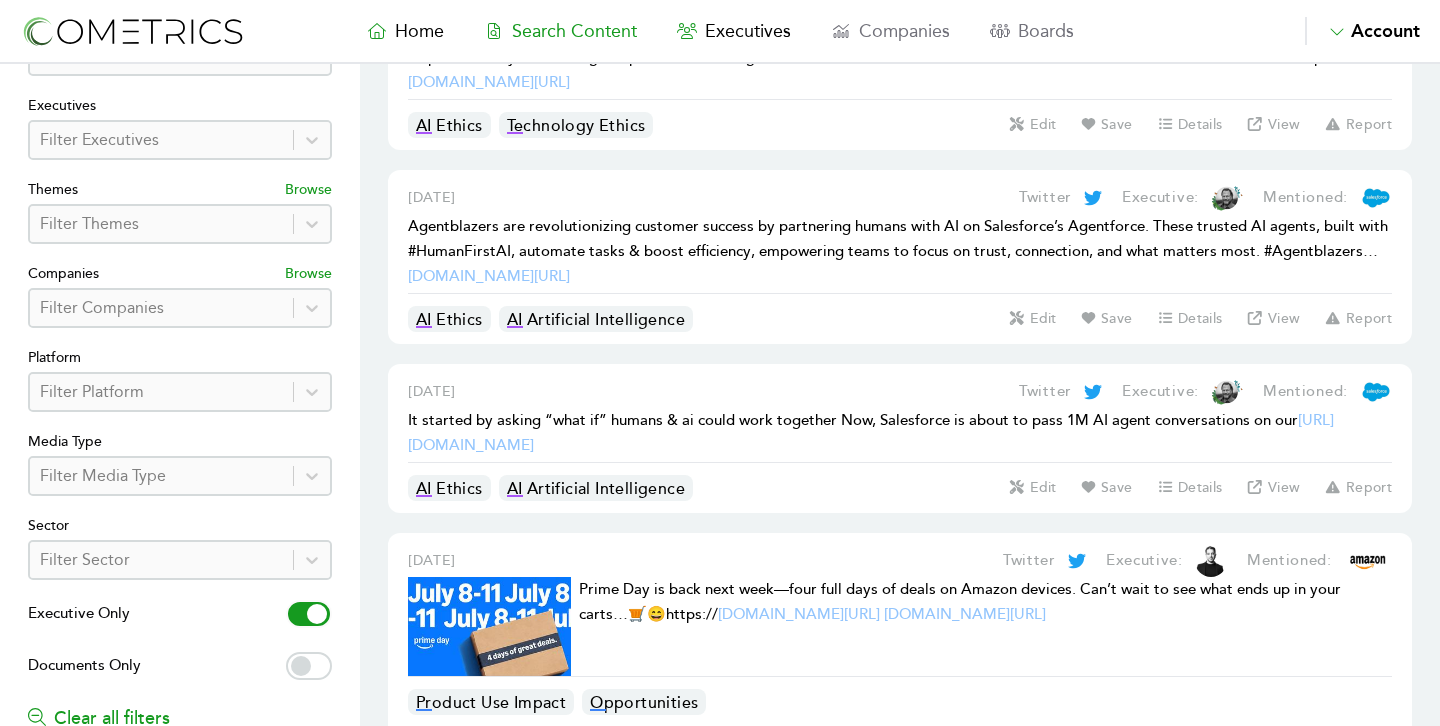 click at bounding box center [161, 224] 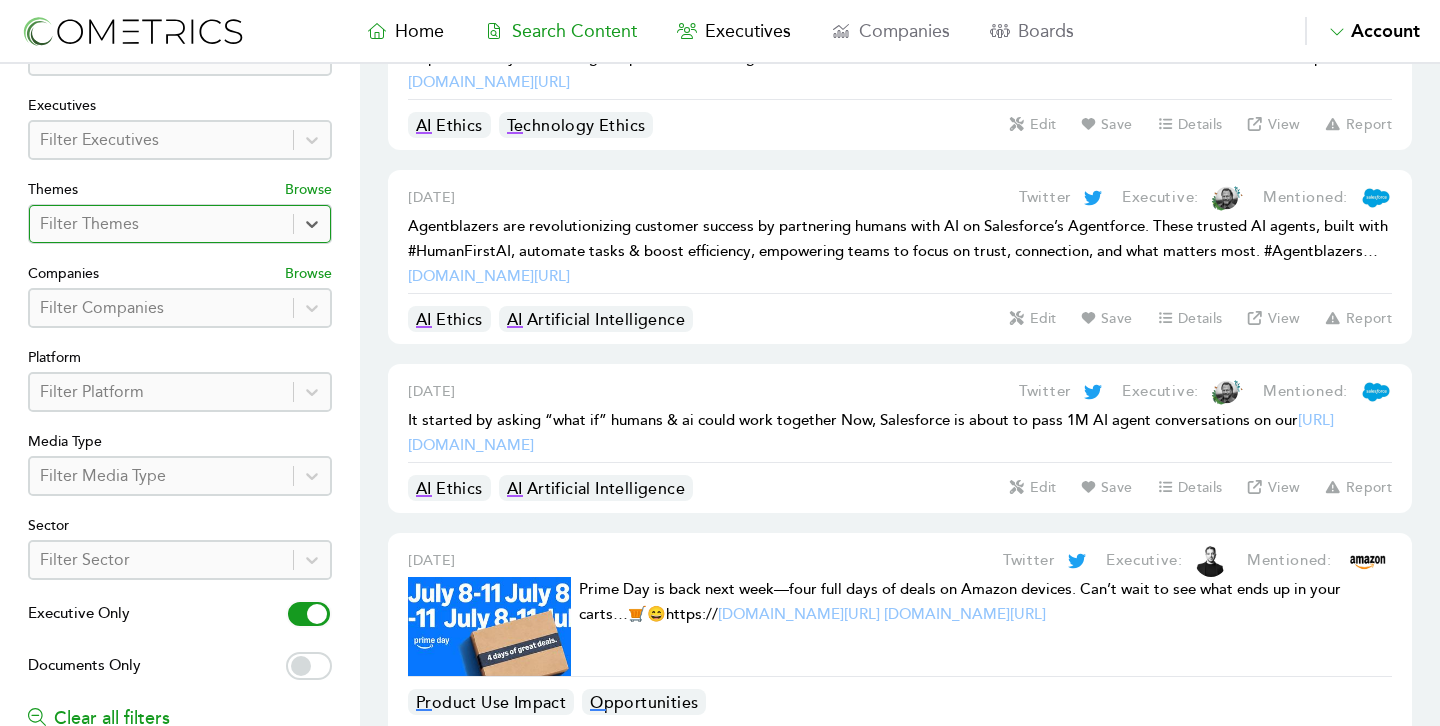 click at bounding box center [161, 224] 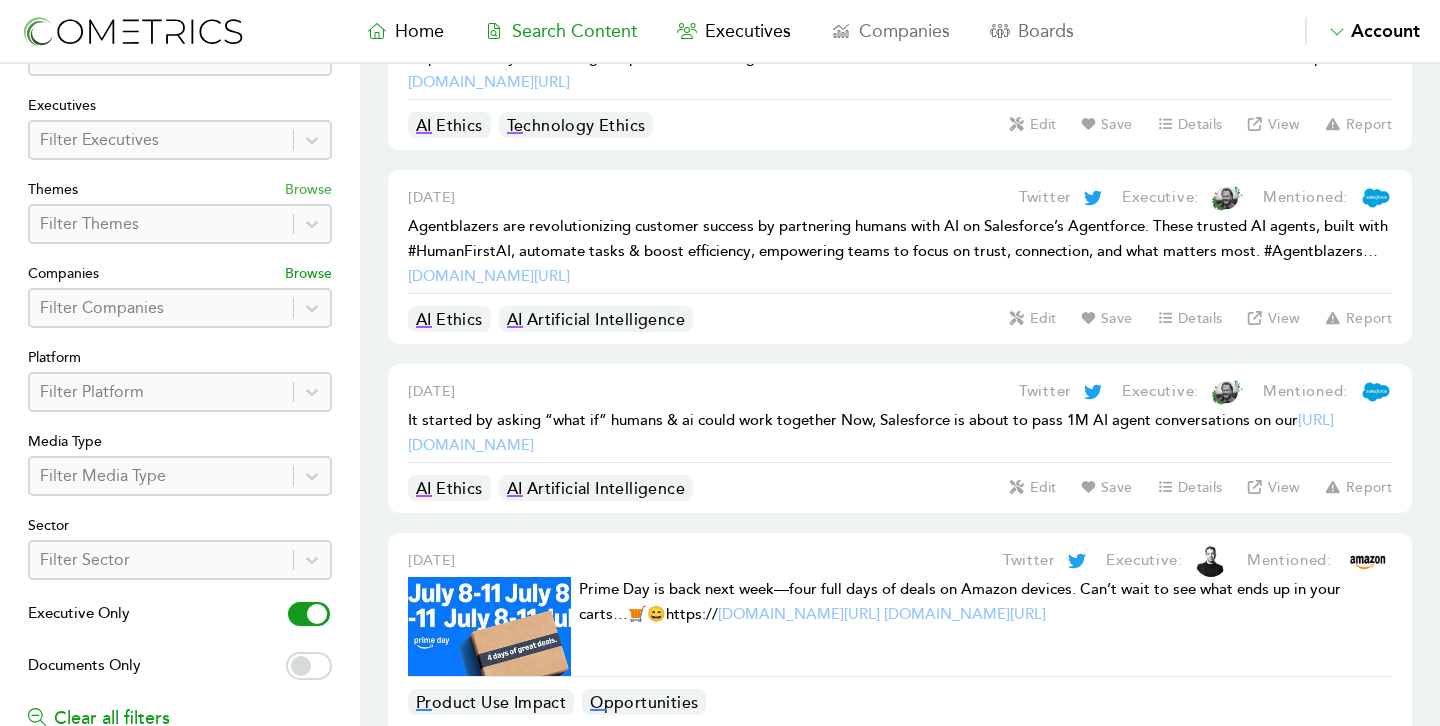 click on "Browse" at bounding box center [308, 192] 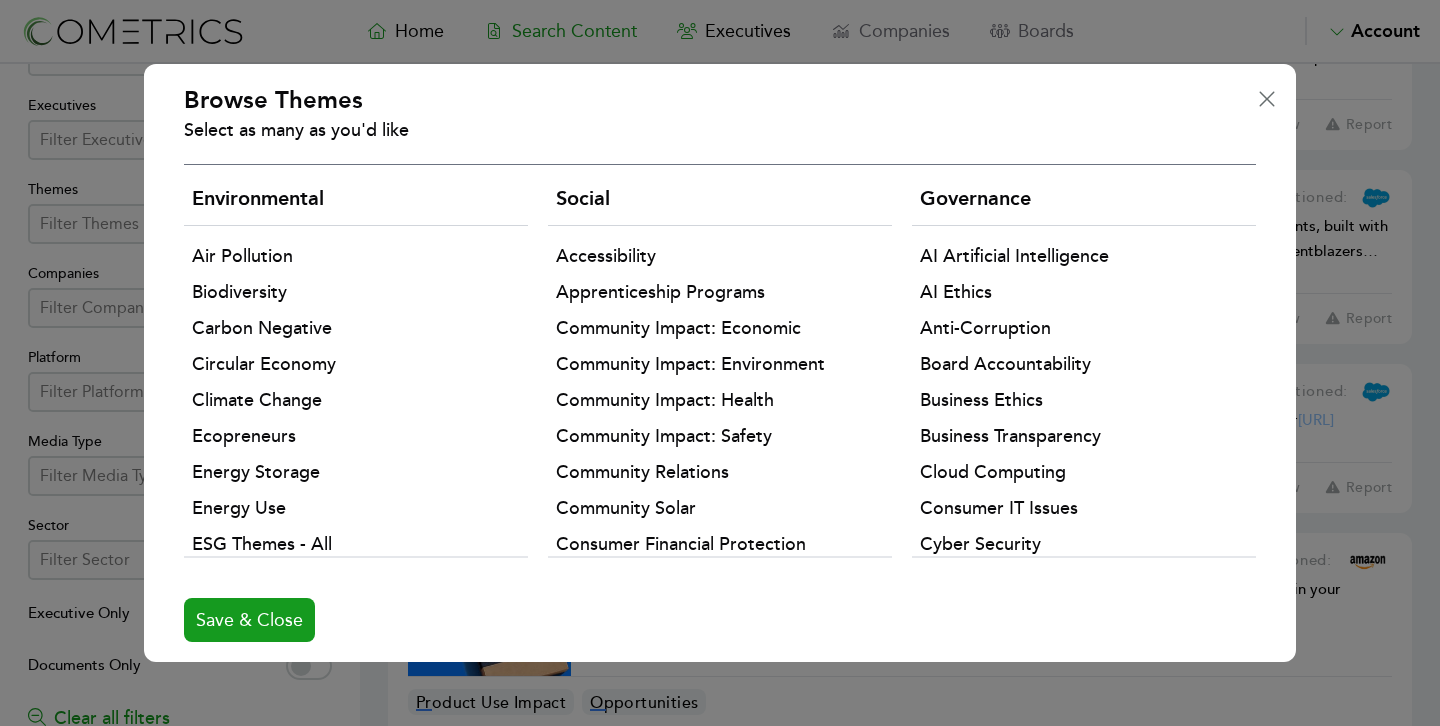 drag, startPoint x: 170, startPoint y: 88, endPoint x: 159, endPoint y: 89, distance: 11.045361 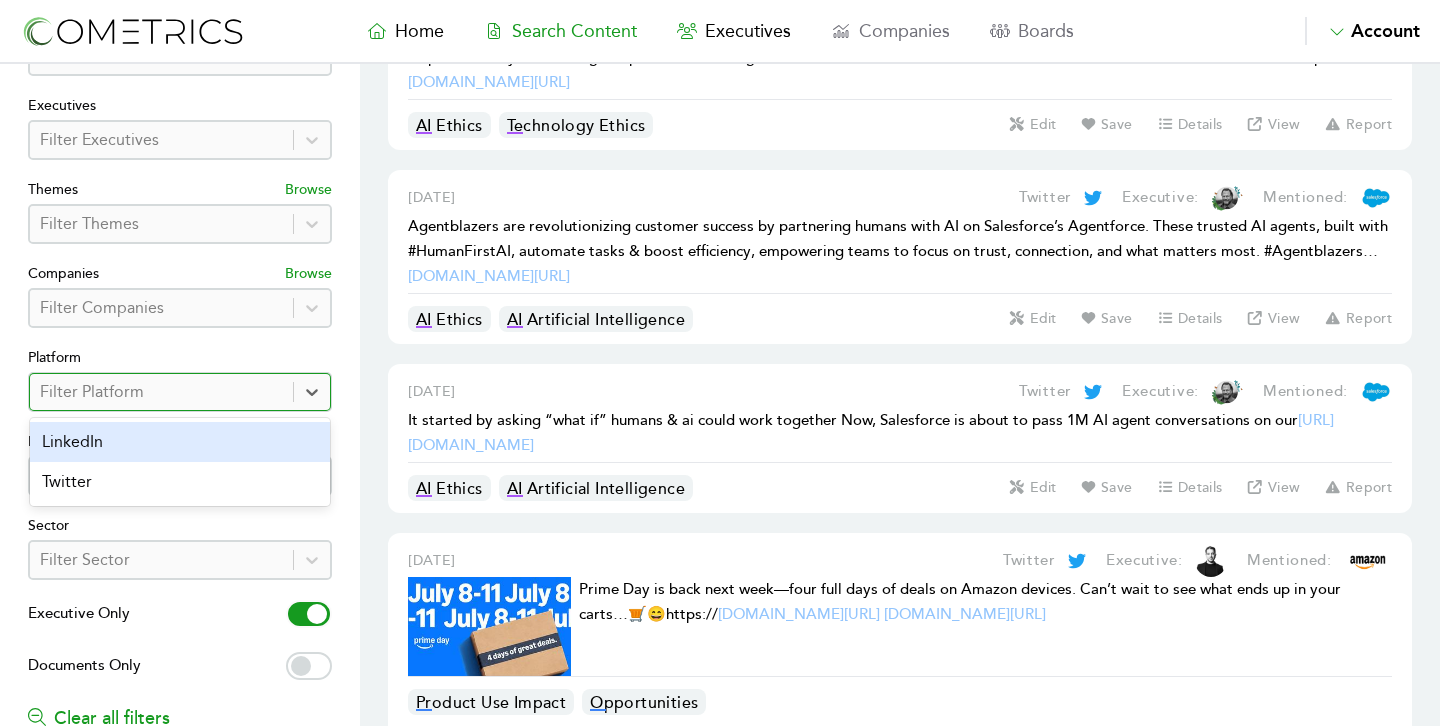click at bounding box center (161, 392) 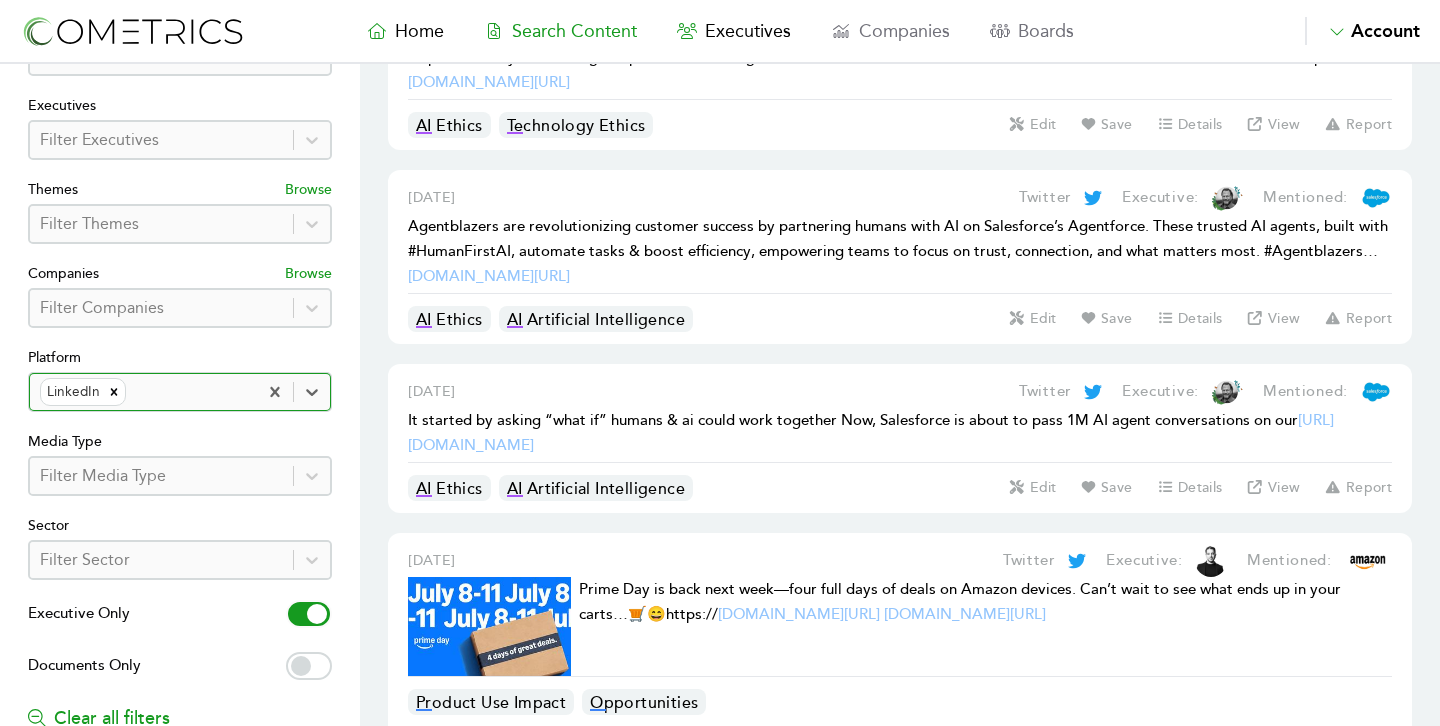 scroll, scrollTop: 0, scrollLeft: 0, axis: both 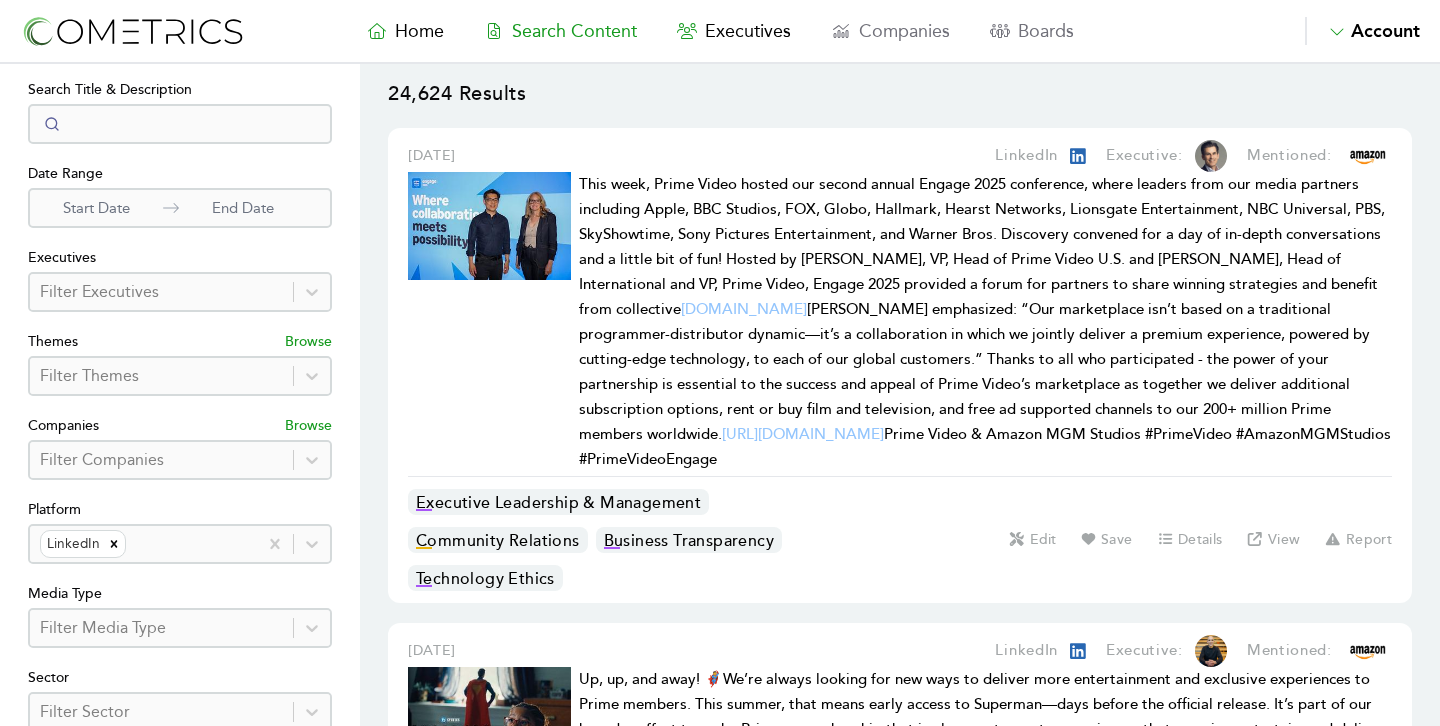 click on "Start Date" at bounding box center [96, 208] 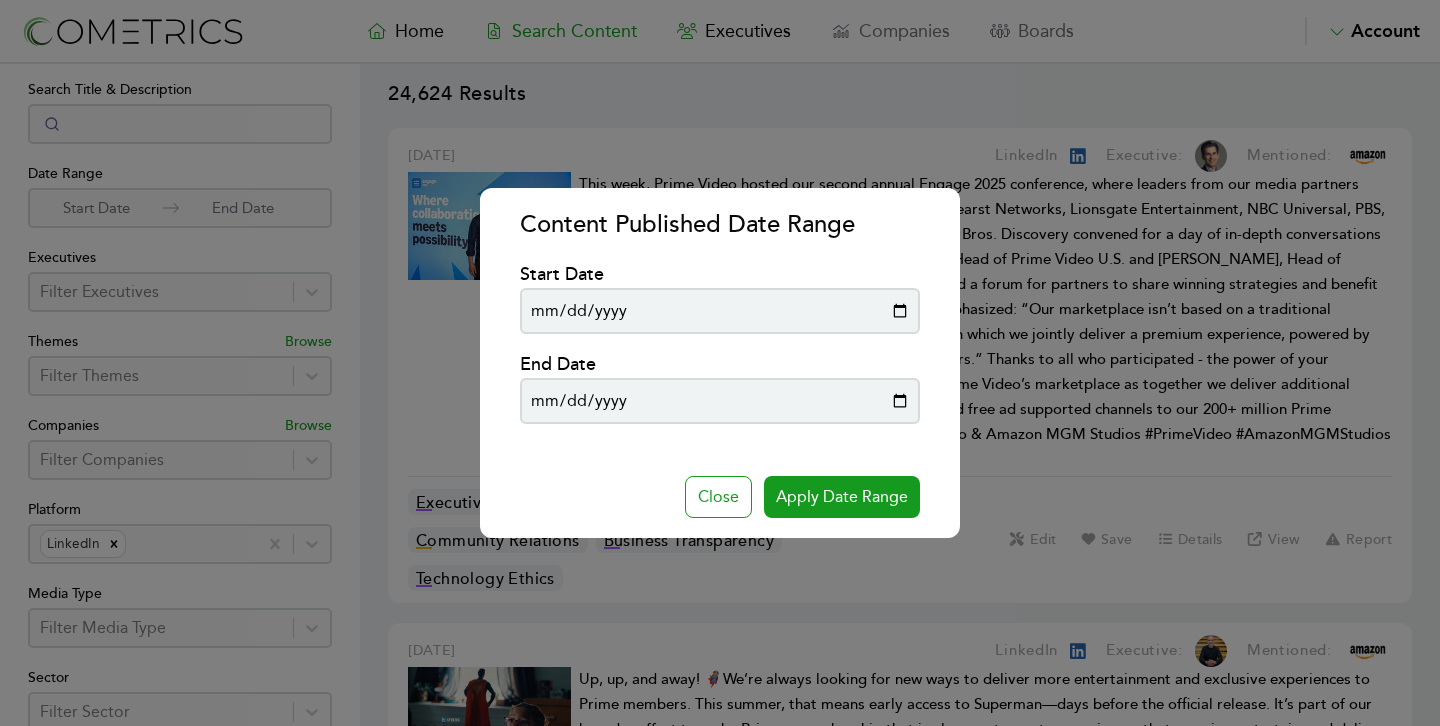 click on "2025-06-18" at bounding box center [720, 311] 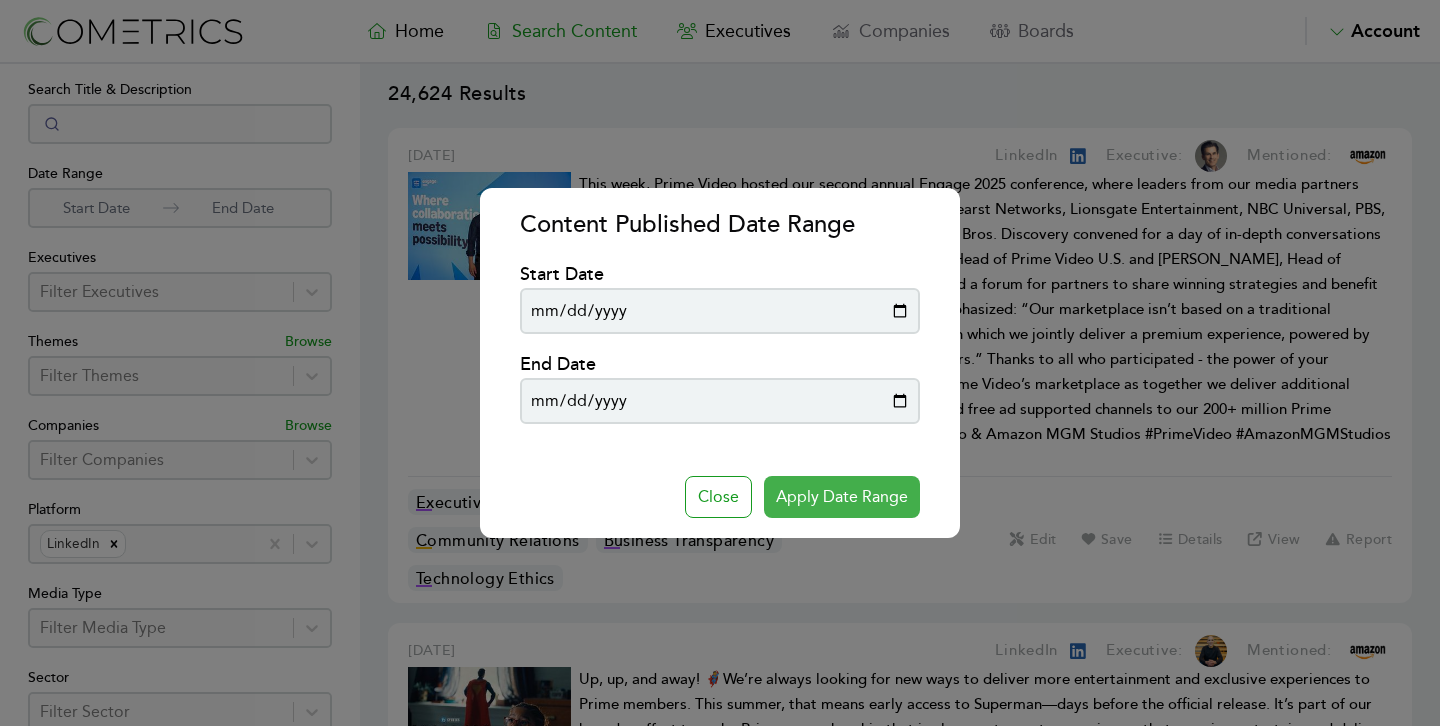click on "Apply Date Range" at bounding box center (842, 497) 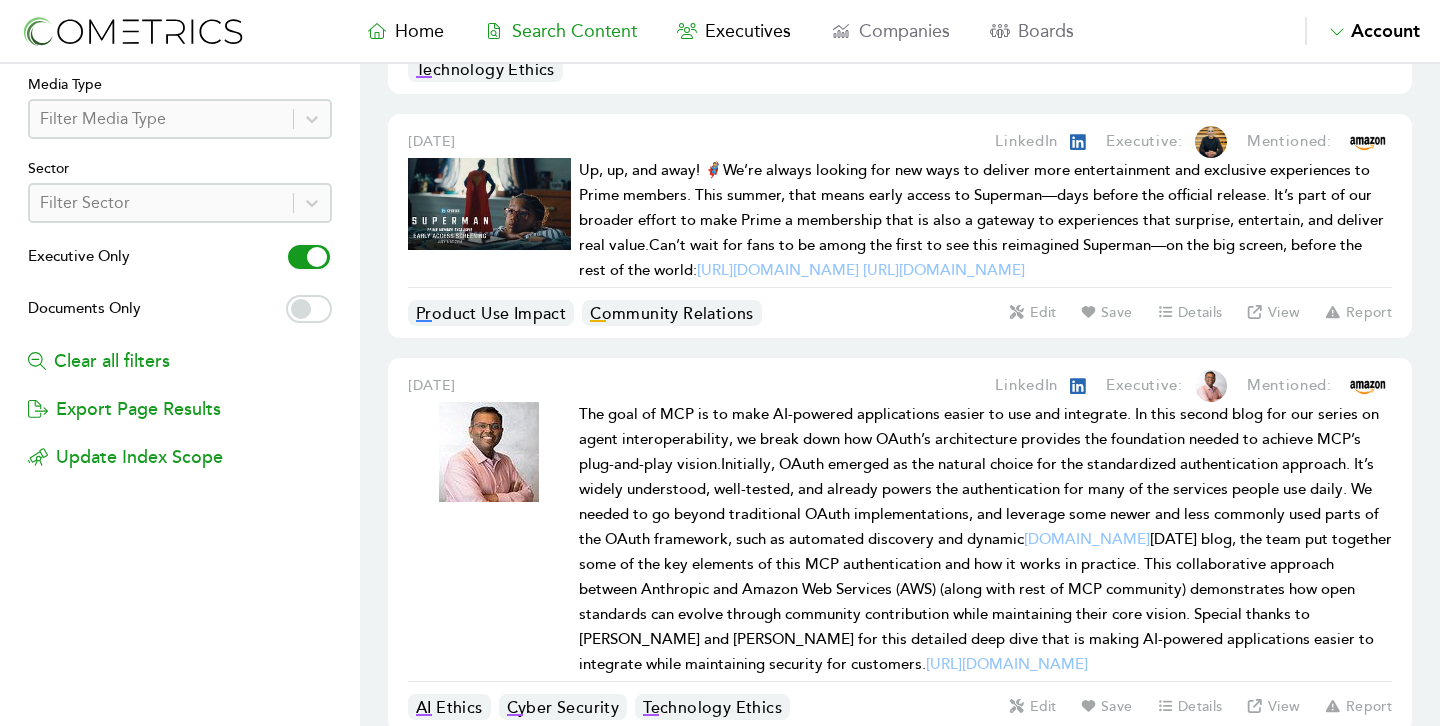 scroll, scrollTop: 688, scrollLeft: 0, axis: vertical 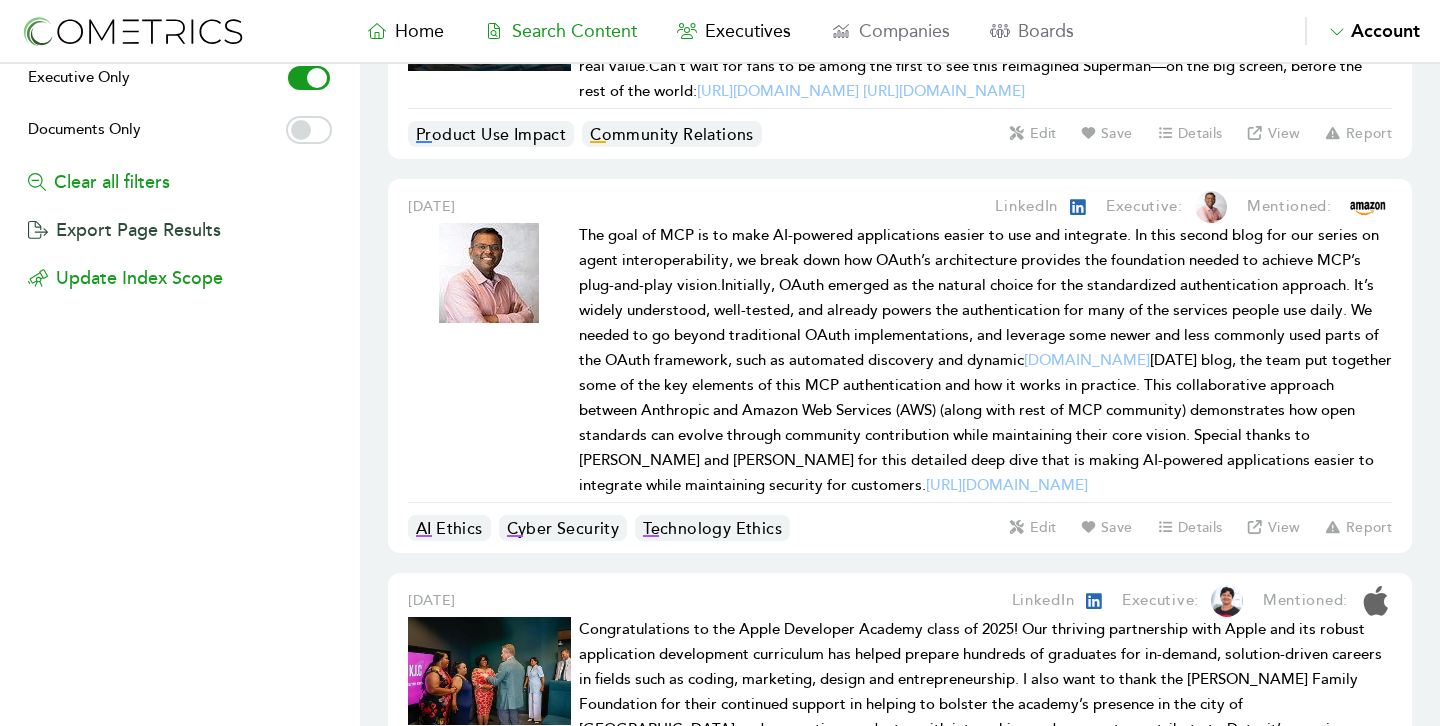 click on "Export Page Results" at bounding box center [124, 220] 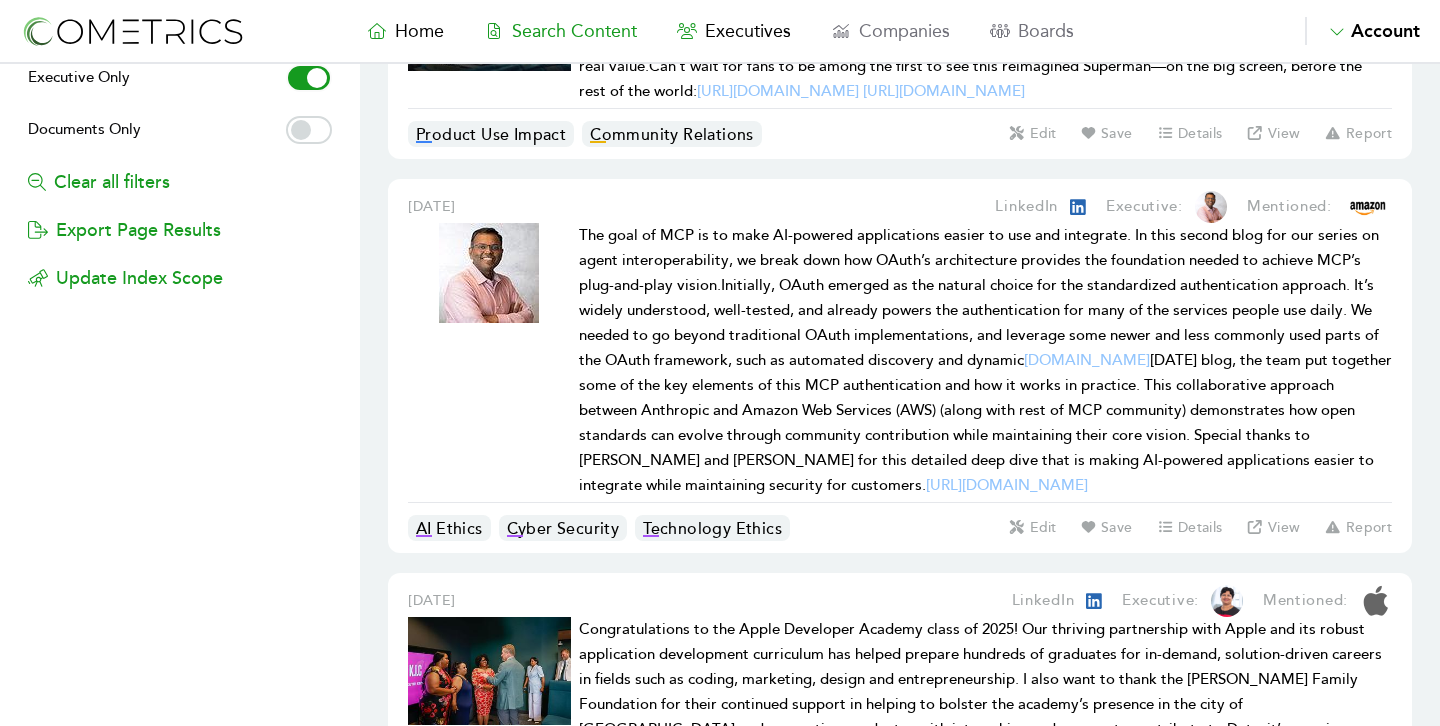 click on "1,342 Results June 27, 2025 LinkedIn Executive:  Mentioned:  This week, Prime Video hosted our second annual Engage 2025 conference, where leaders from our media partners including Apple, BBC Studios, FOX, Globo, Hallmark, Hearst Networks, Lionsgate Entertainment, NBC Universal, PBS, SkyShowtime, Sony Pictures Entertainment, and Warner Bros. Discovery convened for a day of in-depth conversations and a little bit of fun! Hosted by Albert Cheng, VP, Head of Prime Video U.S. and Kelly Day, Head of International and VP, Prime Video, Engage 2025 provided a forum for partners to share winning strategies and benefit from collective  experiences.As https://lnkd.in/e3Vfbx5u  Prime Video & Amazon MGM Studios #PrimeVideo #AmazonMGMStudios #PrimeVideoEngage Executive Leadership & Management Community Relations Business Transparency Technology Ethics Edit Save Details View Report June 27, 2025 LinkedIn Executive:  Mentioned:  https://lnkd.in/g9a5pneF   https://lnkd.in/gfw9ZT-z Product Use Impact Community Relations Edit 1" at bounding box center (900, 8396) 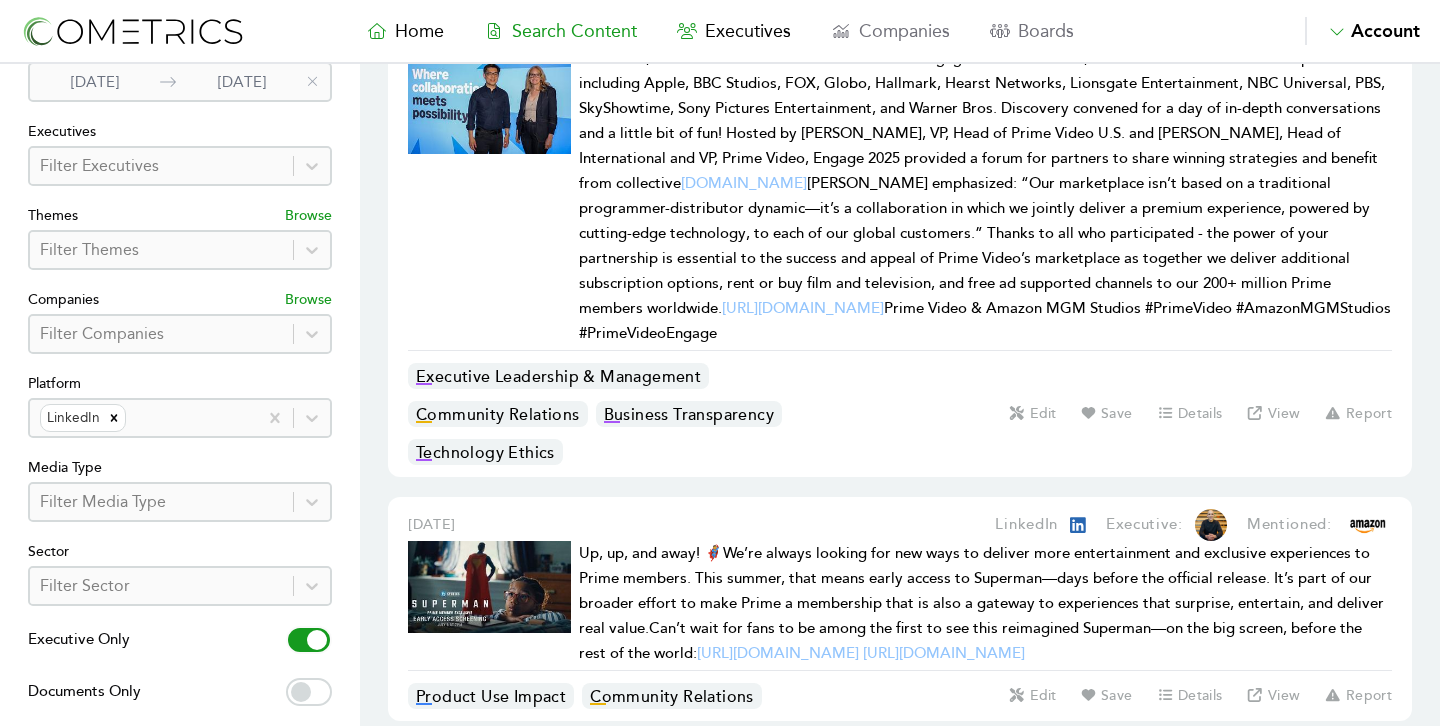 scroll, scrollTop: 0, scrollLeft: 0, axis: both 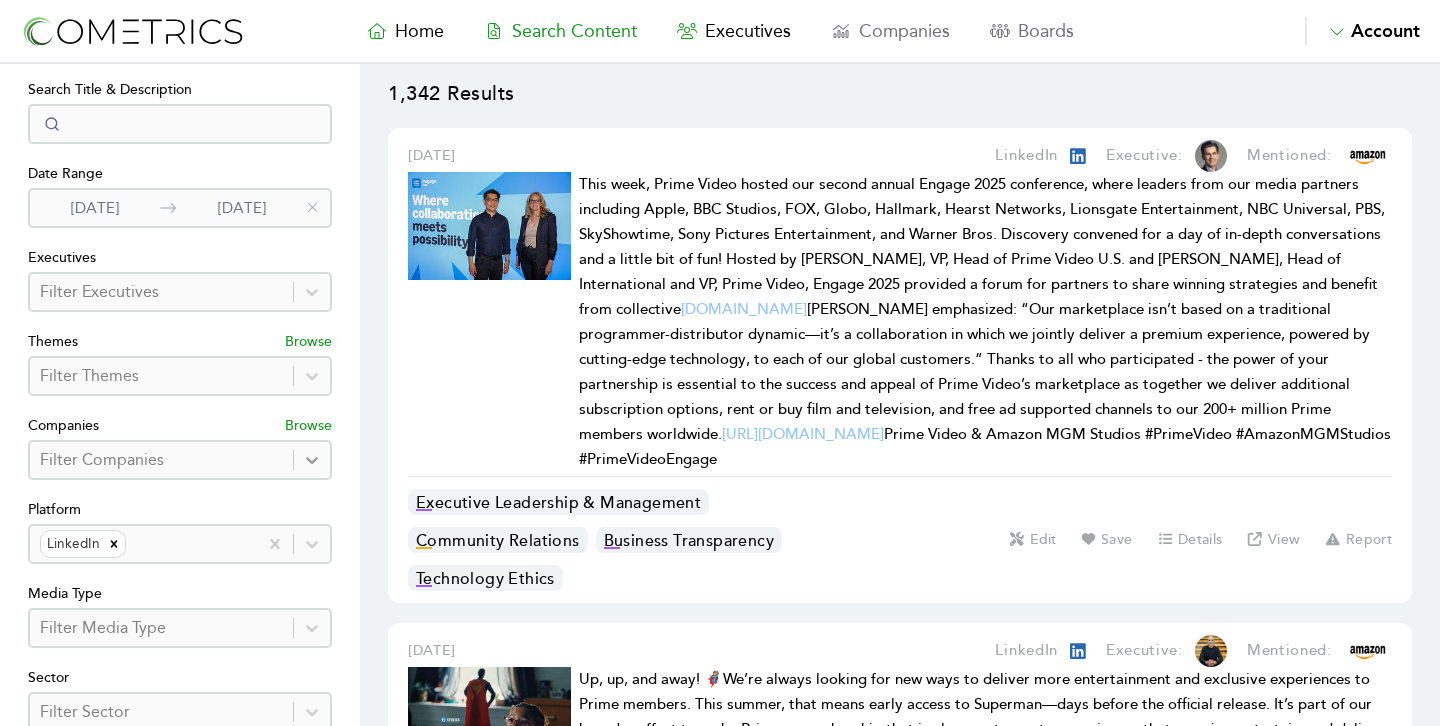 click 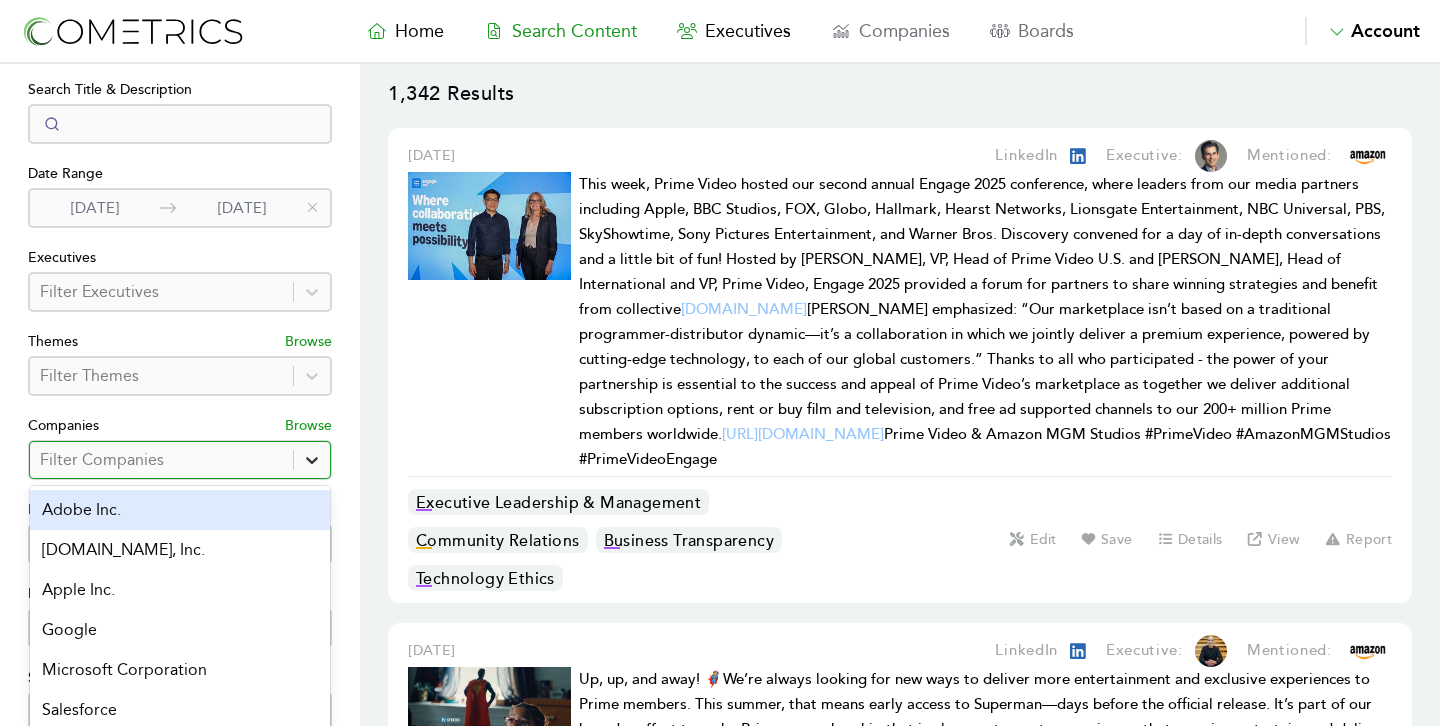 scroll, scrollTop: 16, scrollLeft: 0, axis: vertical 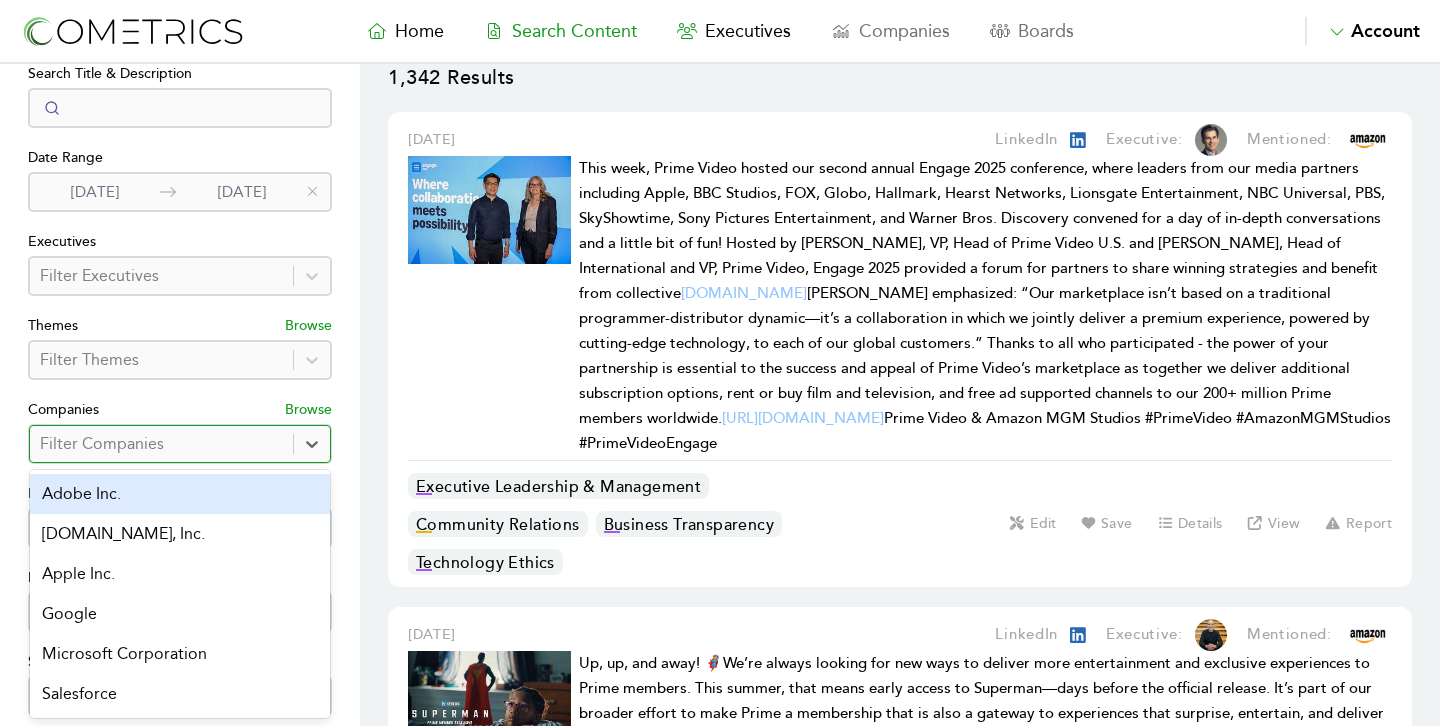 click on "Adobe Inc." at bounding box center (180, 494) 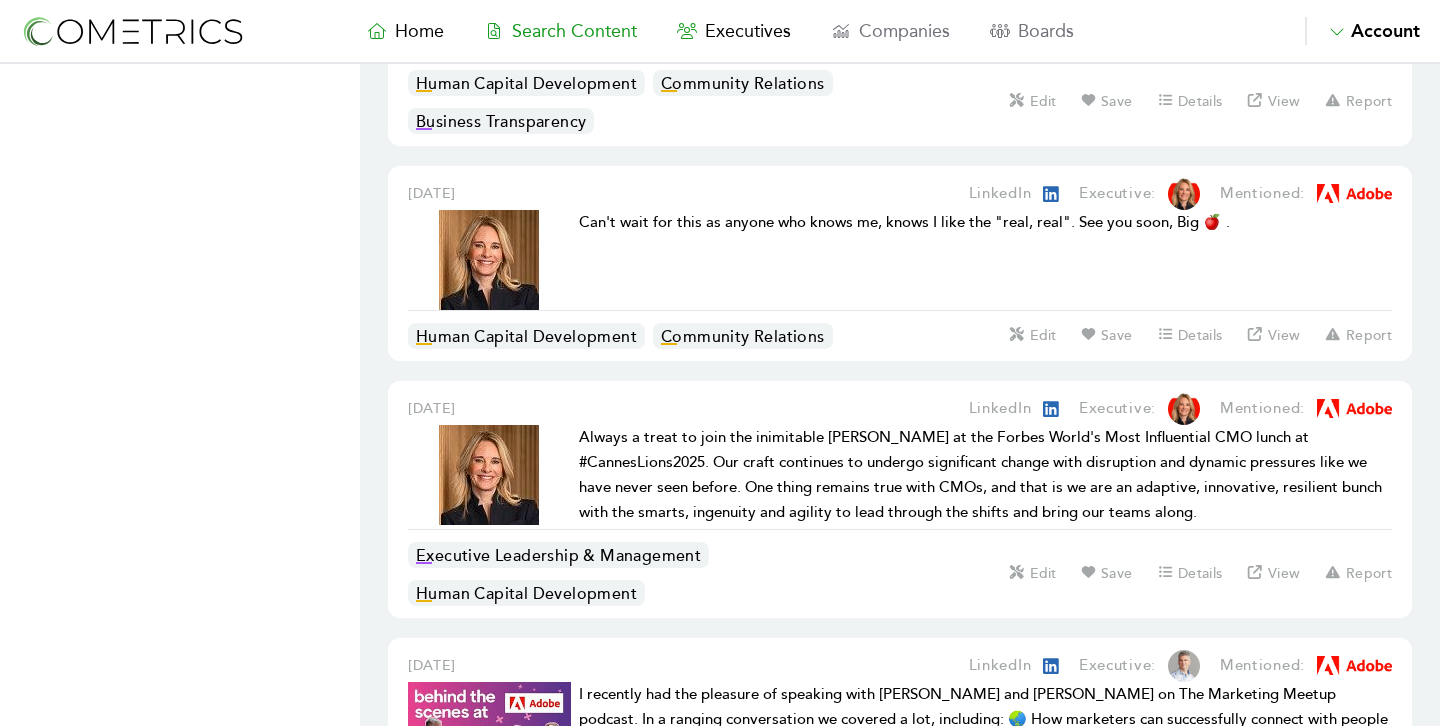 scroll, scrollTop: 6651, scrollLeft: 0, axis: vertical 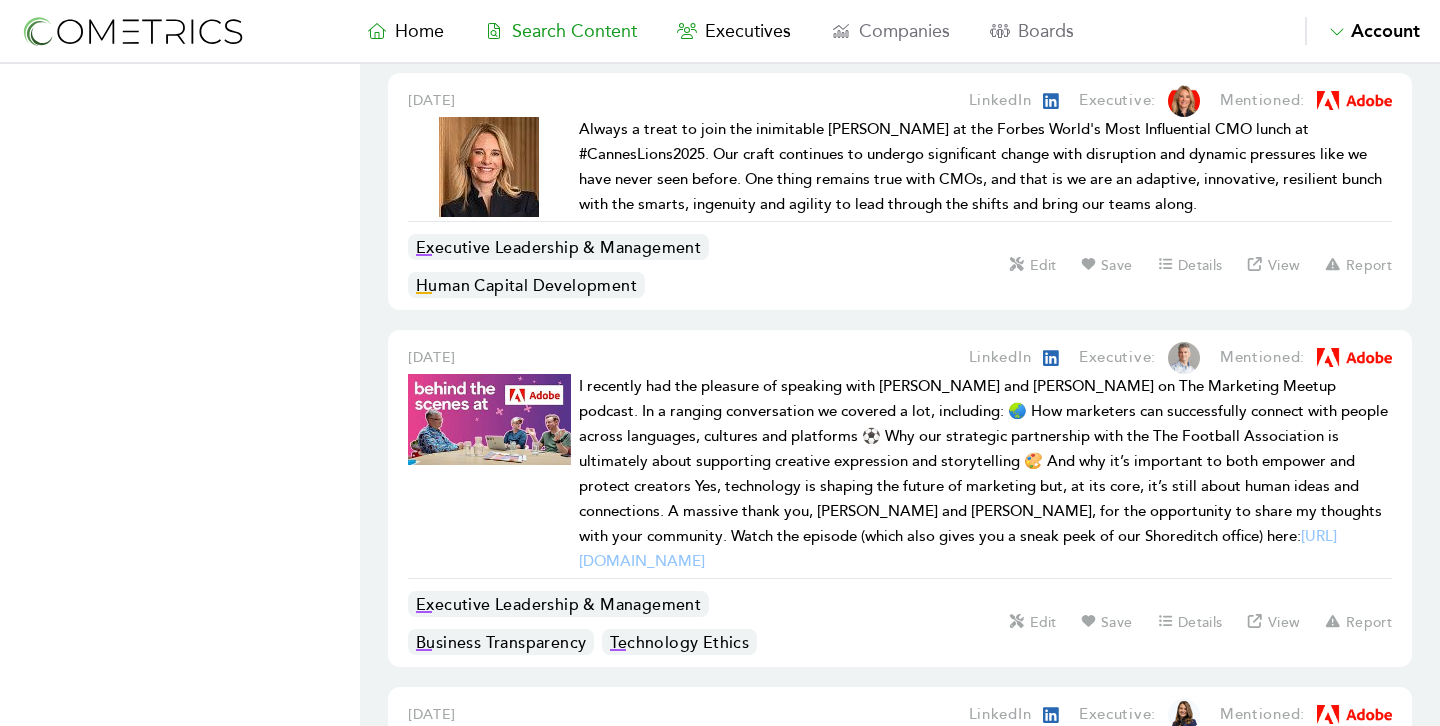 click on "115 Results June 27, 2025 LinkedIn Executive:  Mentioned:  In a digital-first world, banks aren’t just delivering services—they’re delivering personalized content and experiences across every channel. Proud to host Ramesh Lakshminarayanan at Adobe Summit-India as he talks about how HDFC Bank is leveraging data, AI, and digital experiences to shape the future of banking in India.#BankingInnovation #DigitalTransformation #HDFCBank #AdobeSummitPrativa Mohapatra, Venu Juvvala, Omer Abdul Azeez, Anindita Veluri, Vyshak Venugopalan, Mahesh Kumar Nair, Christina Peter, Zankhana Srivastava, Rachit Bhatnagar, Gowthamram Nallan, Dhanya Aravindan Data/Records Management Business Transparency AI Ethics Edit Save Details View Report June 27, 2025 LinkedIn Executive:  Mentioned:  Absolute pleasure to partner with The Webby Awards and celebrate human creativity. Employee Health & Safety Human Capital Development Community Relations Edit Save Details View Report June 27, 2025 LinkedIn Executive:  Mentioned:  STEM" at bounding box center (900, 1749) 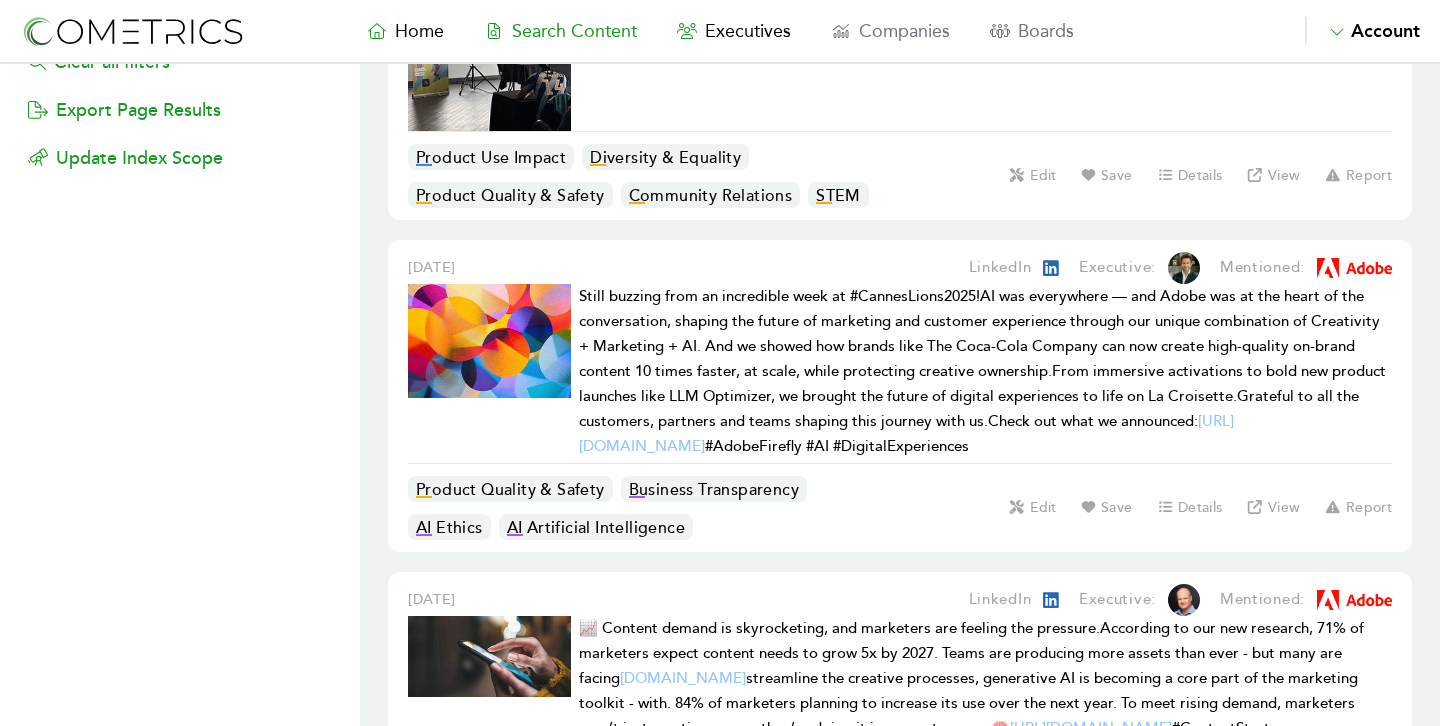 scroll, scrollTop: 594, scrollLeft: 0, axis: vertical 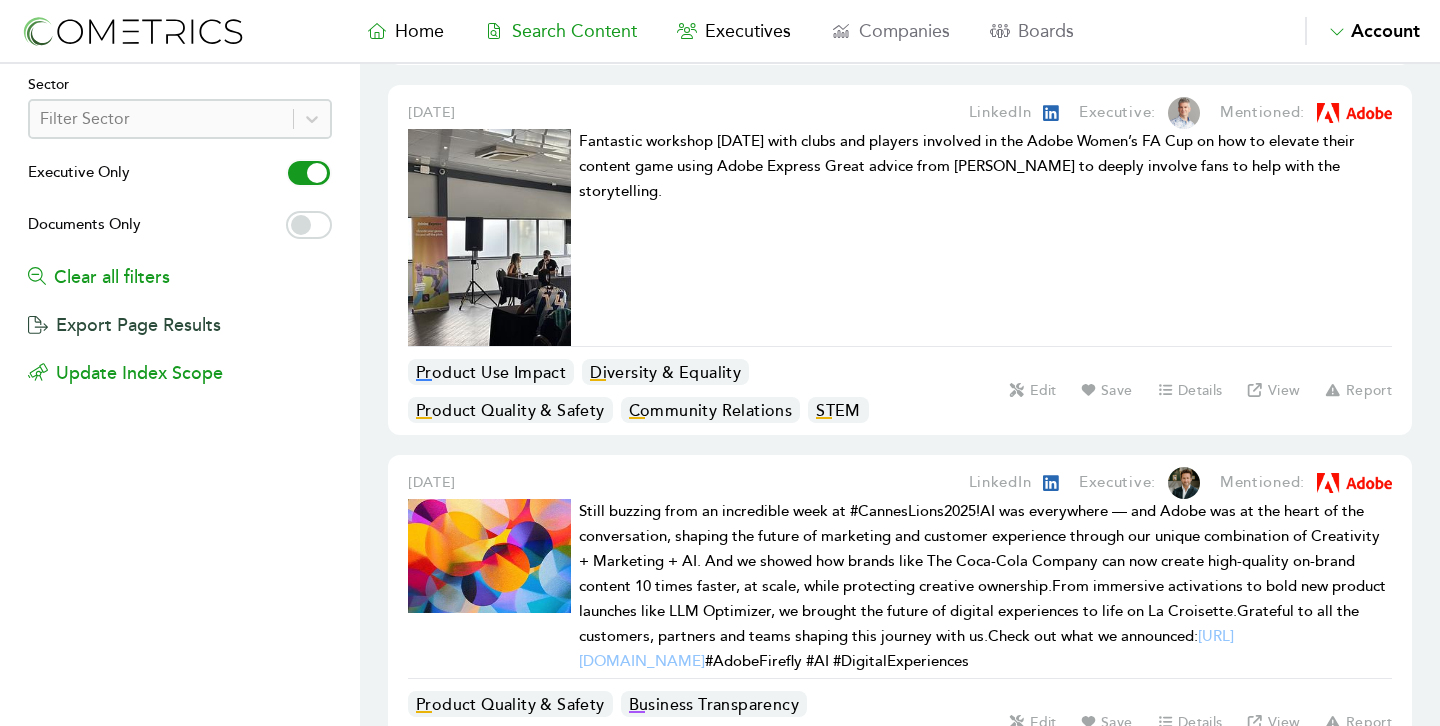 click on "Export Page Results" at bounding box center [124, 315] 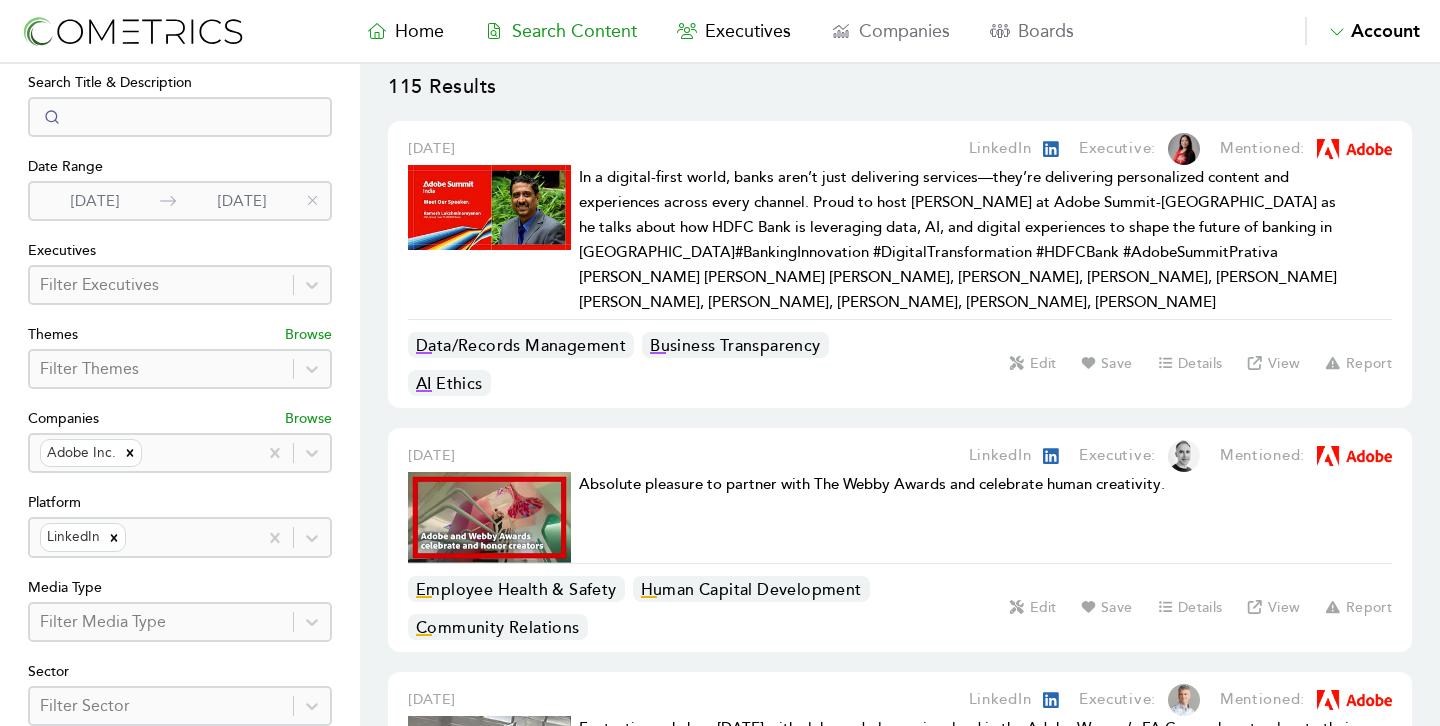 scroll, scrollTop: 10, scrollLeft: 0, axis: vertical 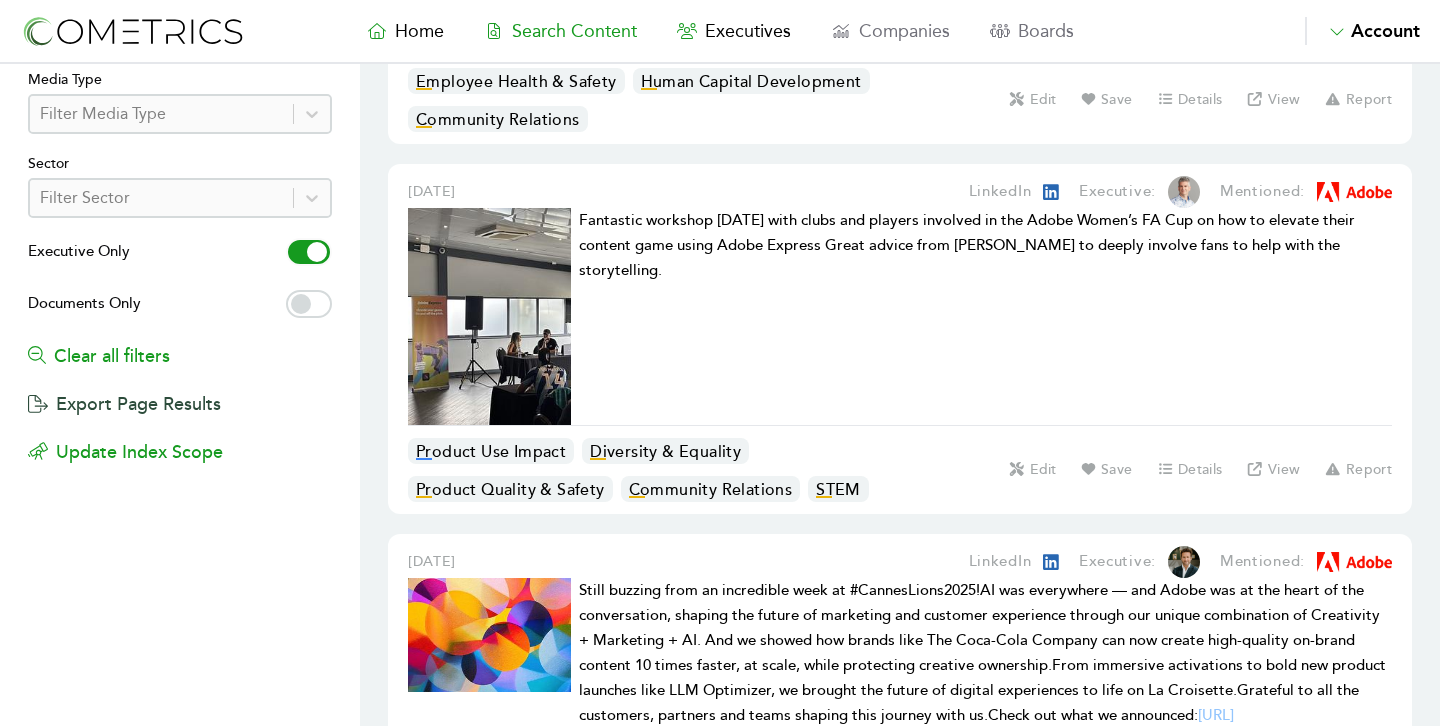 click on "Export Page Results" at bounding box center (124, 394) 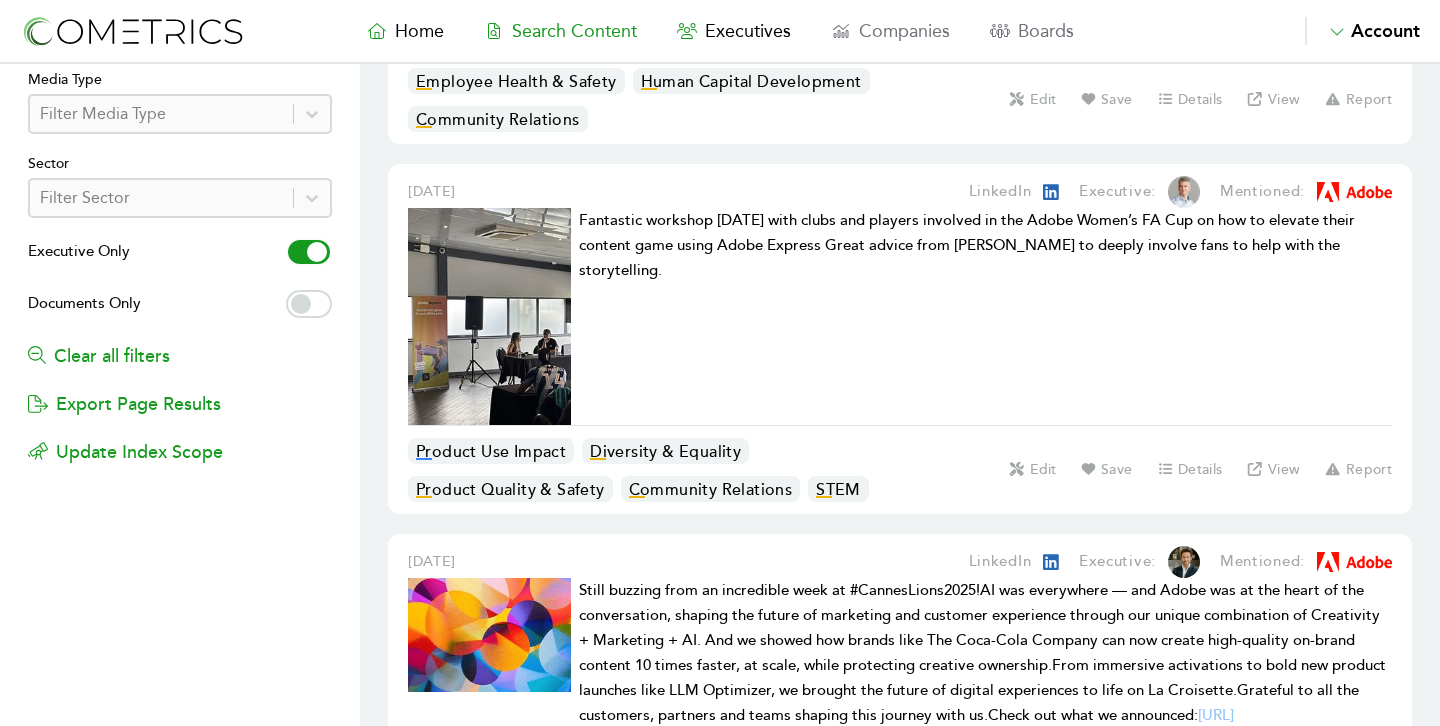 scroll, scrollTop: 0, scrollLeft: 0, axis: both 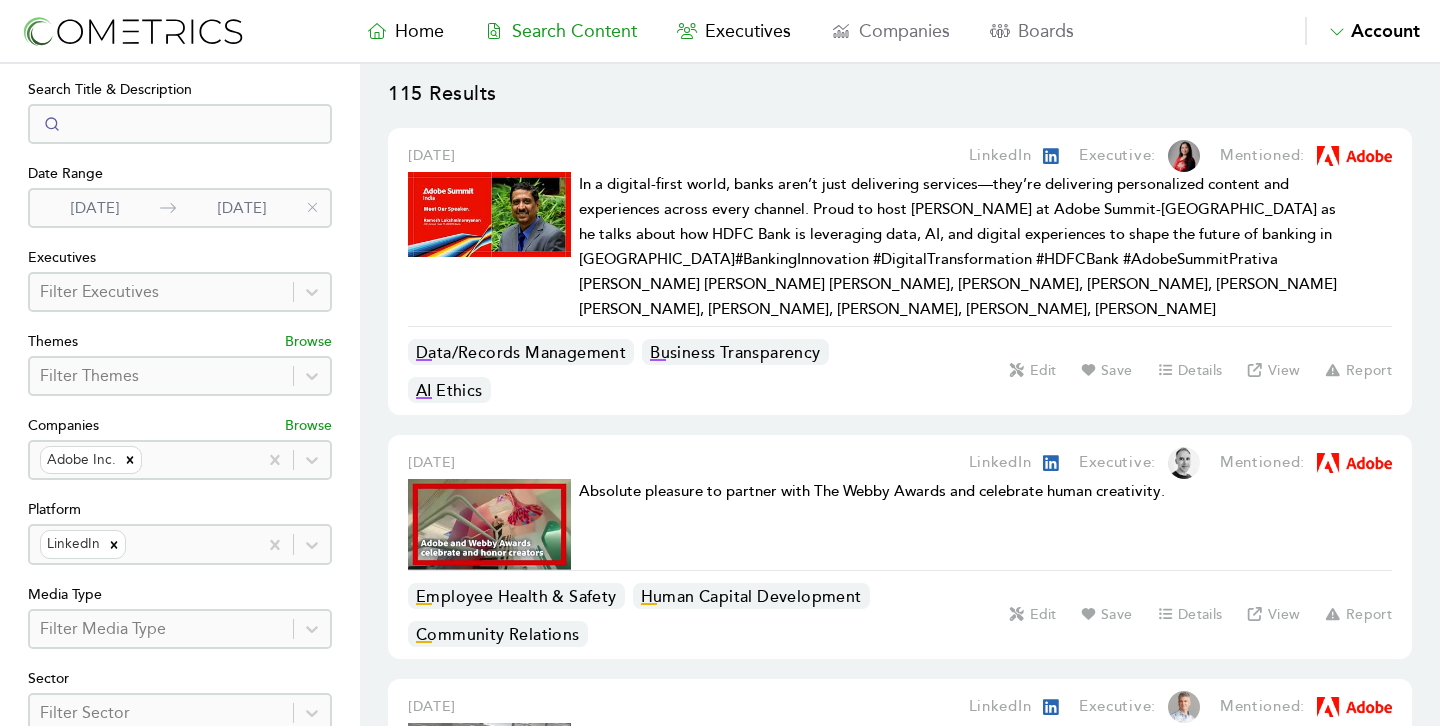 click on "115 Results June 27, 2025 LinkedIn Executive:  Mentioned:  In a digital-first world, banks aren’t just delivering services—they’re delivering personalized content and experiences across every channel. Proud to host Ramesh Lakshminarayanan at Adobe Summit-India as he talks about how HDFC Bank is leveraging data, AI, and digital experiences to shape the future of banking in India.#BankingInnovation #DigitalTransformation #HDFCBank #AdobeSummitPrativa Mohapatra, Venu Juvvala, Omer Abdul Azeez, Anindita Veluri, Vyshak Venugopalan, Mahesh Kumar Nair, Christina Peter, Zankhana Srivastava, Rachit Bhatnagar, Gowthamram Nallan, Dhanya Aravindan Data/Records Management Business Transparency AI Ethics Edit Save Details View Report June 27, 2025 LinkedIn Executive:  Mentioned:  Absolute pleasure to partner with The Webby Awards and celebrate human creativity. Employee Health & Safety Human Capital Development Community Relations Edit Save Details View Report June 27, 2025 LinkedIn Executive:  Mentioned:  STEM" at bounding box center [900, 8400] 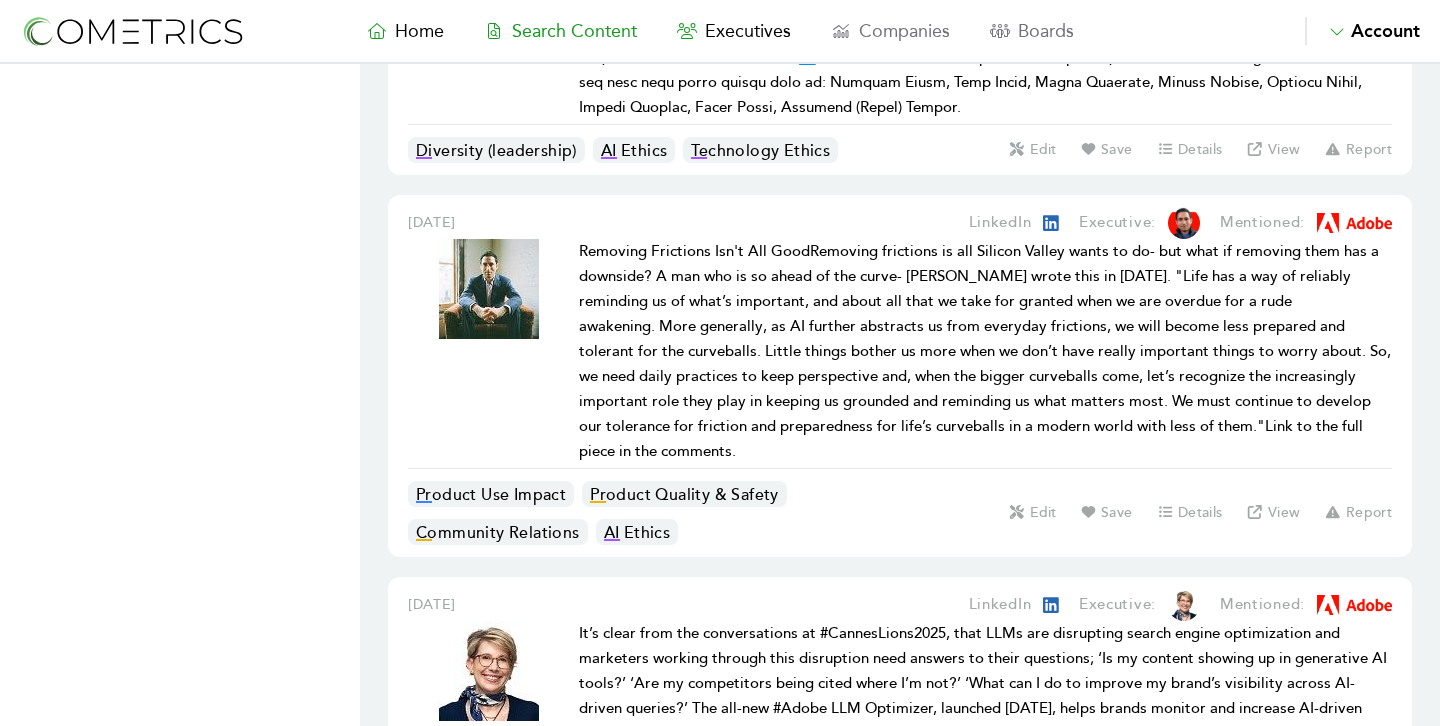 scroll, scrollTop: 15803, scrollLeft: 0, axis: vertical 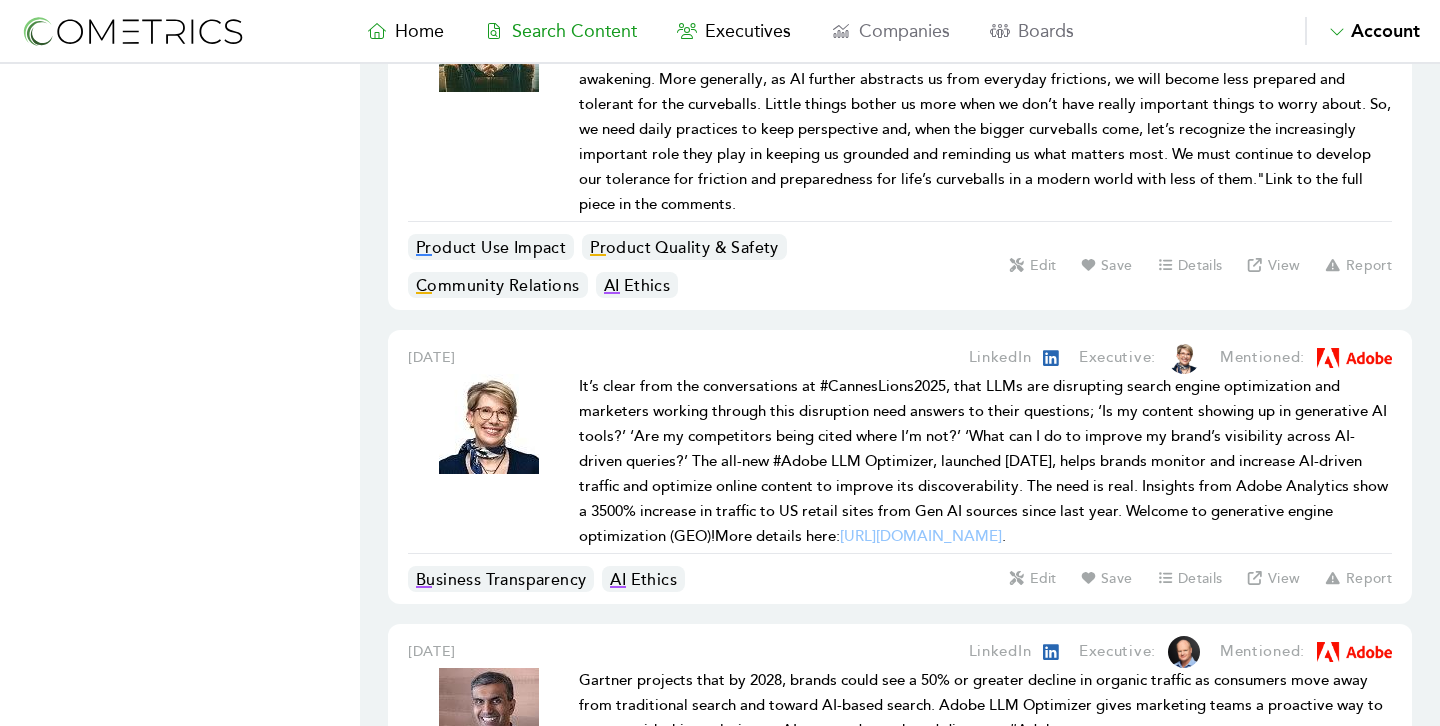 click on "5 Per Page 10 Per Page 25 Per Page 50 Per Page" at bounding box center (465, 897) 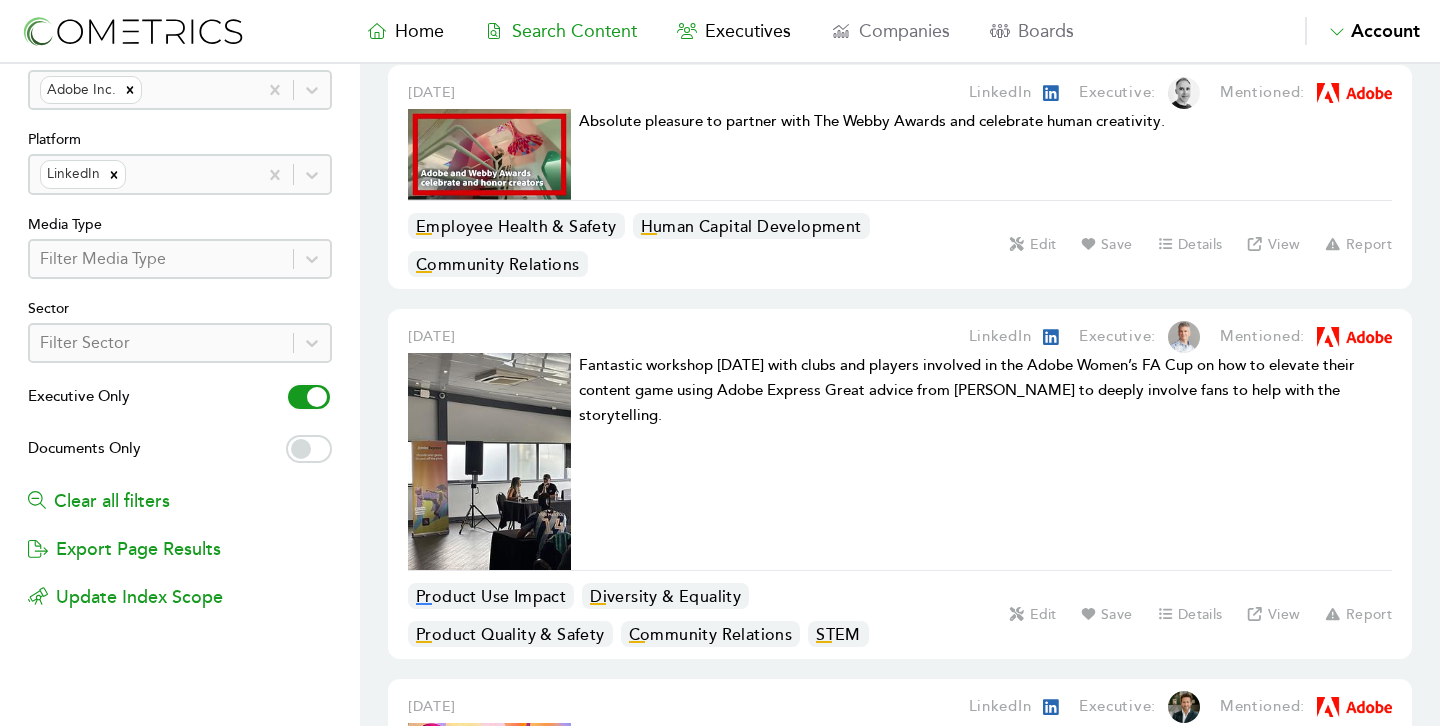 scroll, scrollTop: 120, scrollLeft: 0, axis: vertical 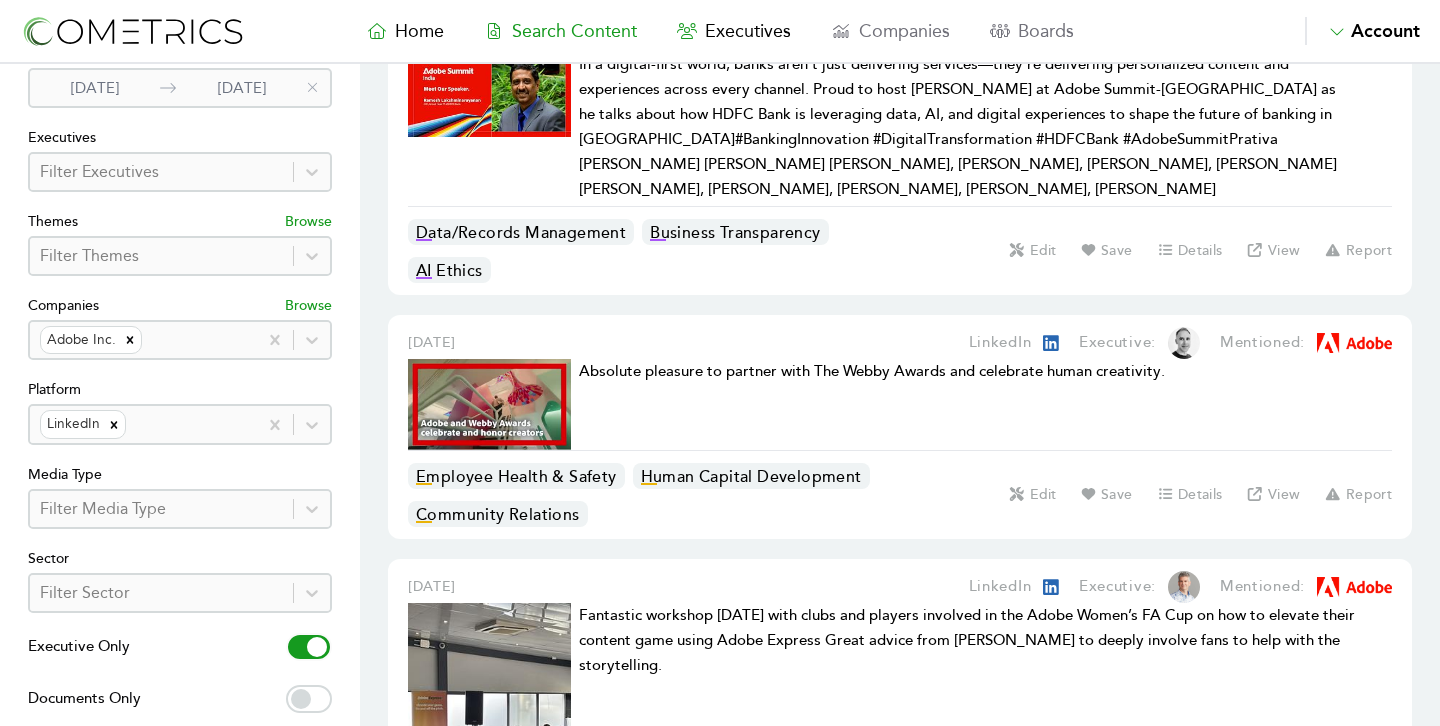 click on "Filter Executives" at bounding box center (180, 172) 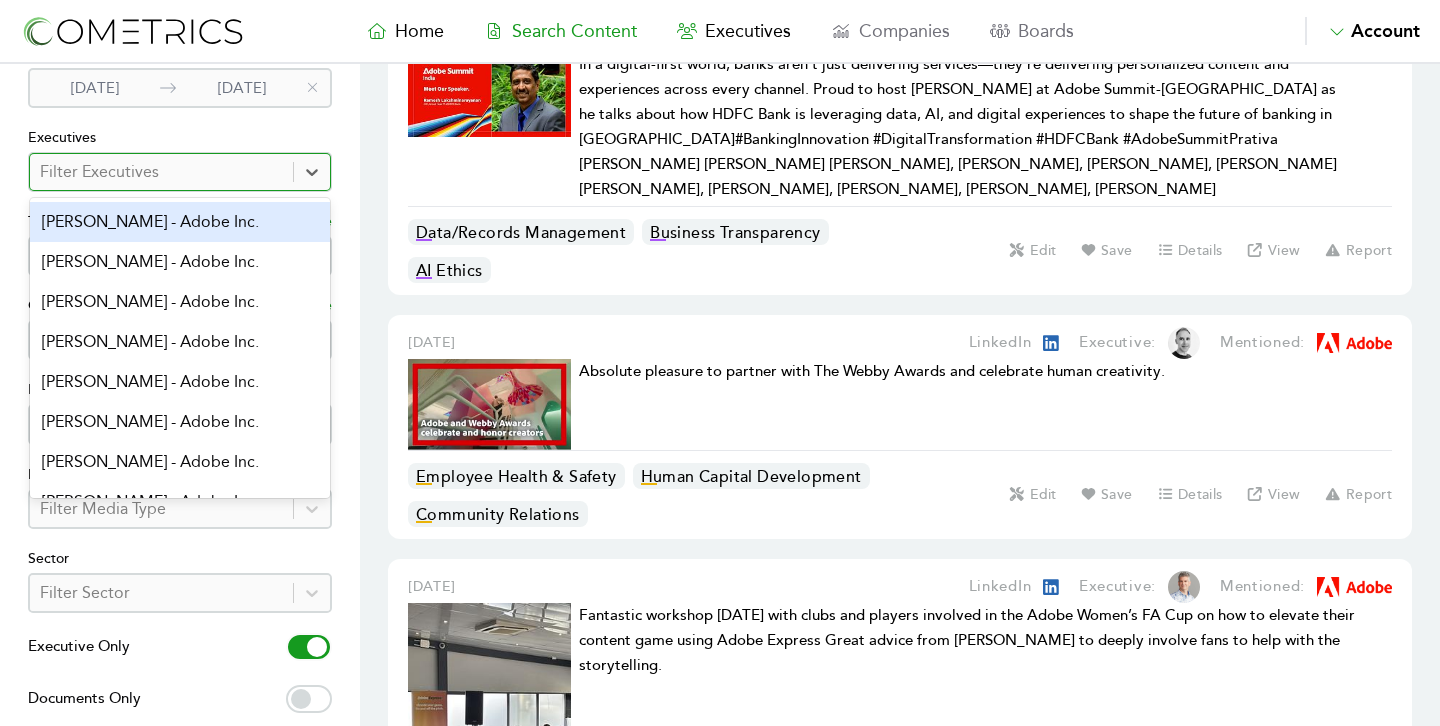 click at bounding box center (161, 172) 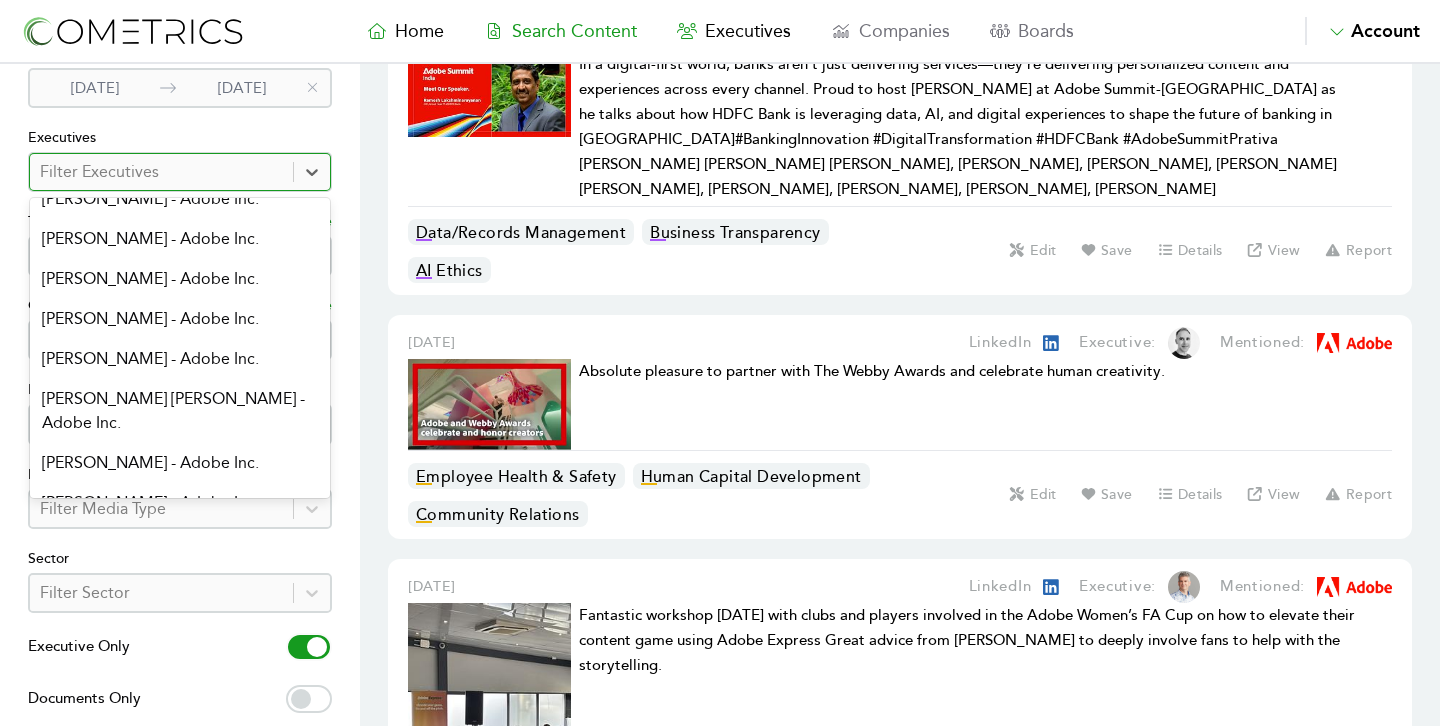 scroll, scrollTop: 125, scrollLeft: 0, axis: vertical 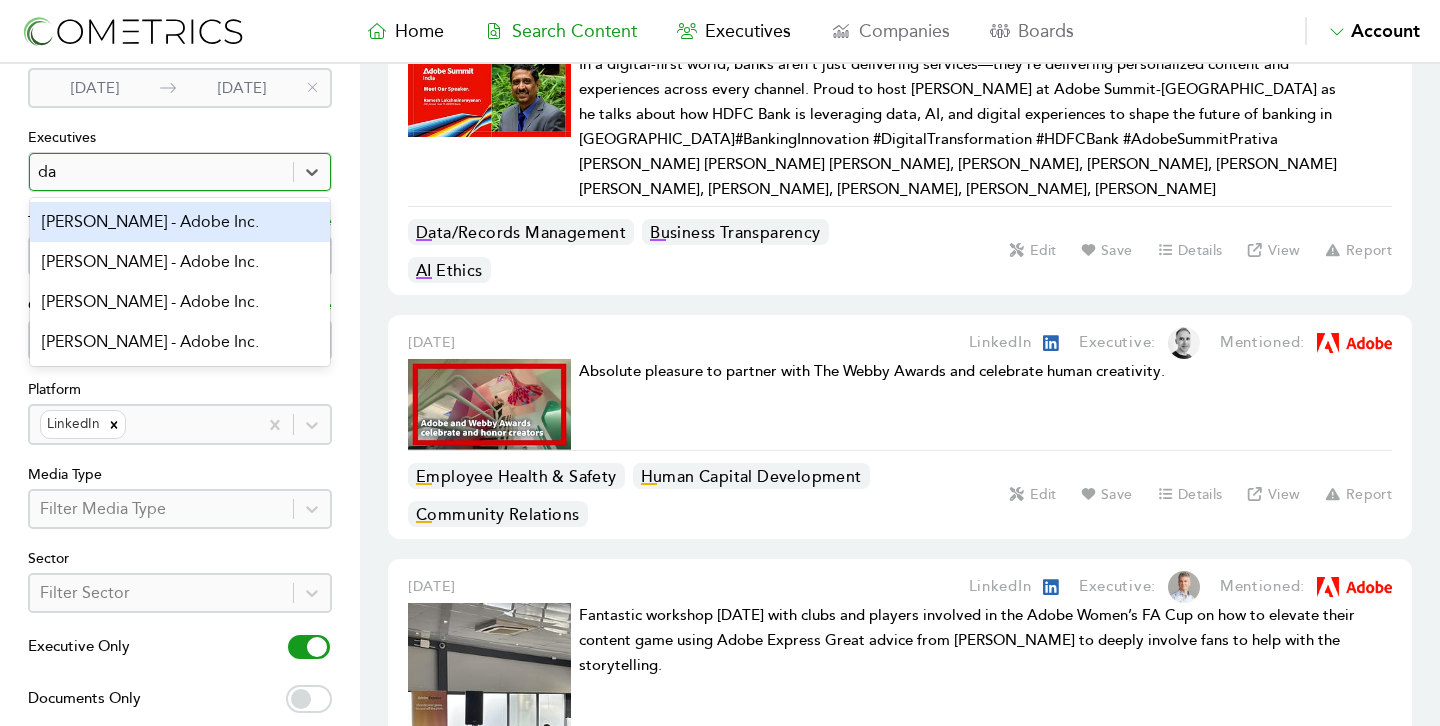 type on "dam" 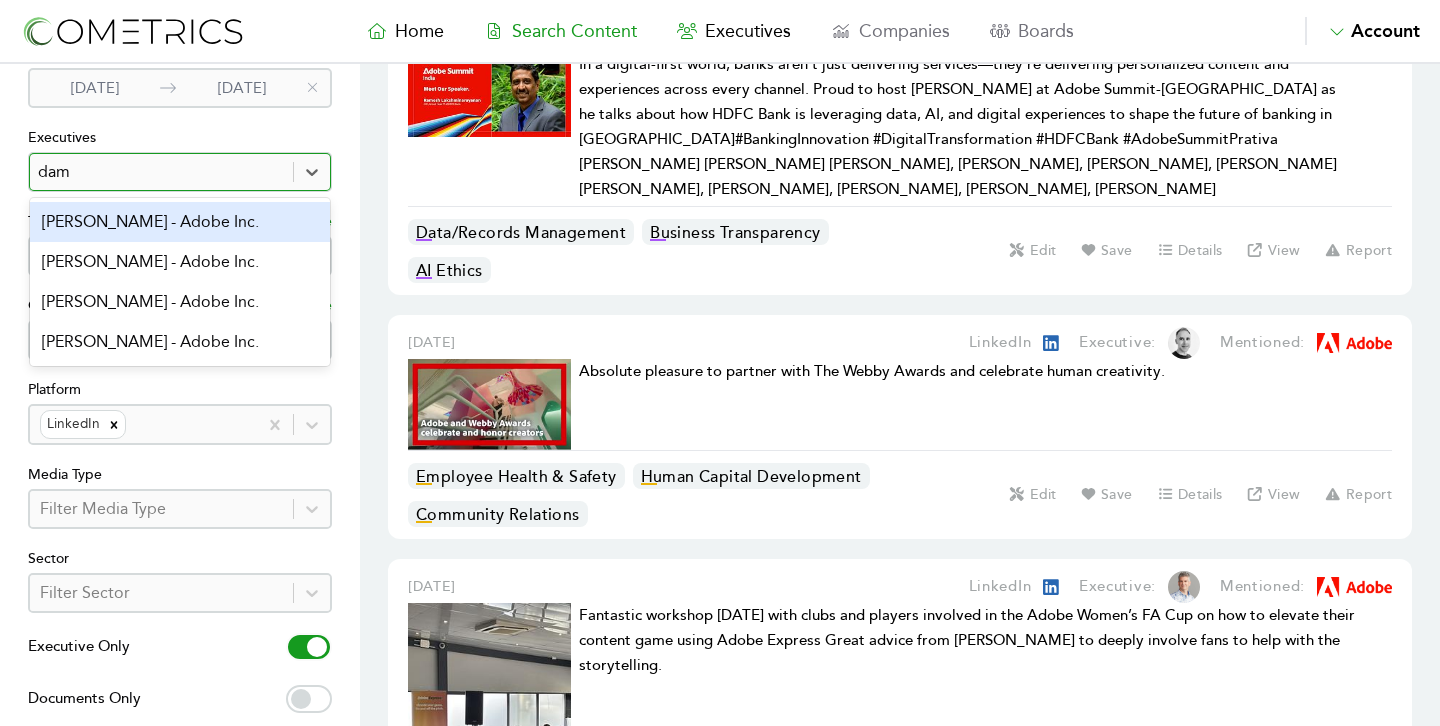 scroll, scrollTop: 0, scrollLeft: 0, axis: both 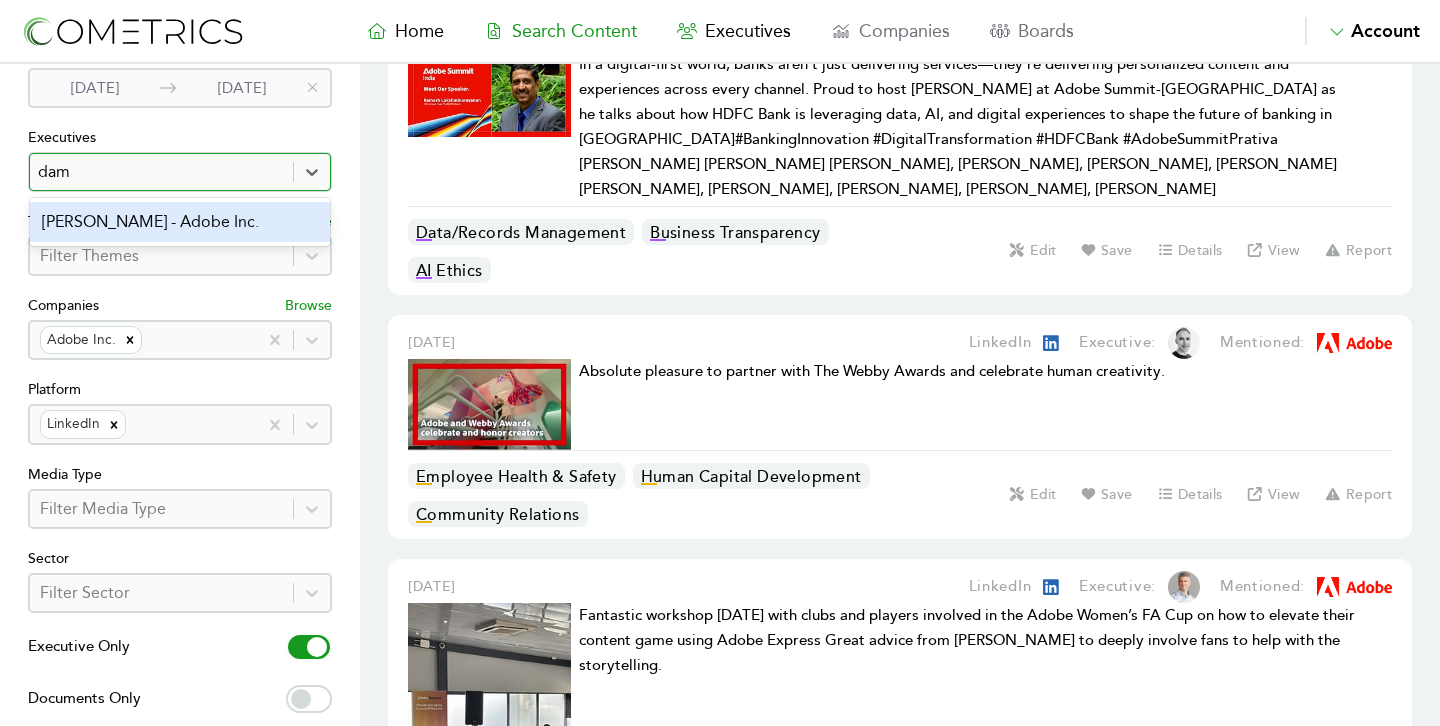 click on "[PERSON_NAME] - Adobe Inc." at bounding box center (180, 222) 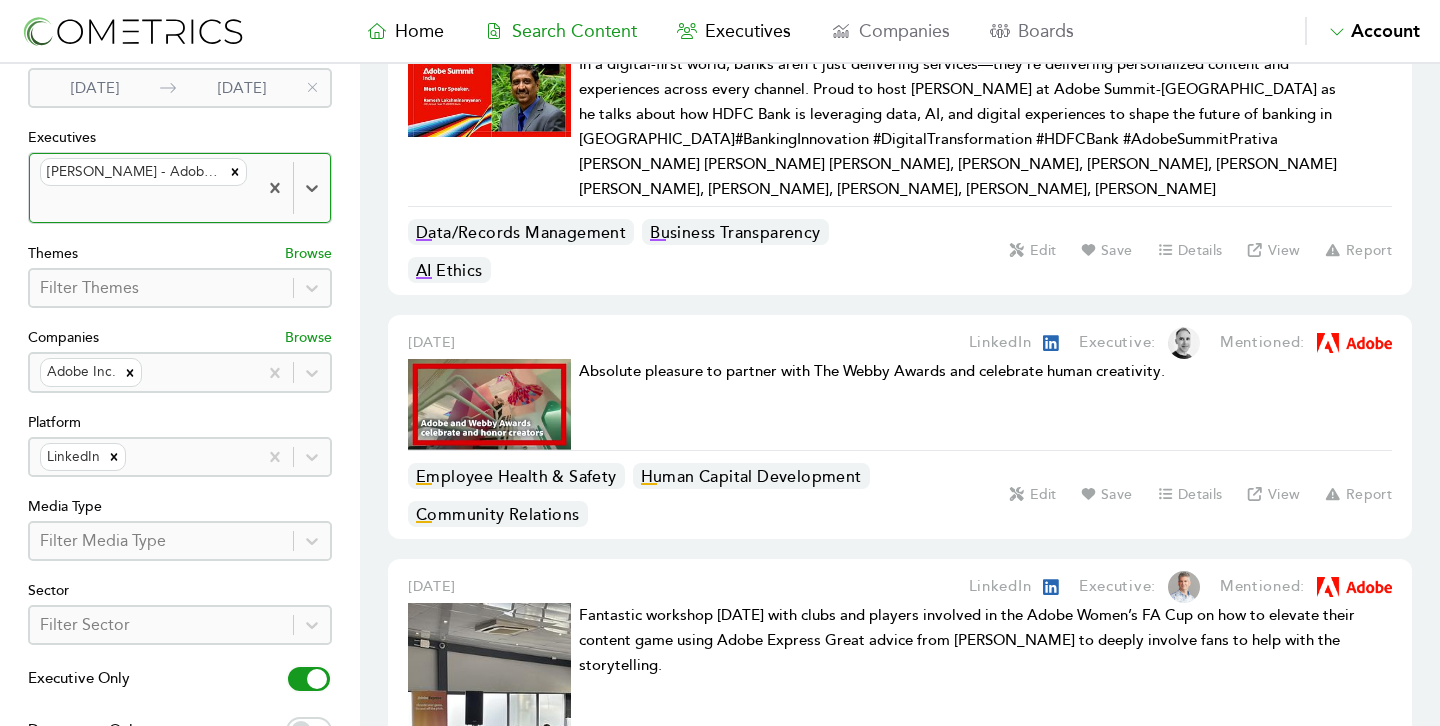 scroll, scrollTop: 0, scrollLeft: 0, axis: both 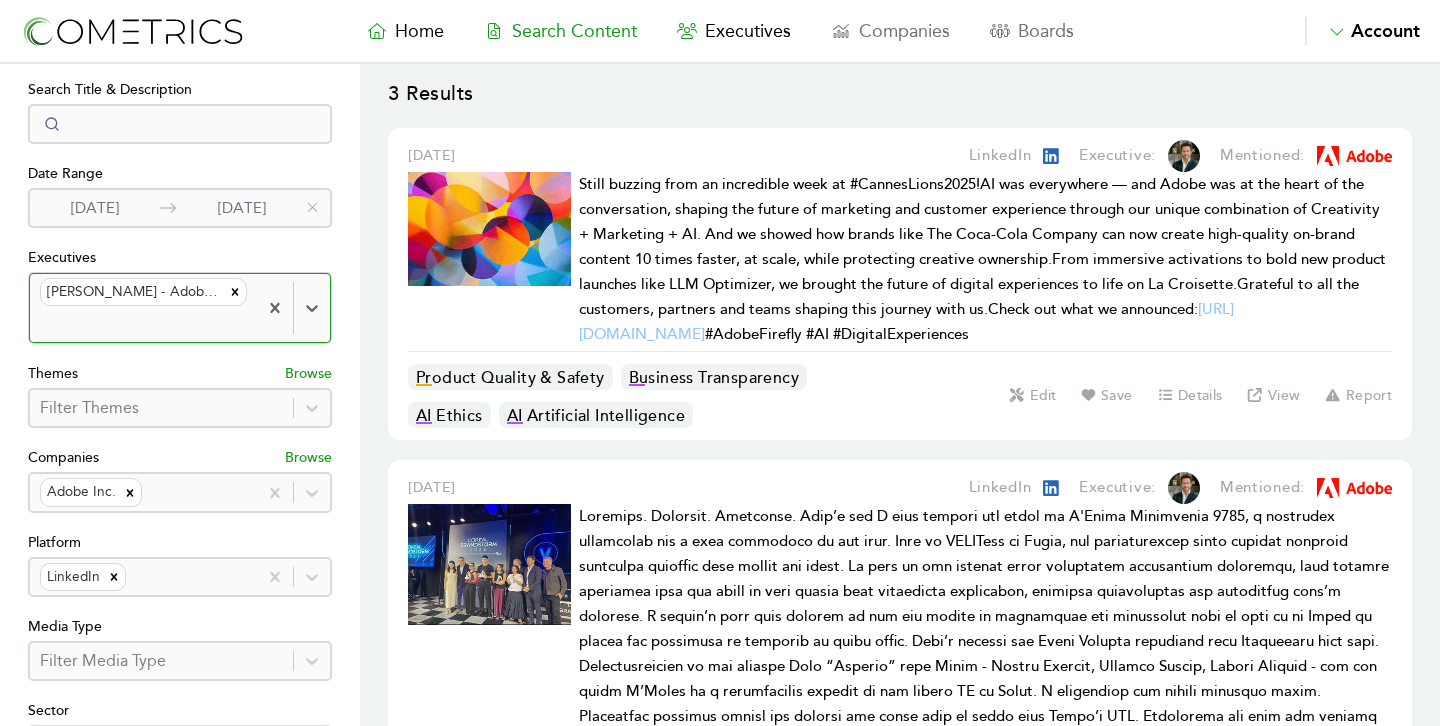 click on "Jun 1st, 2025" at bounding box center (95, 208) 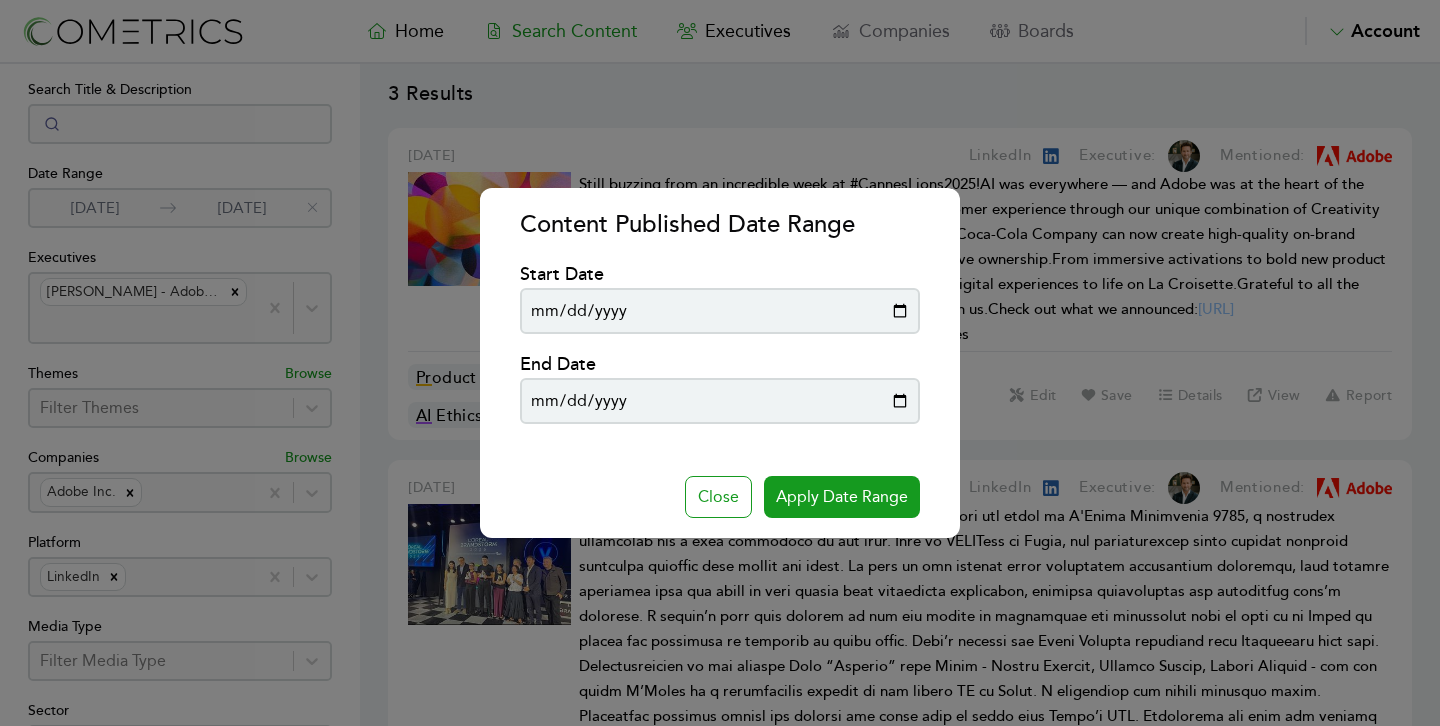 click on "2025-06-01" at bounding box center (720, 311) 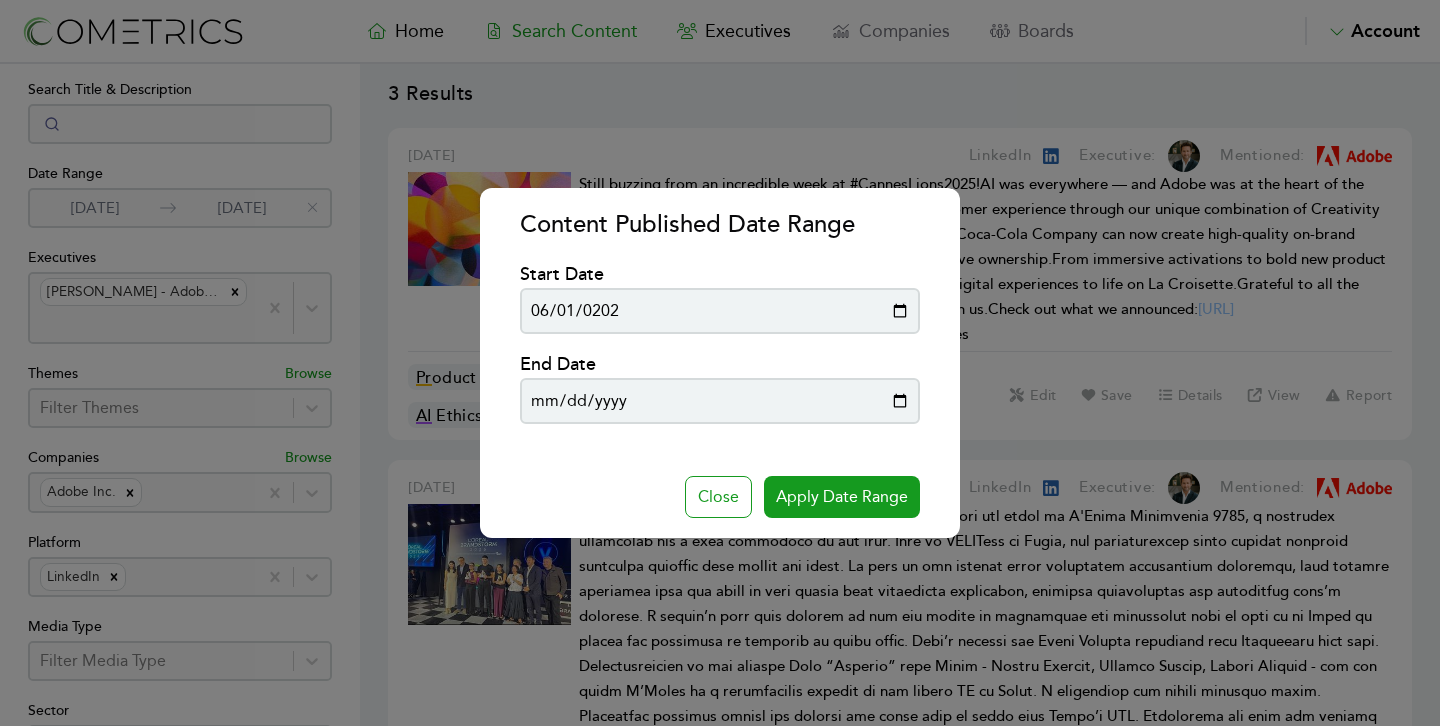 type on "2023-06-01" 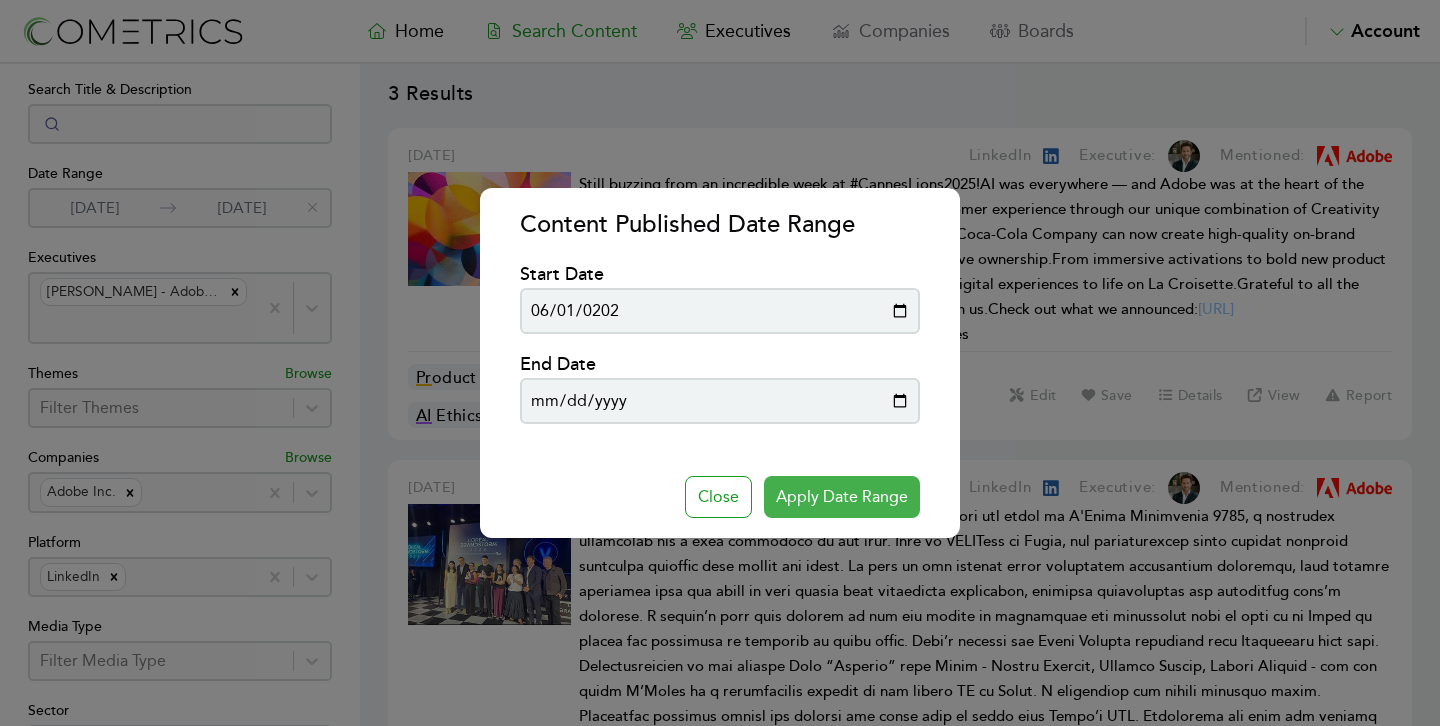 click on "Apply Date Range" at bounding box center [842, 497] 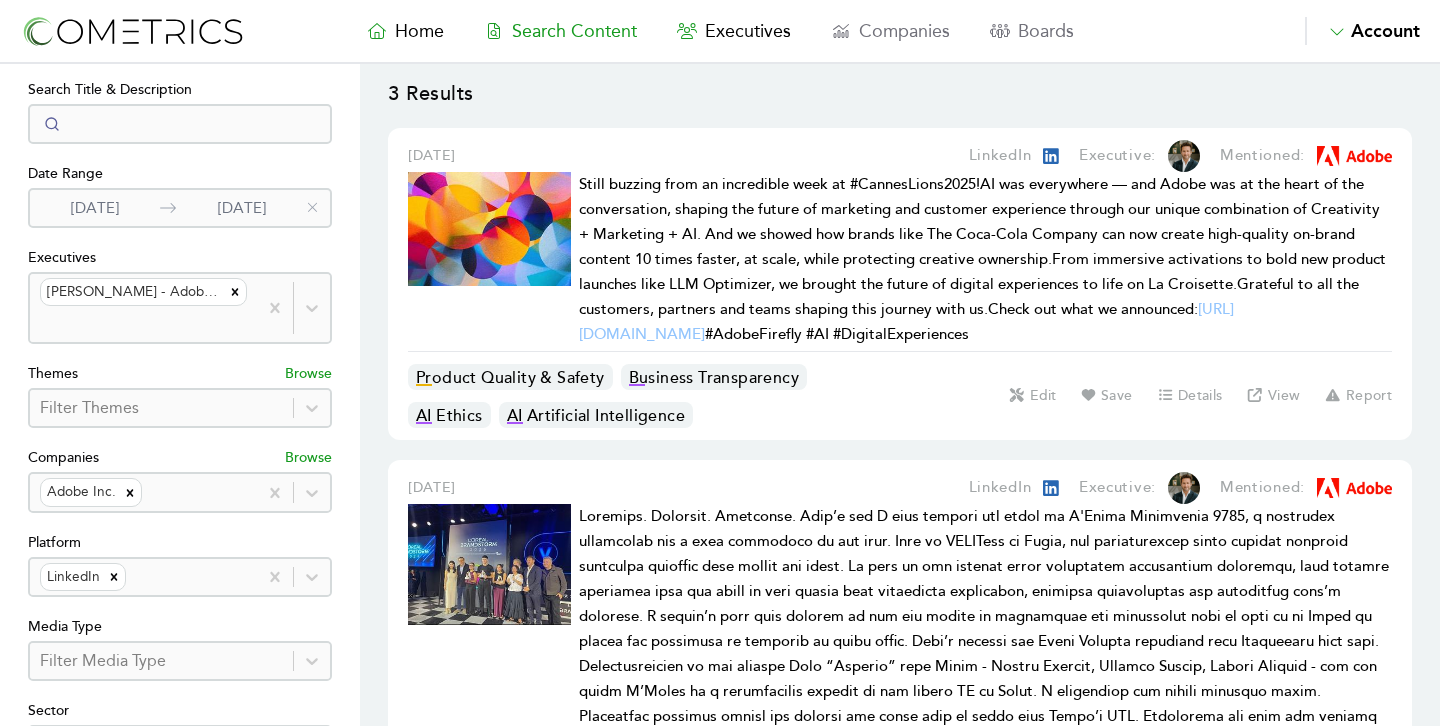 click on "Jun 1st, 2023" at bounding box center [95, 208] 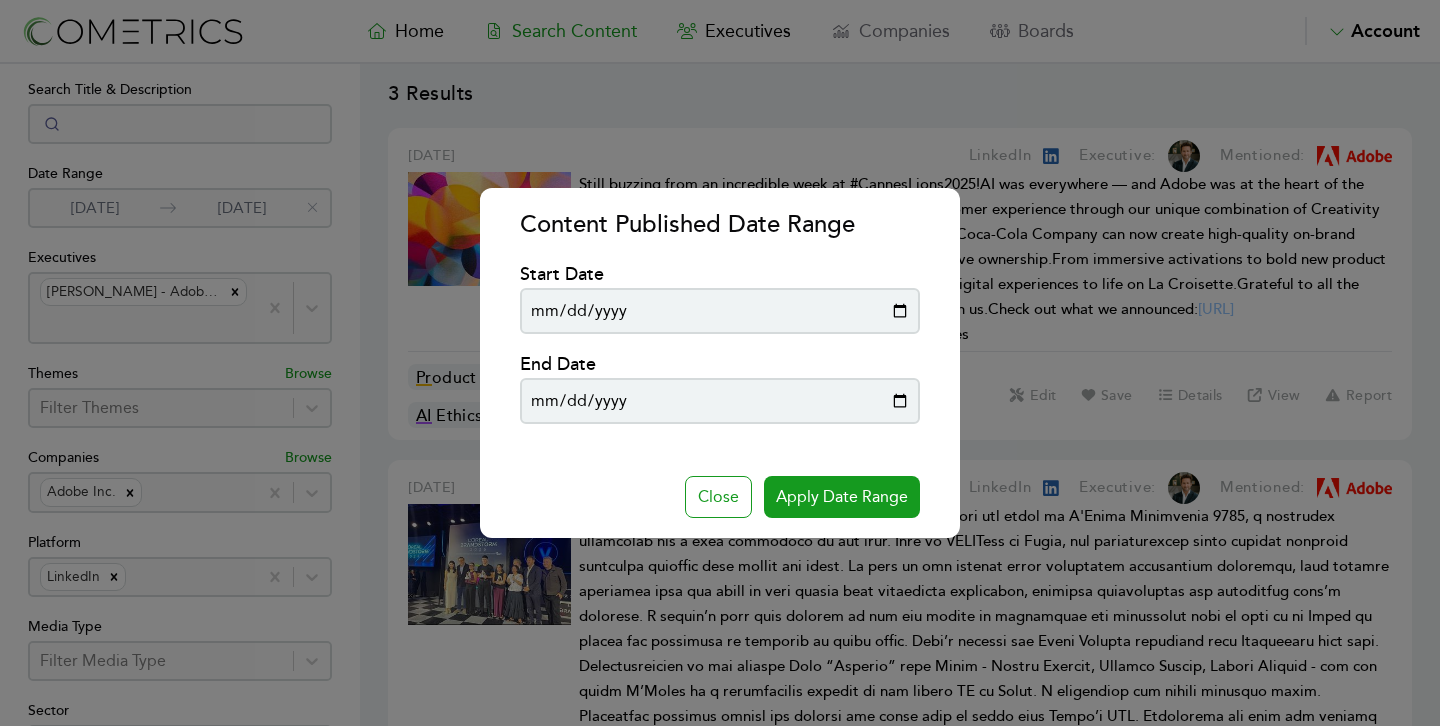 click on "2023-06-01" at bounding box center (720, 311) 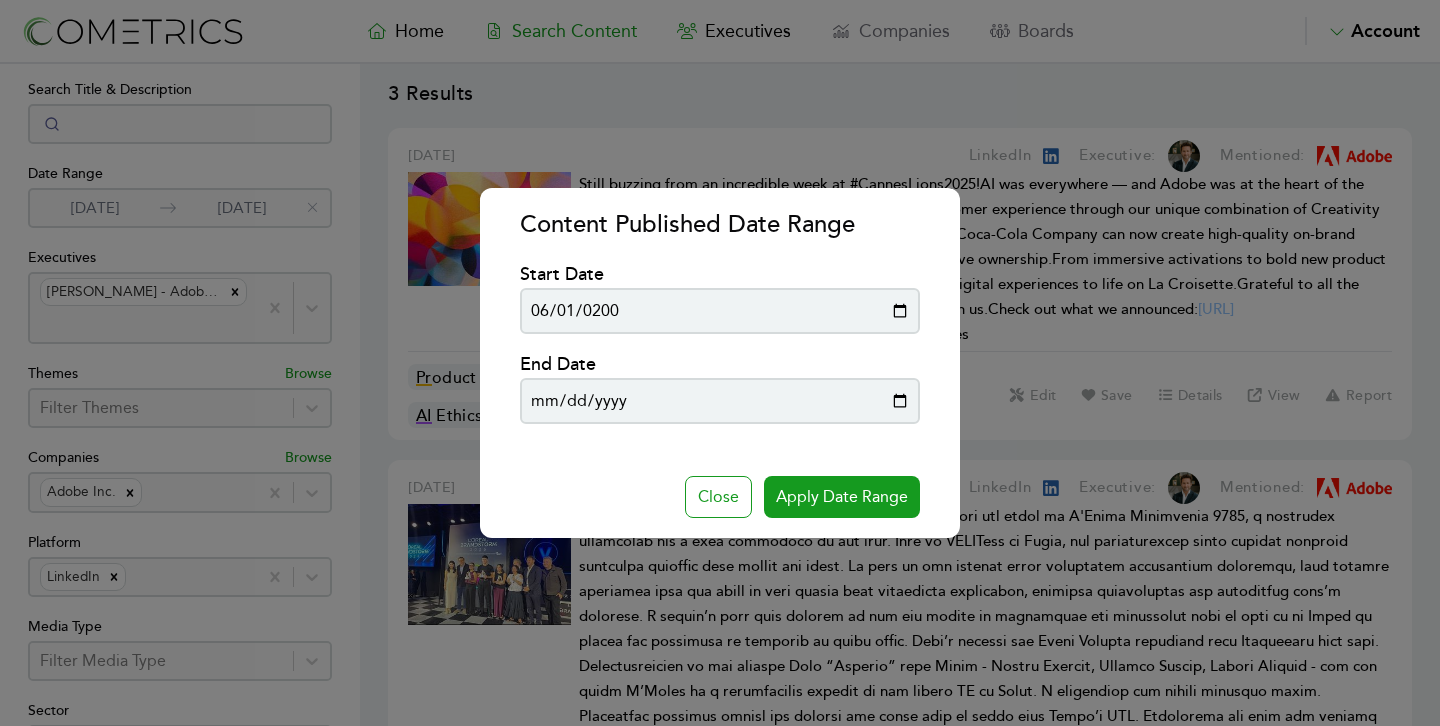 type on "2000-06-01" 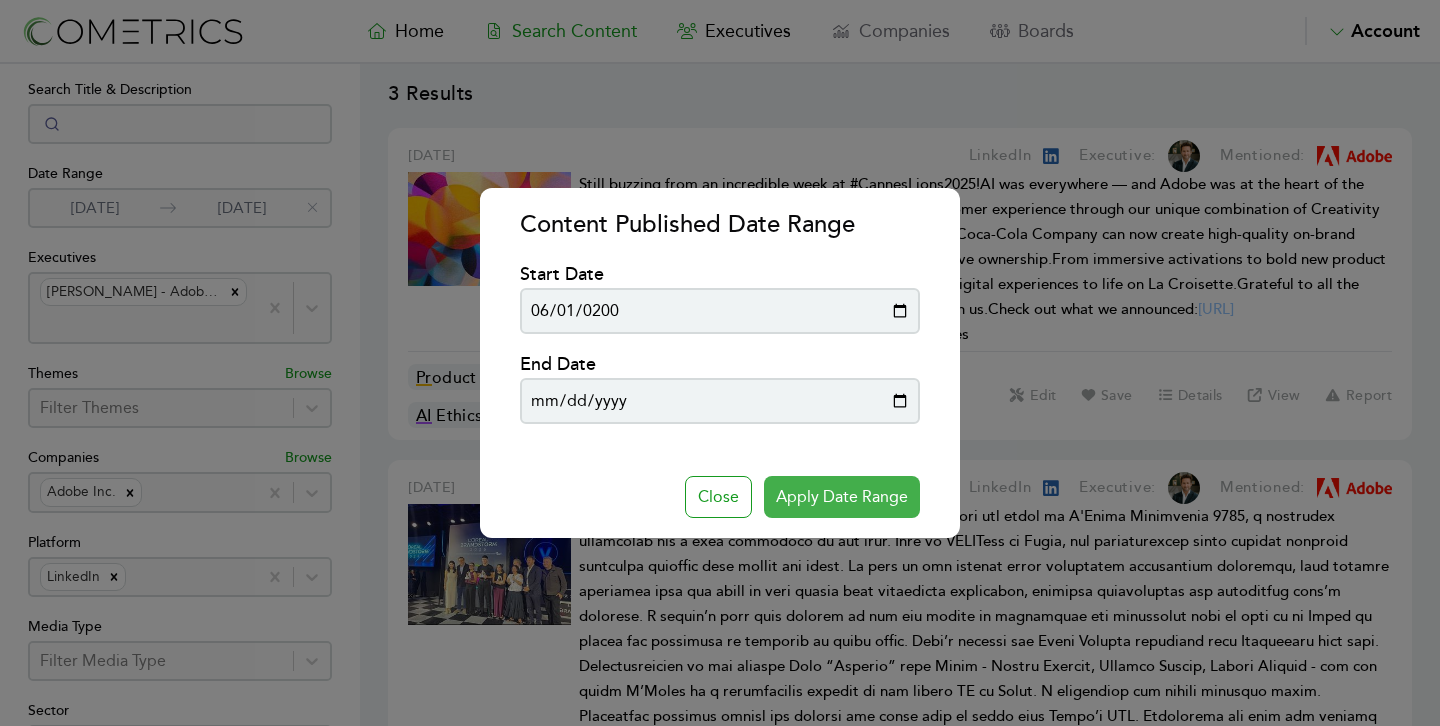 click on "Apply Date Range" at bounding box center [842, 497] 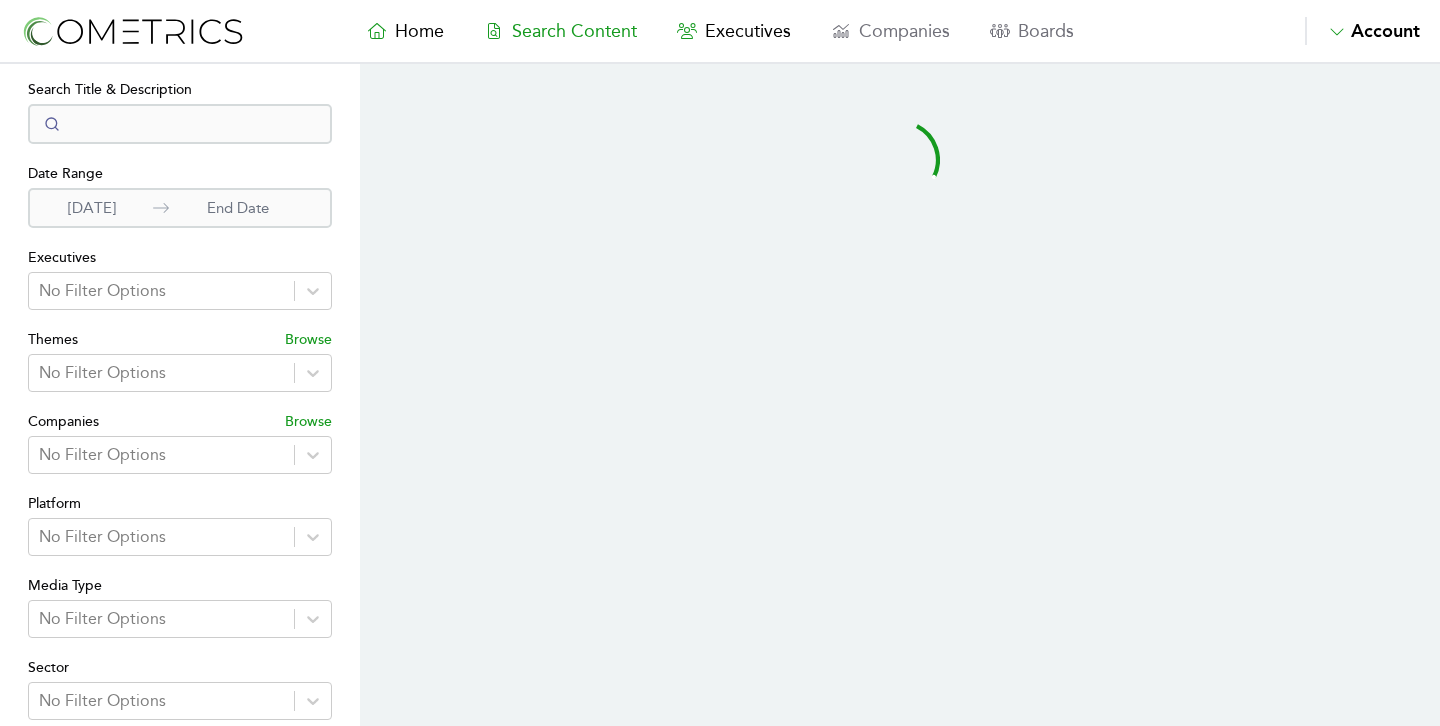 scroll, scrollTop: 10, scrollLeft: 0, axis: vertical 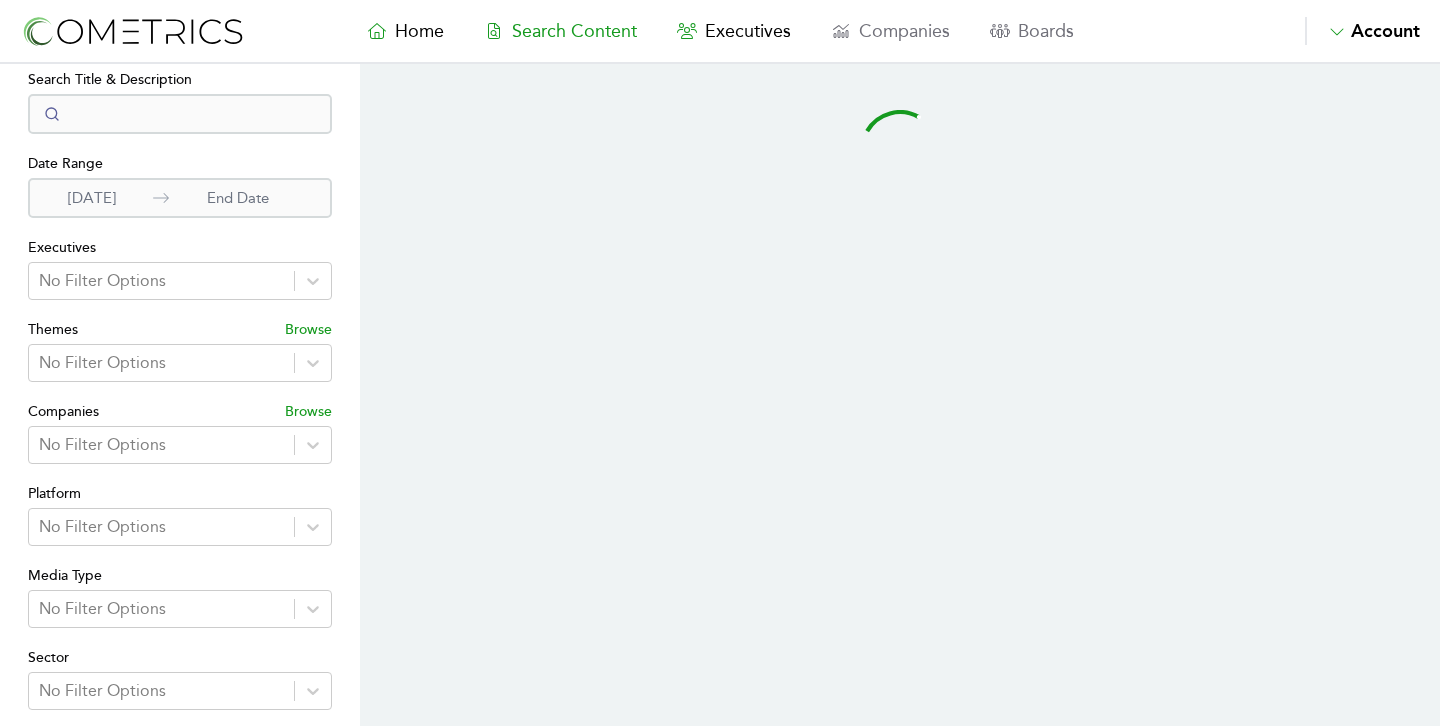 select on "50" 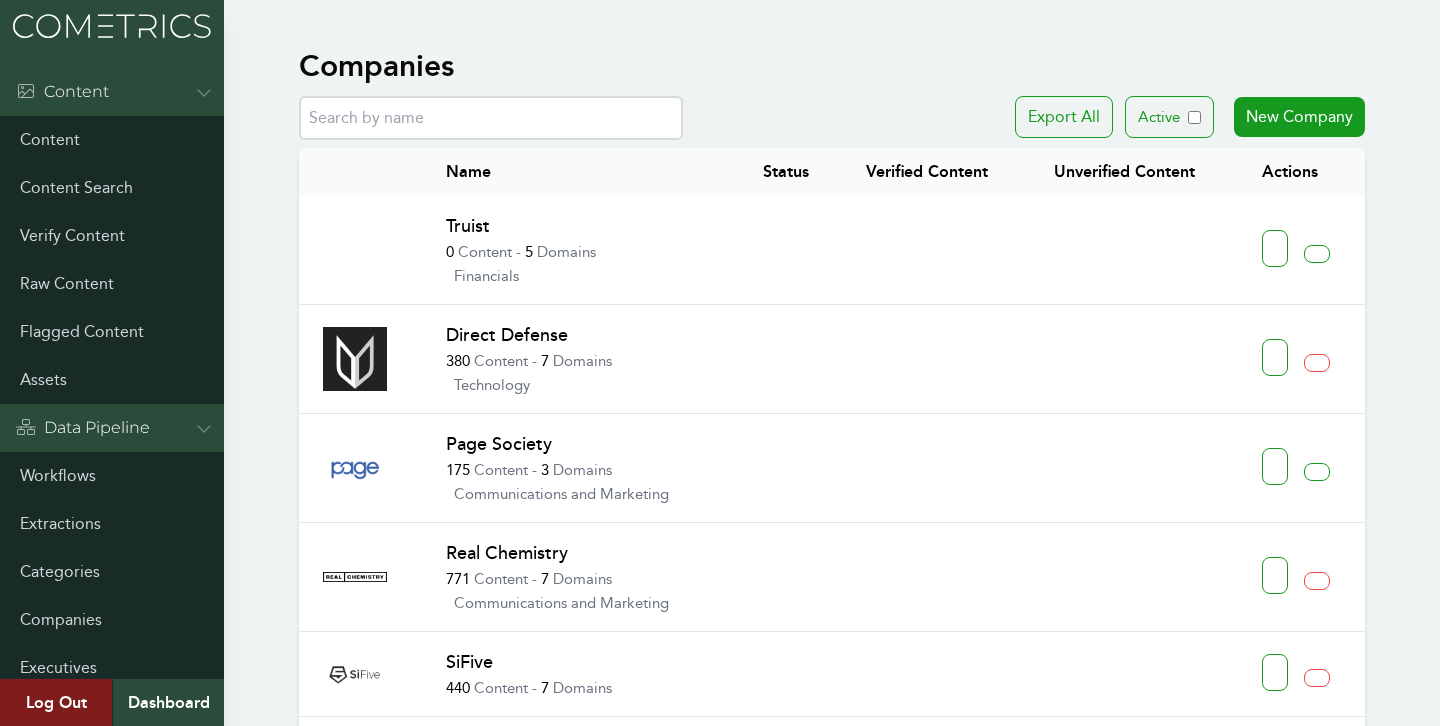 scroll, scrollTop: 0, scrollLeft: 0, axis: both 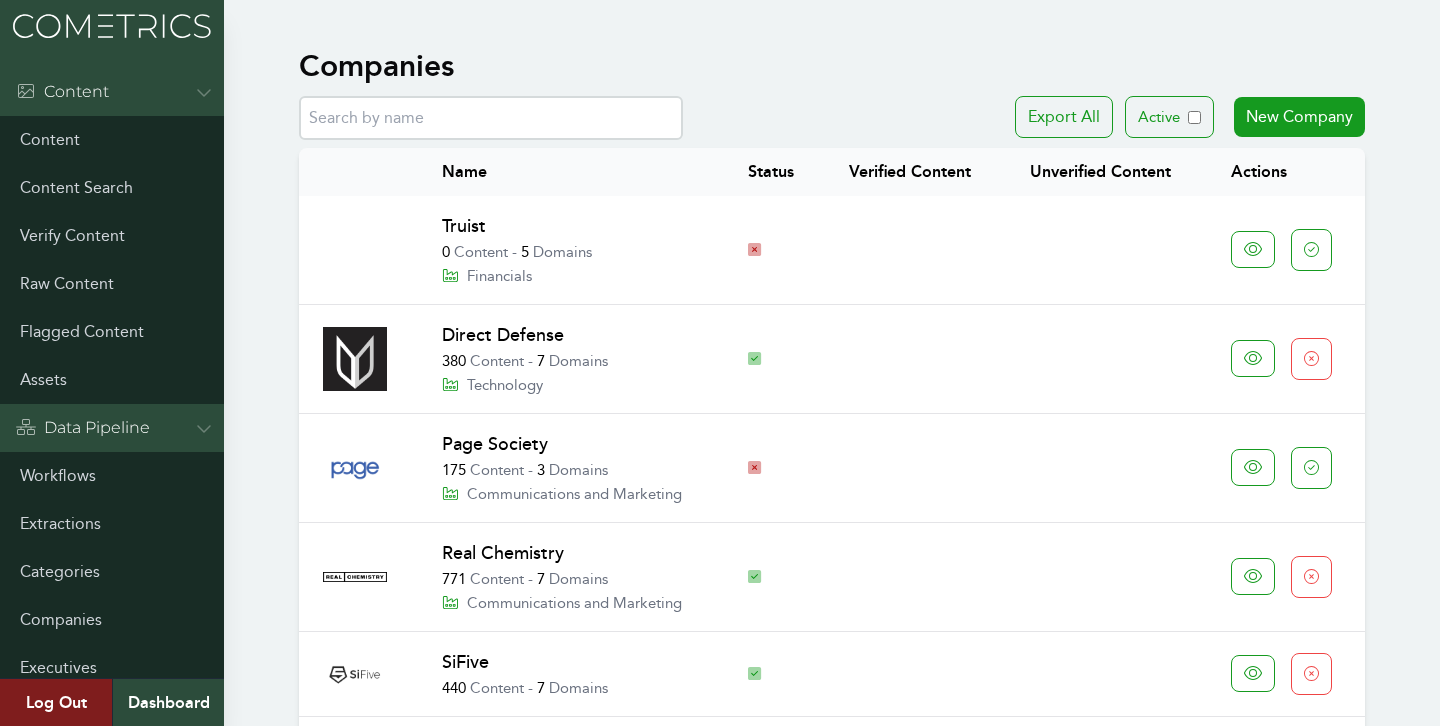 click at bounding box center (491, 118) 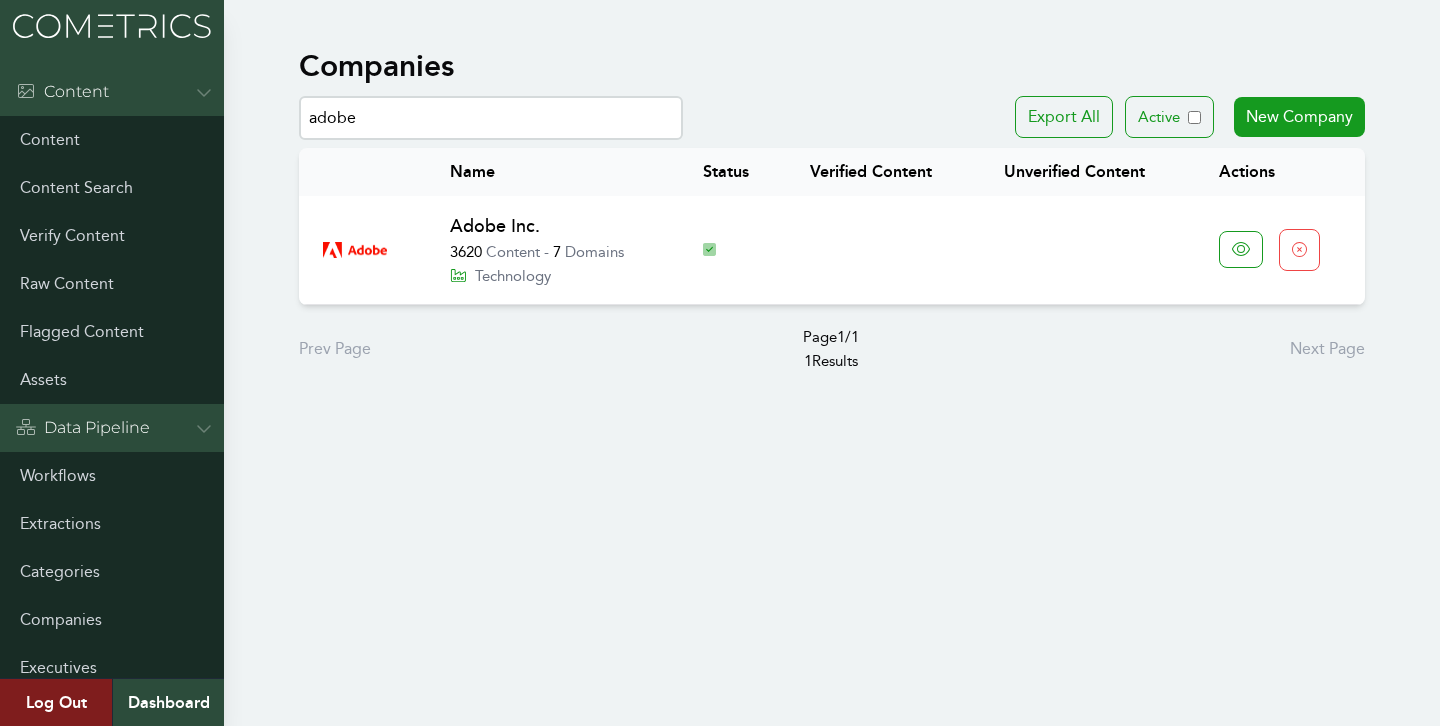 type on "adobe" 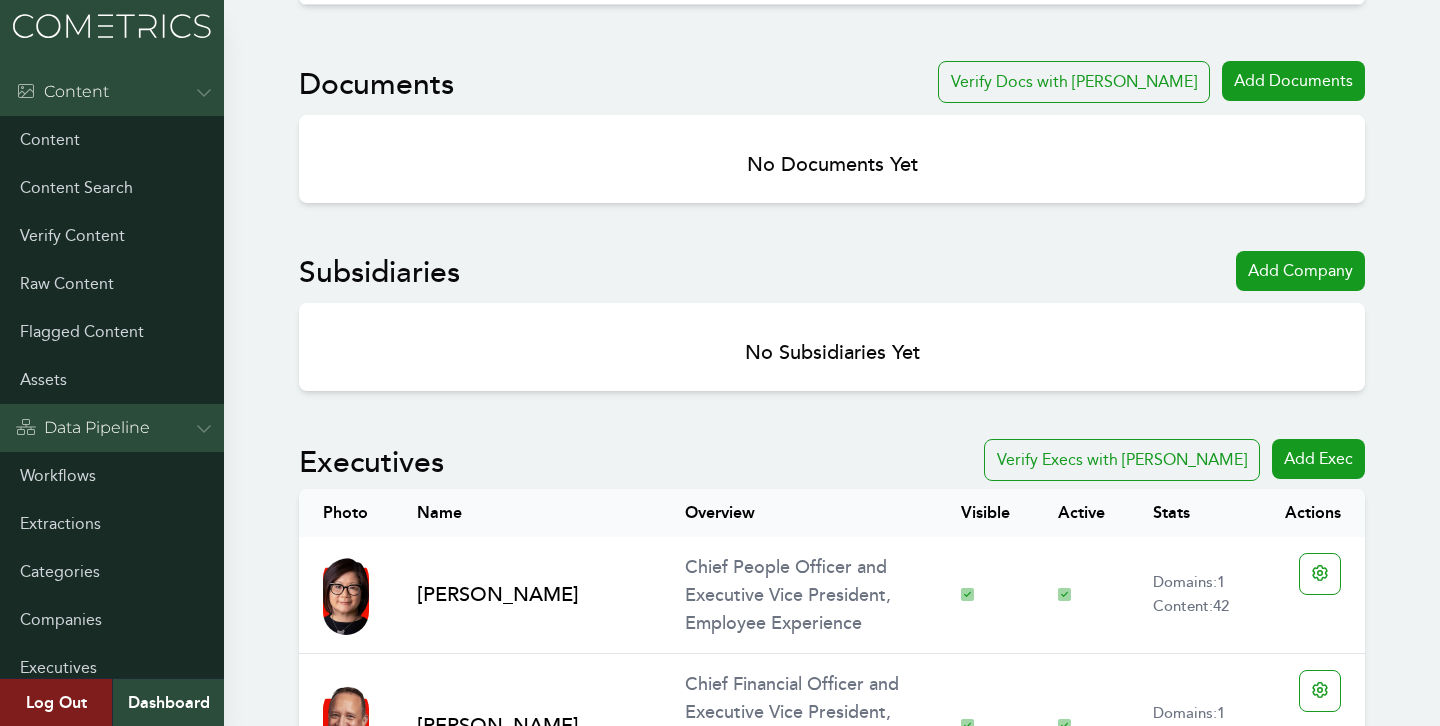 scroll, scrollTop: 807, scrollLeft: 0, axis: vertical 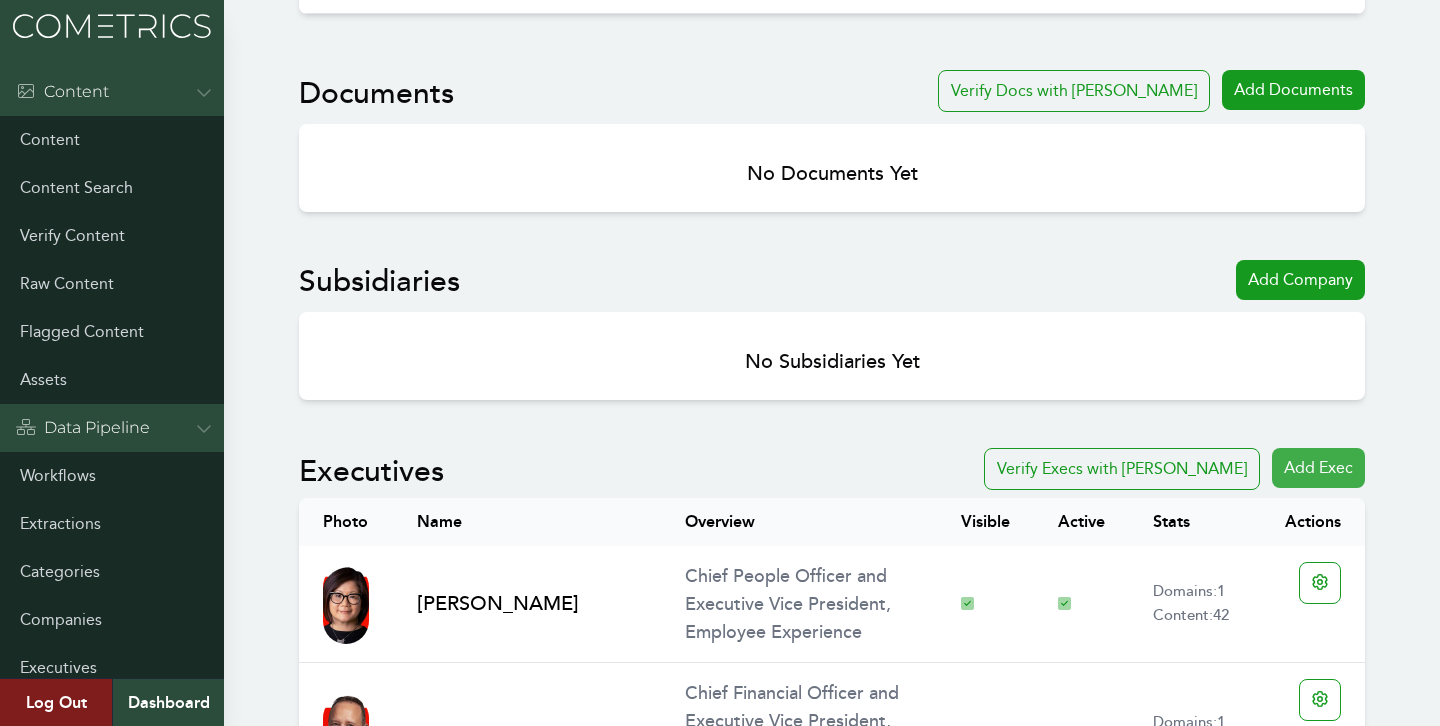 click on "Add Exec" at bounding box center (1318, 468) 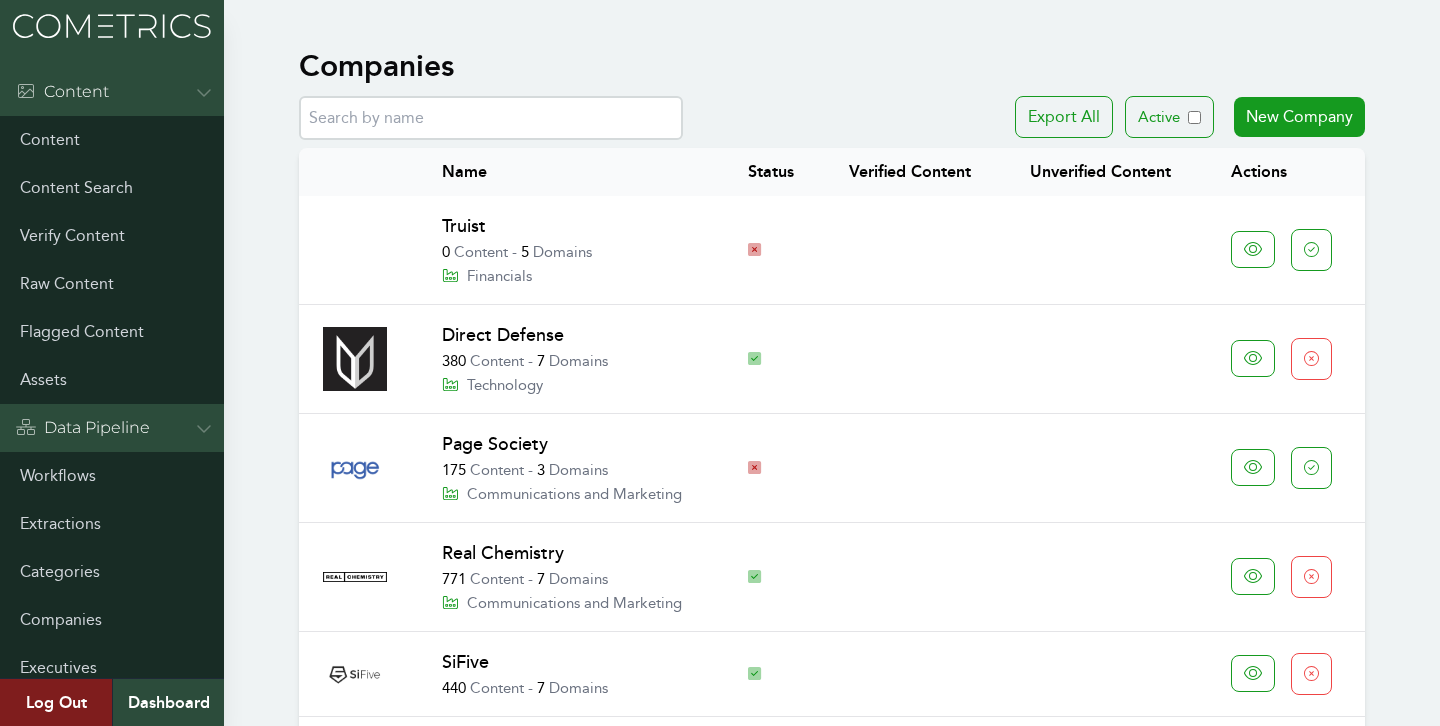 scroll, scrollTop: 0, scrollLeft: 0, axis: both 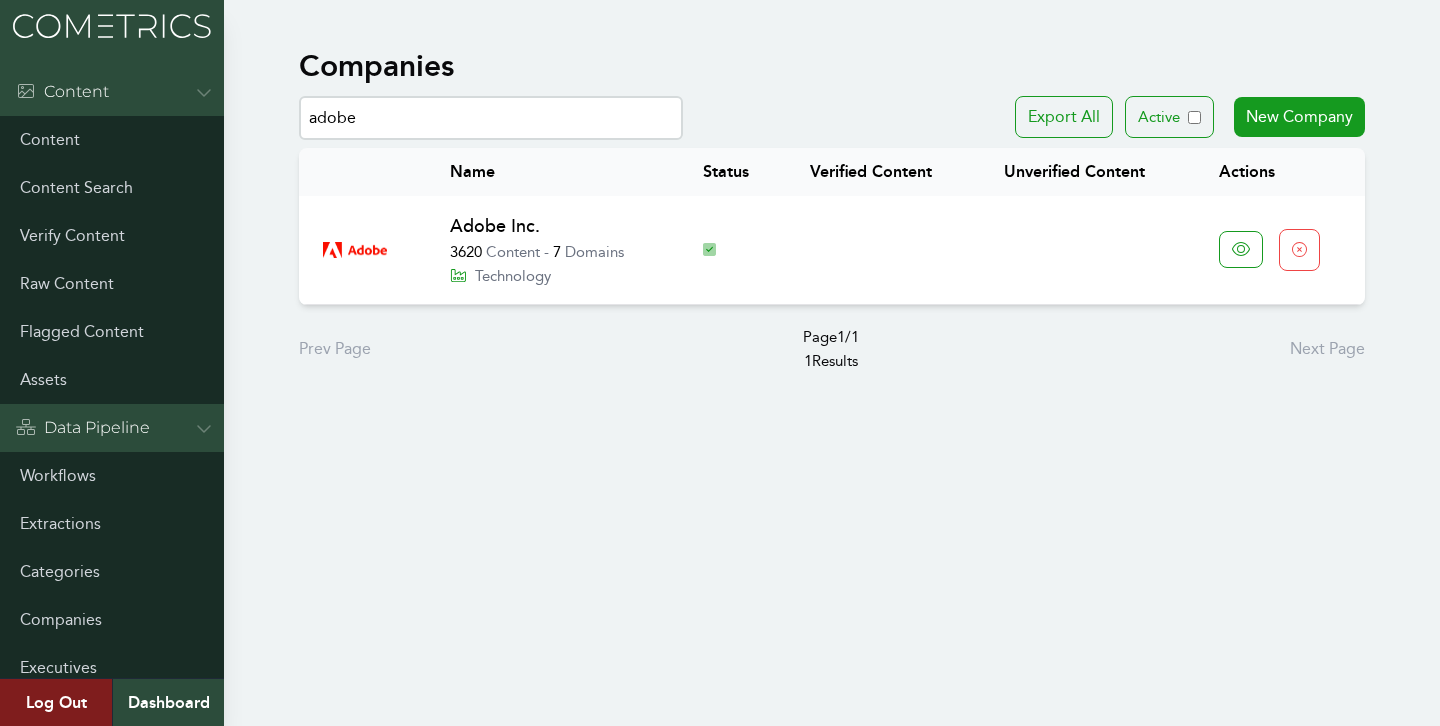 type on "adobe" 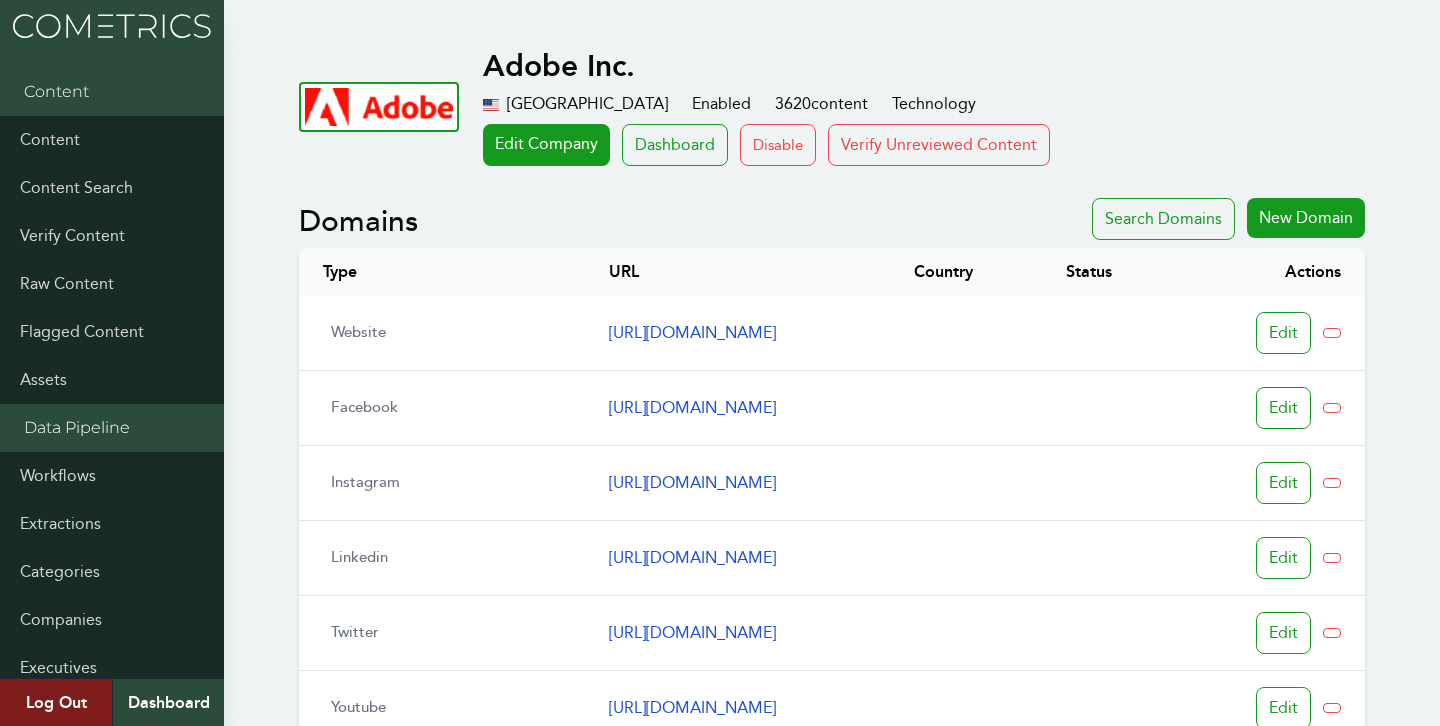 scroll, scrollTop: 0, scrollLeft: 0, axis: both 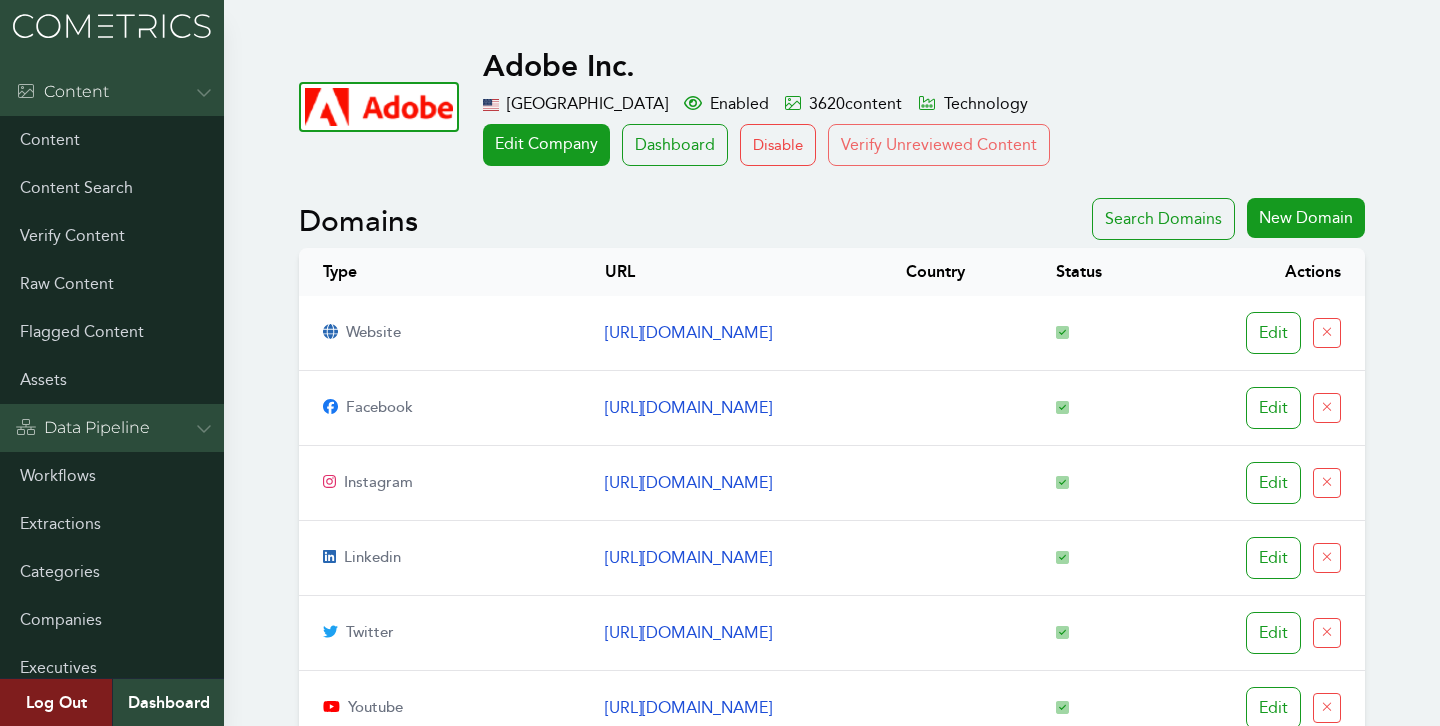 click on "Verify Unreviewed Content" at bounding box center (939, 145) 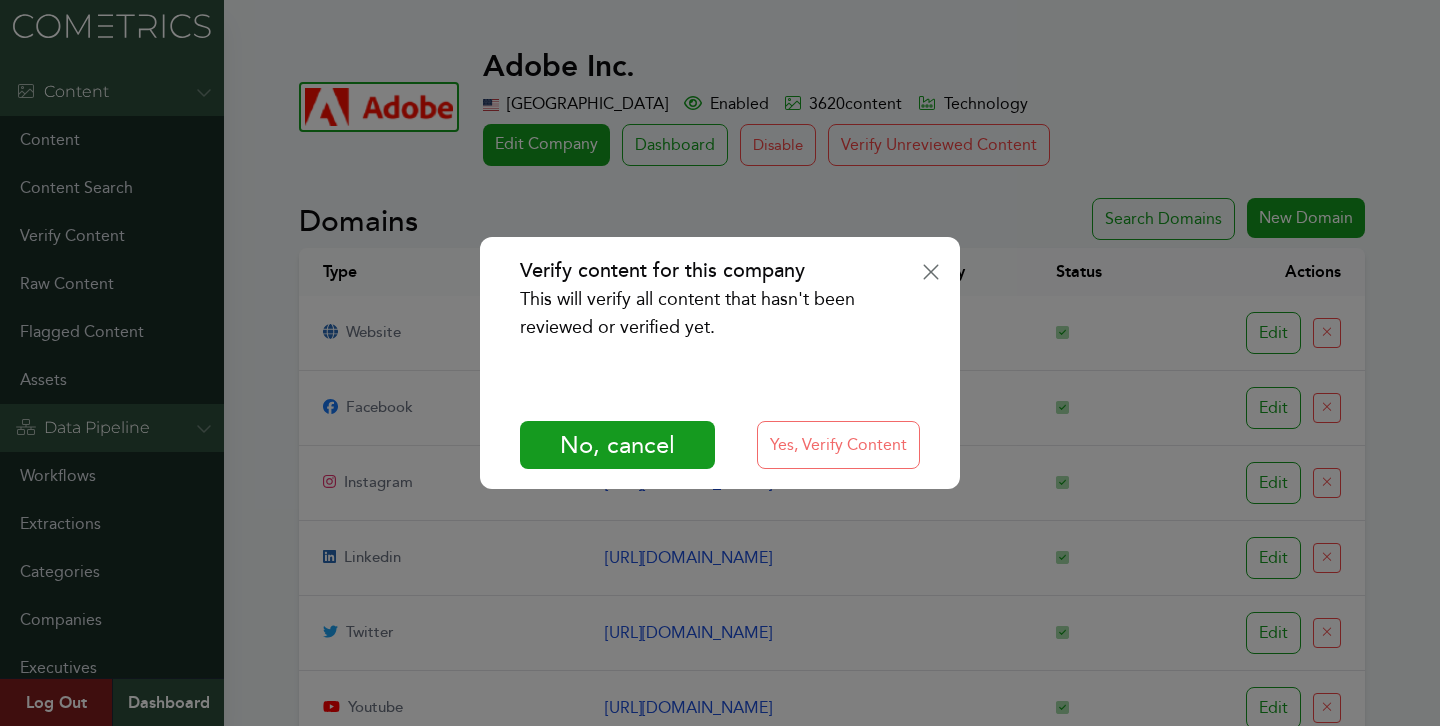 click on "Yes, Verify Content" at bounding box center (838, 445) 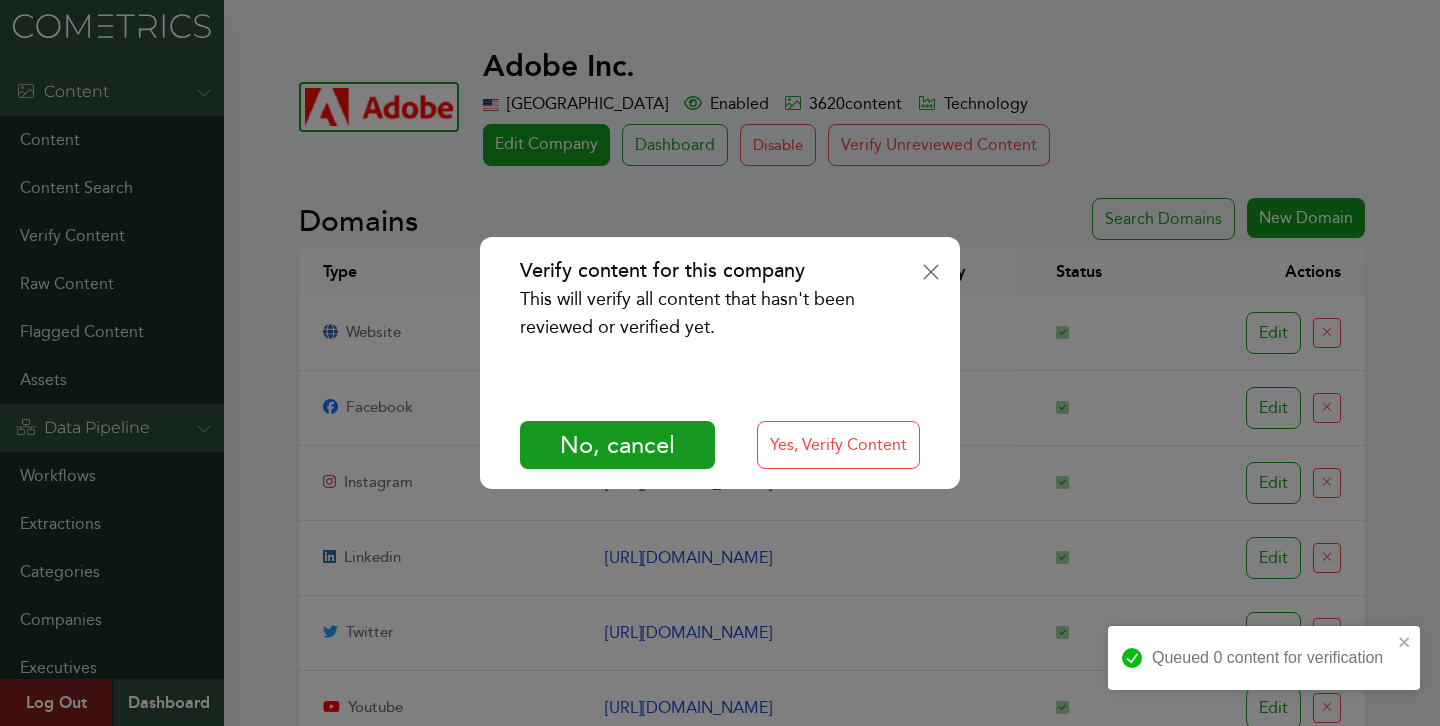 click on "Verify content for this company This will verify all content that hasn't been reviewed or verified yet. No, cancel Yes, Verify Content" at bounding box center (720, 363) 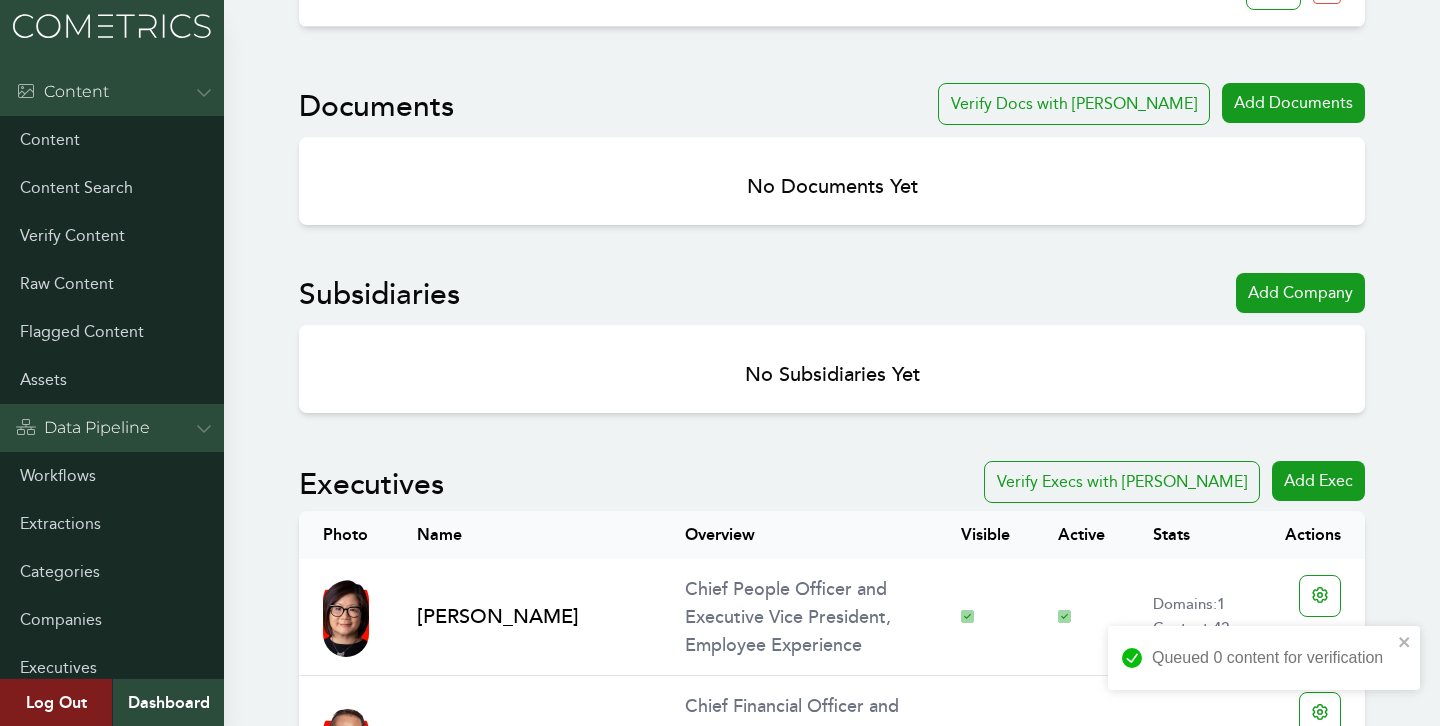 scroll, scrollTop: 938, scrollLeft: 0, axis: vertical 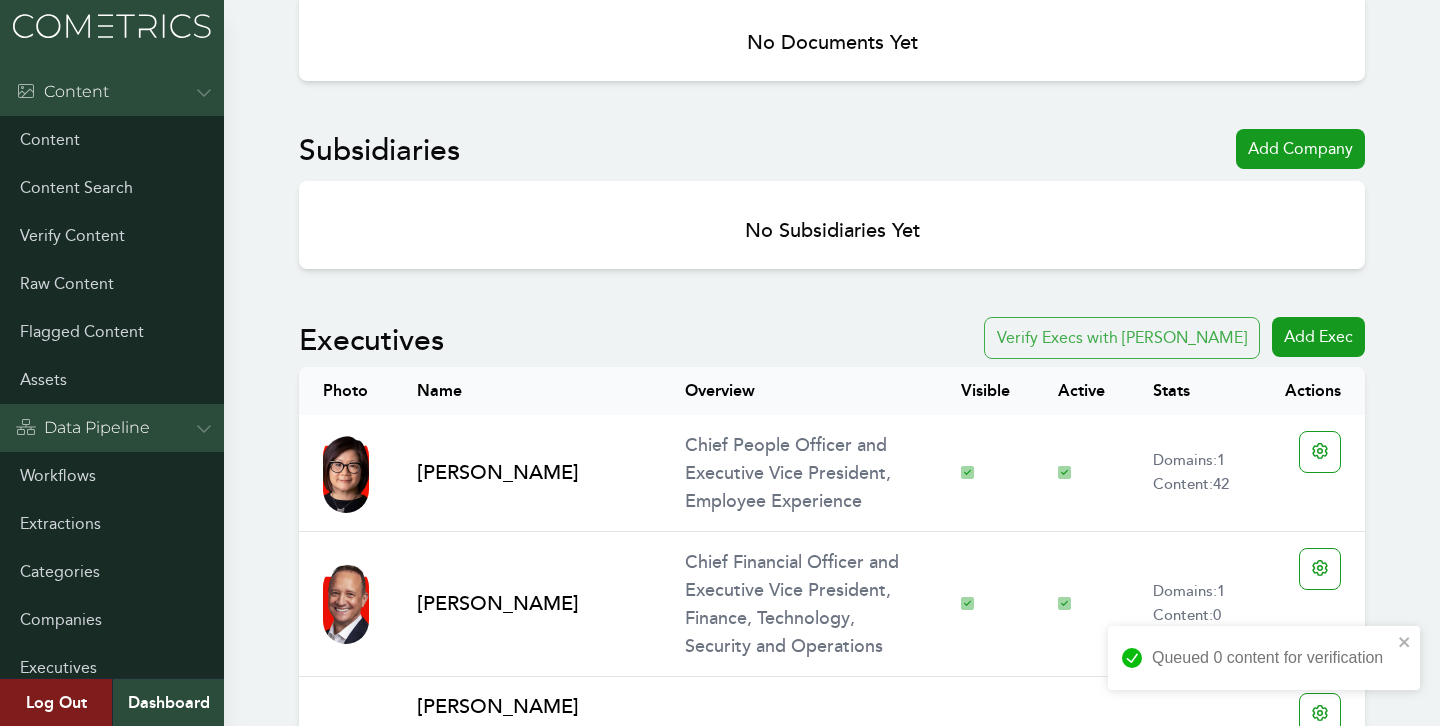 click on "Verify Execs with Clair" at bounding box center (1122, 338) 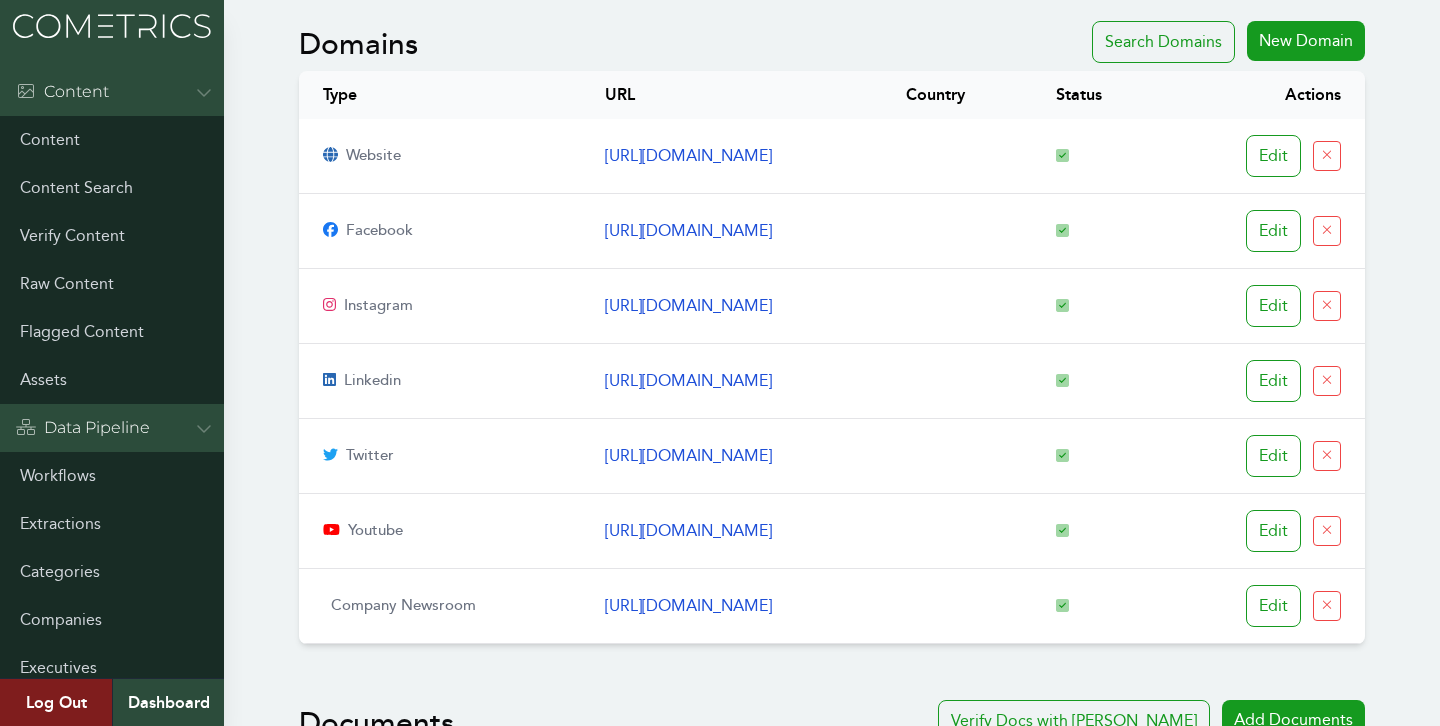 scroll, scrollTop: 0, scrollLeft: 0, axis: both 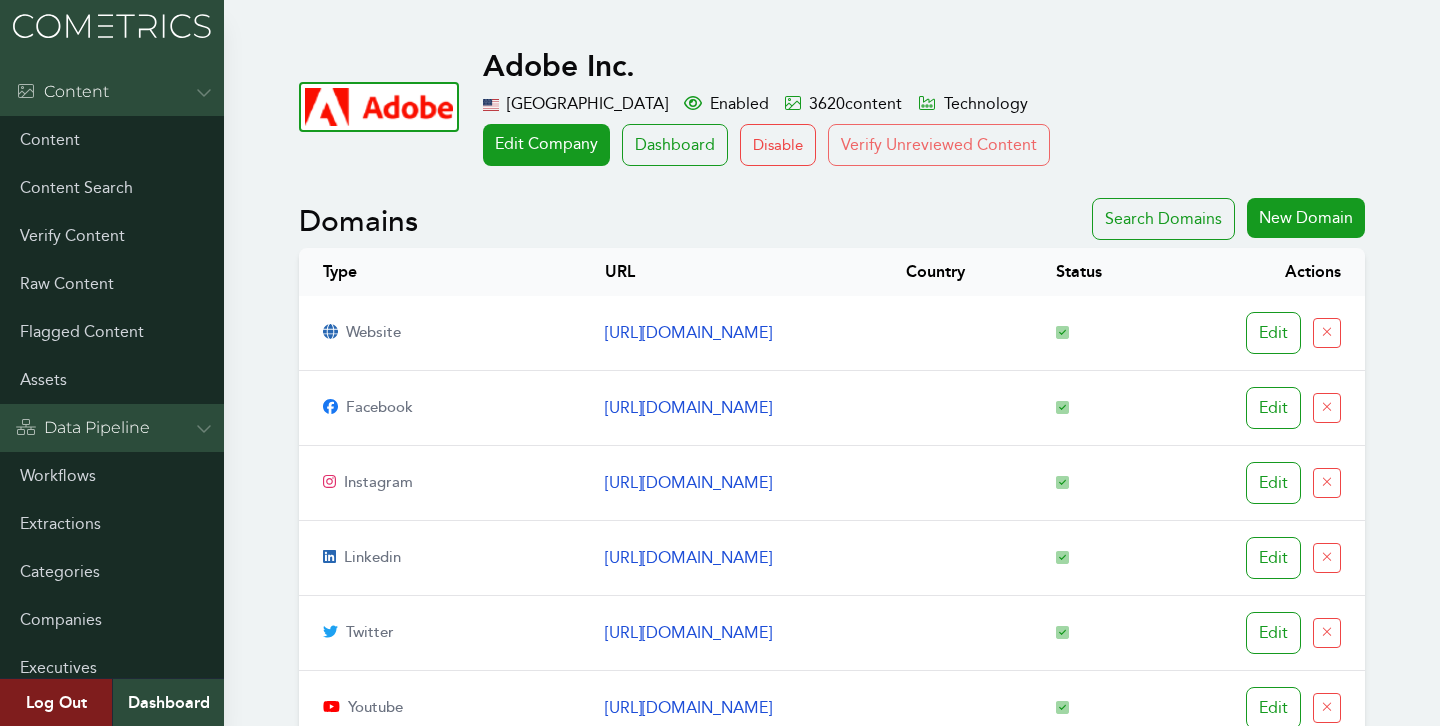 click on "Verify Unreviewed Content" at bounding box center [939, 145] 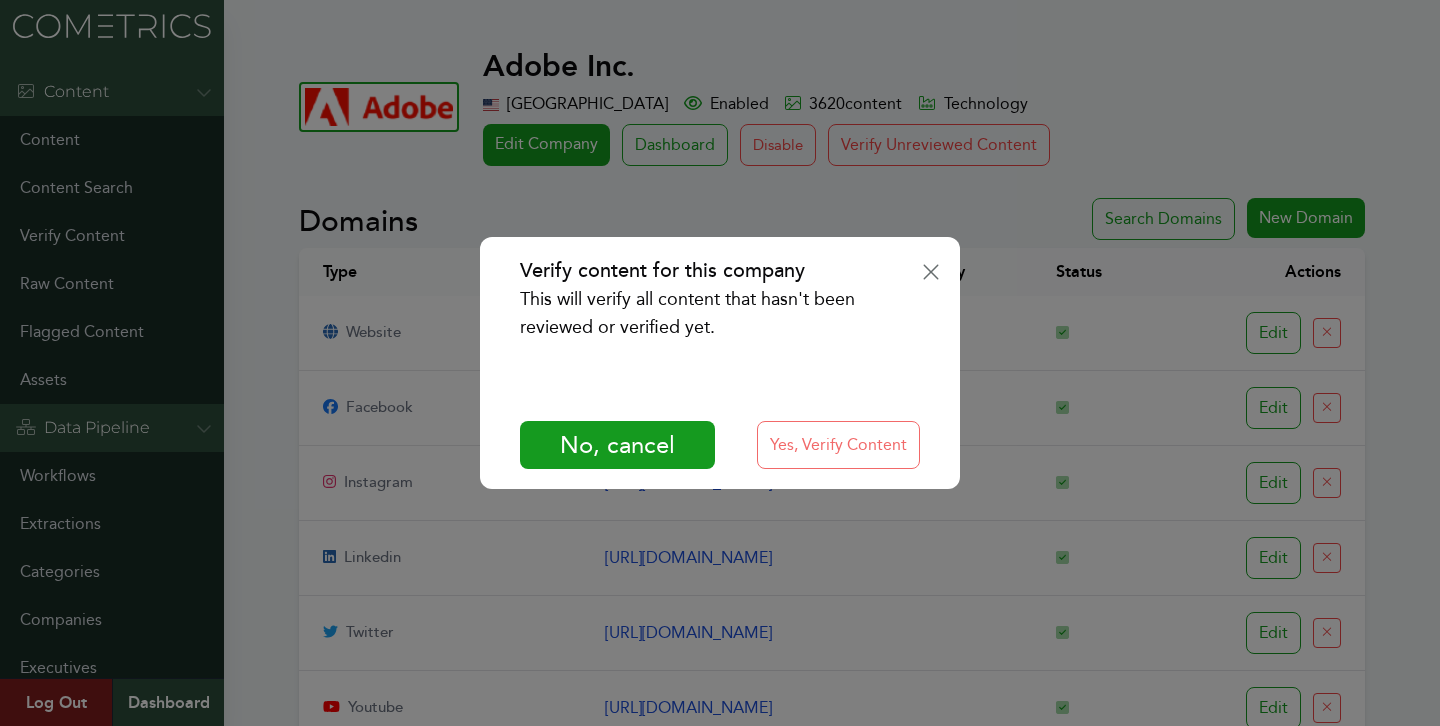 click on "Yes, Verify Content" at bounding box center [838, 445] 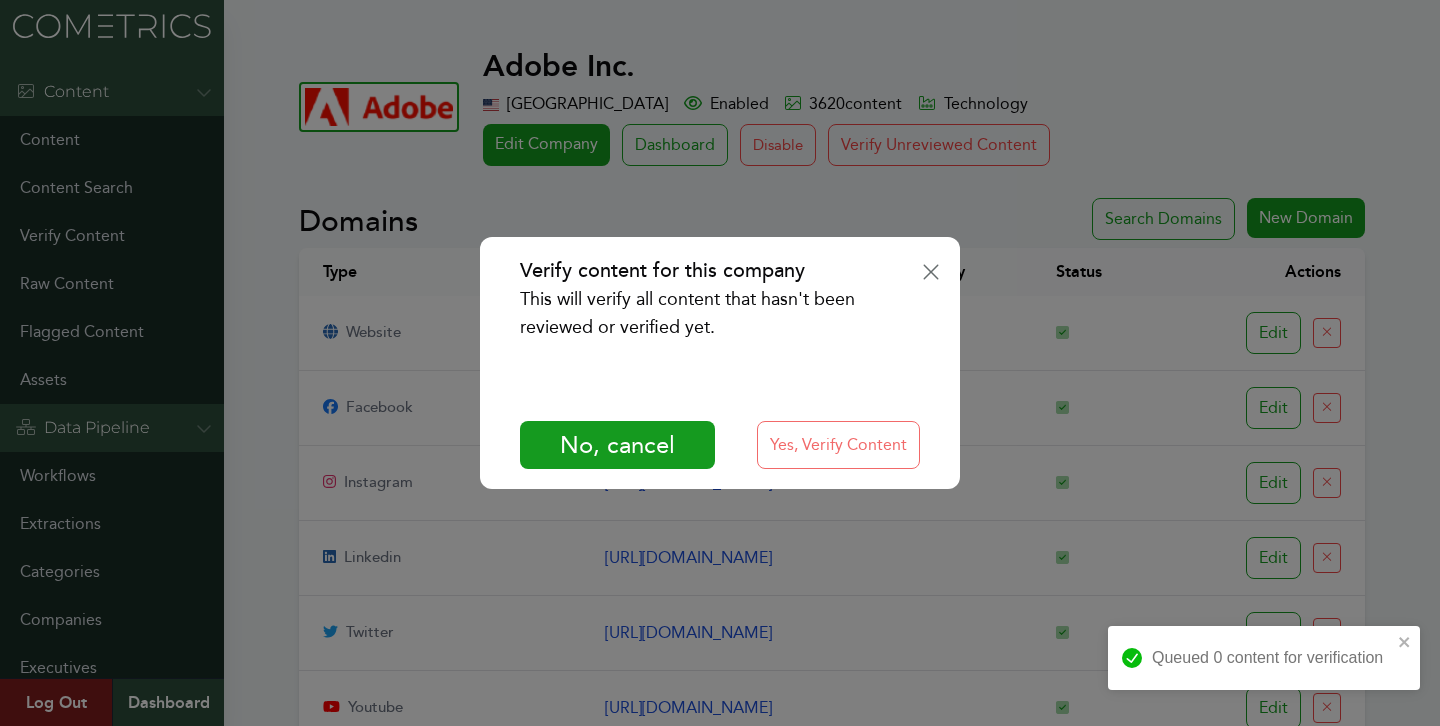 click on "Yes, Verify Content" at bounding box center [838, 445] 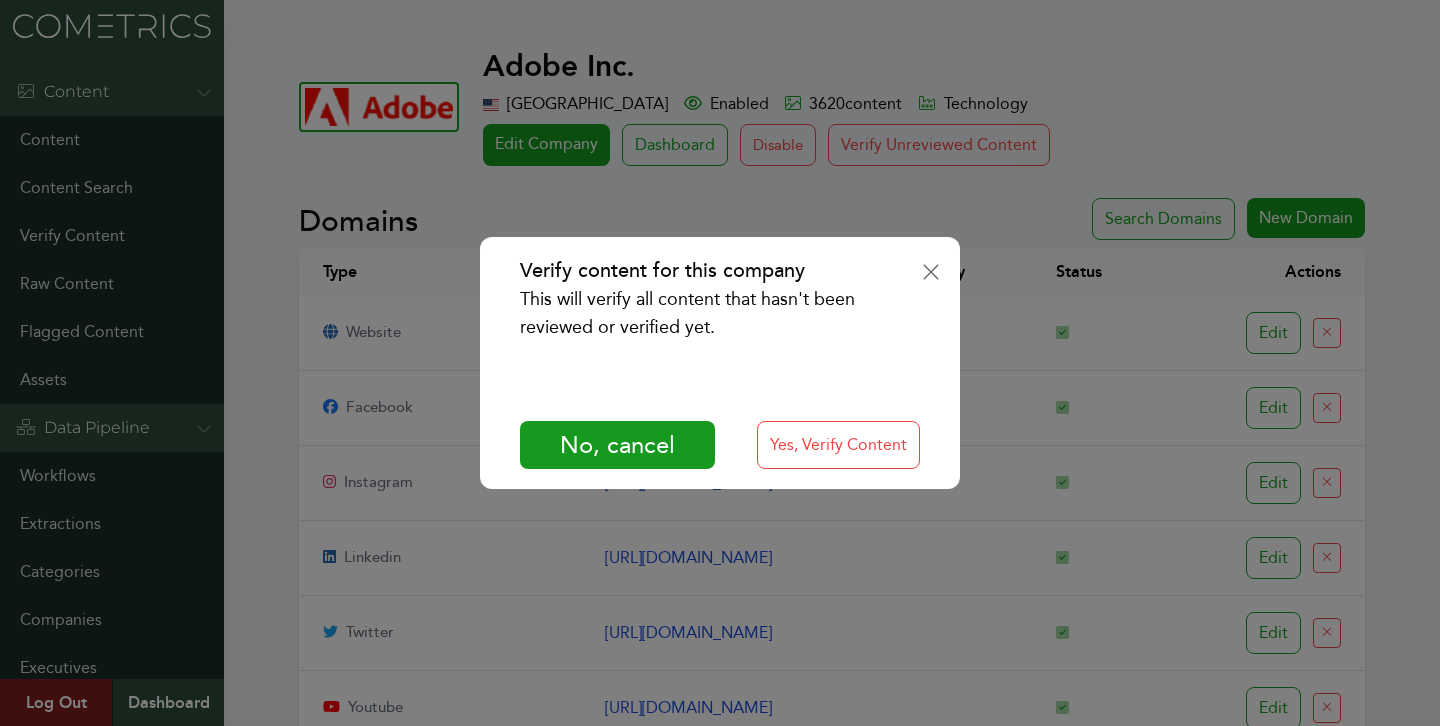 click on "Verify content for this company This will verify all content that hasn't been reviewed or verified yet. No, cancel Yes, Verify Content" at bounding box center [720, 363] 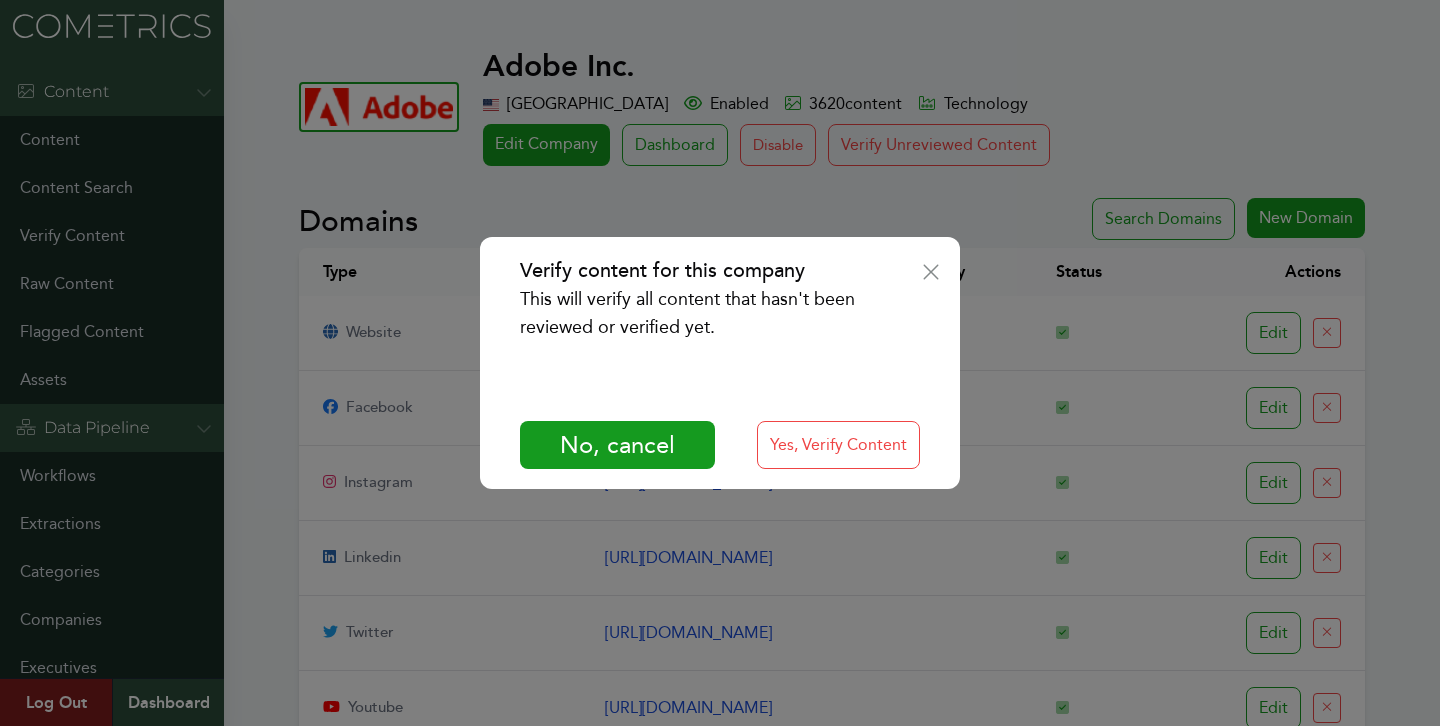 click 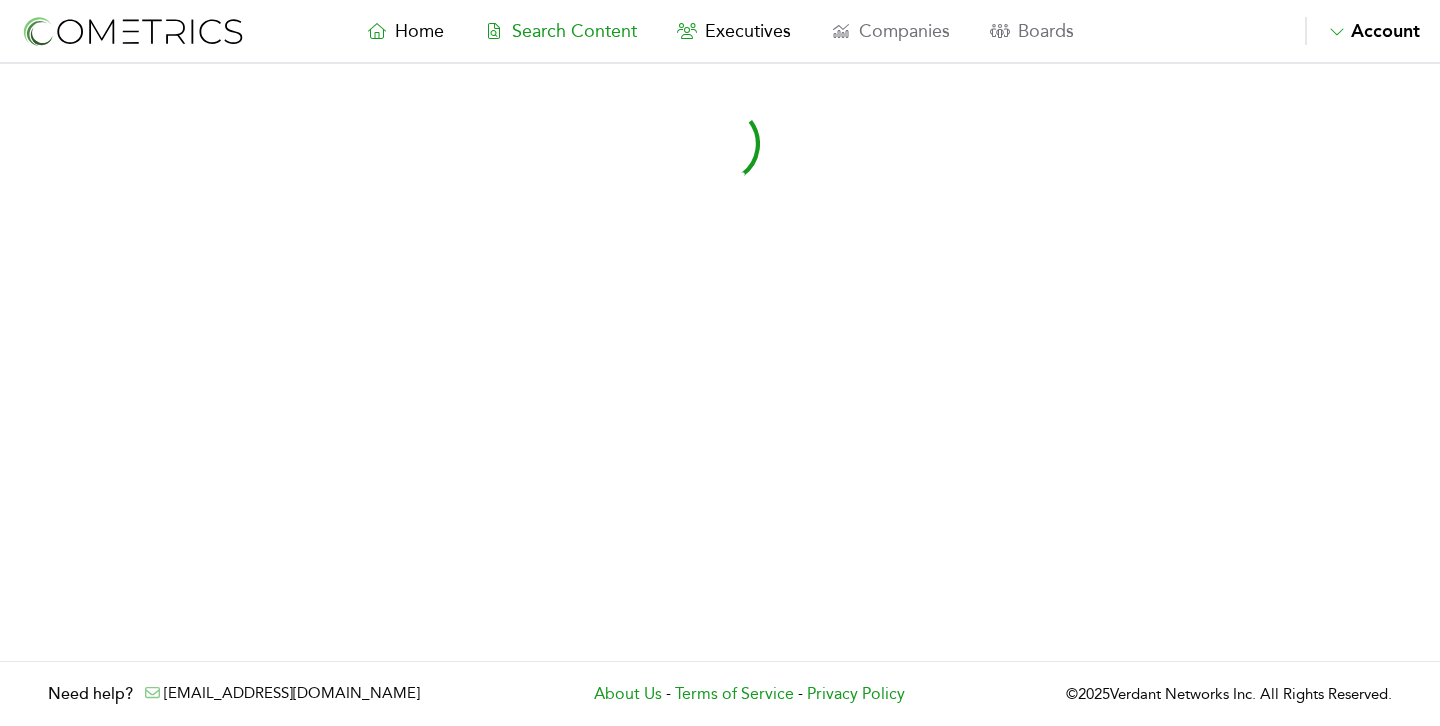 scroll, scrollTop: 0, scrollLeft: 0, axis: both 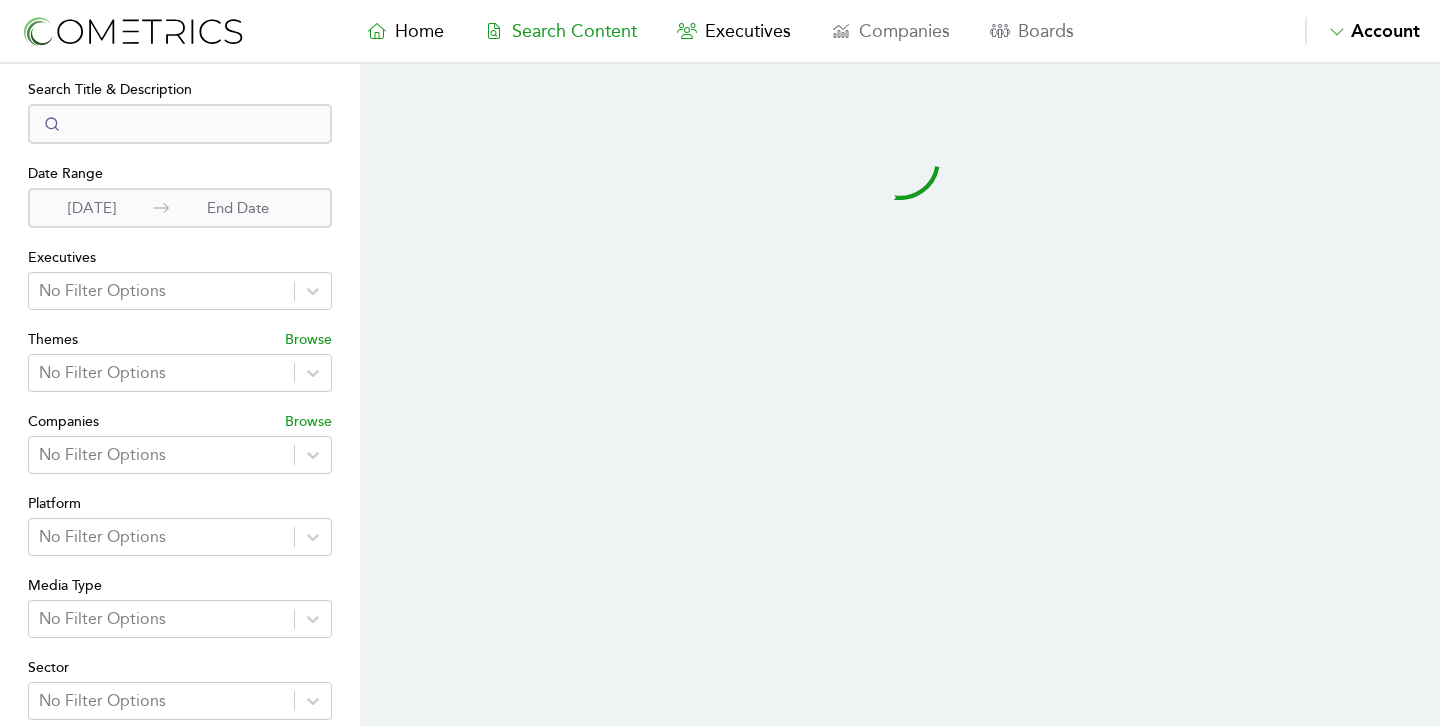 select on "50" 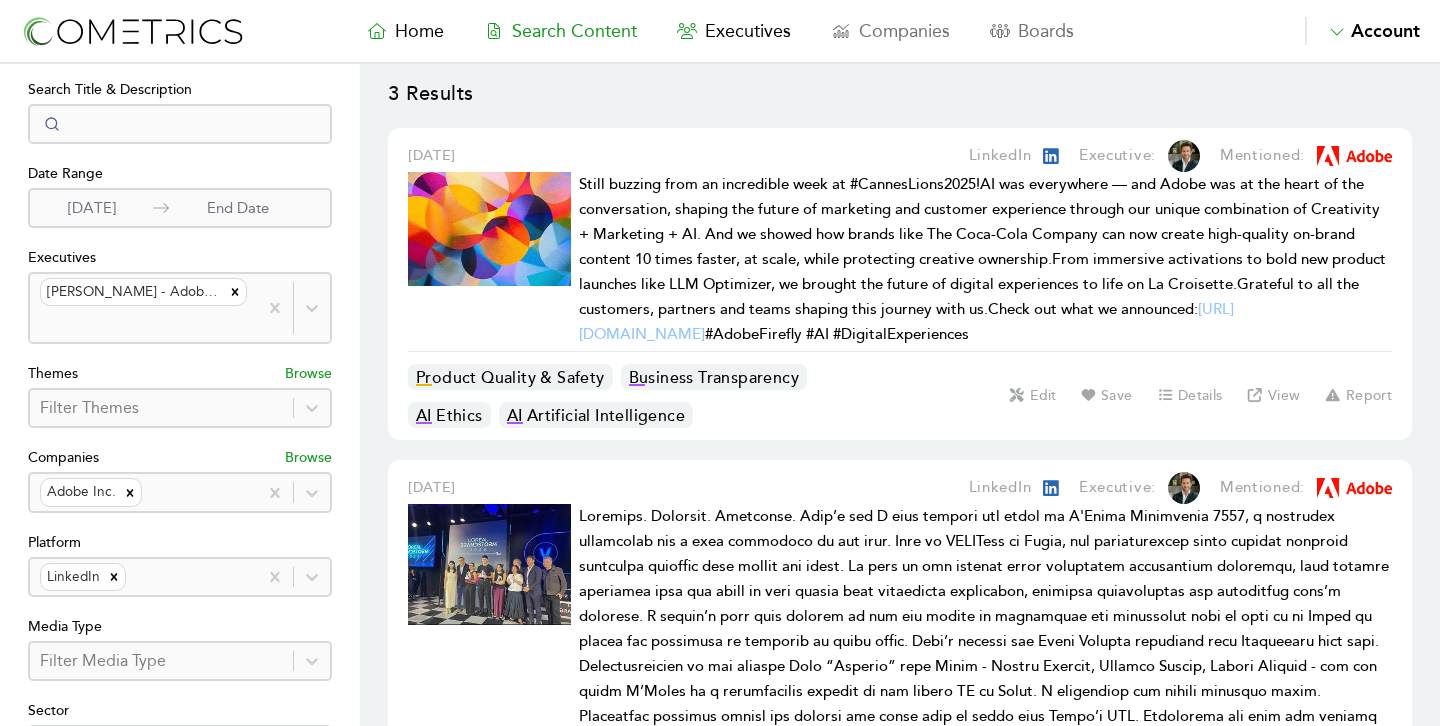 click on "[DATE]" at bounding box center [91, 208] 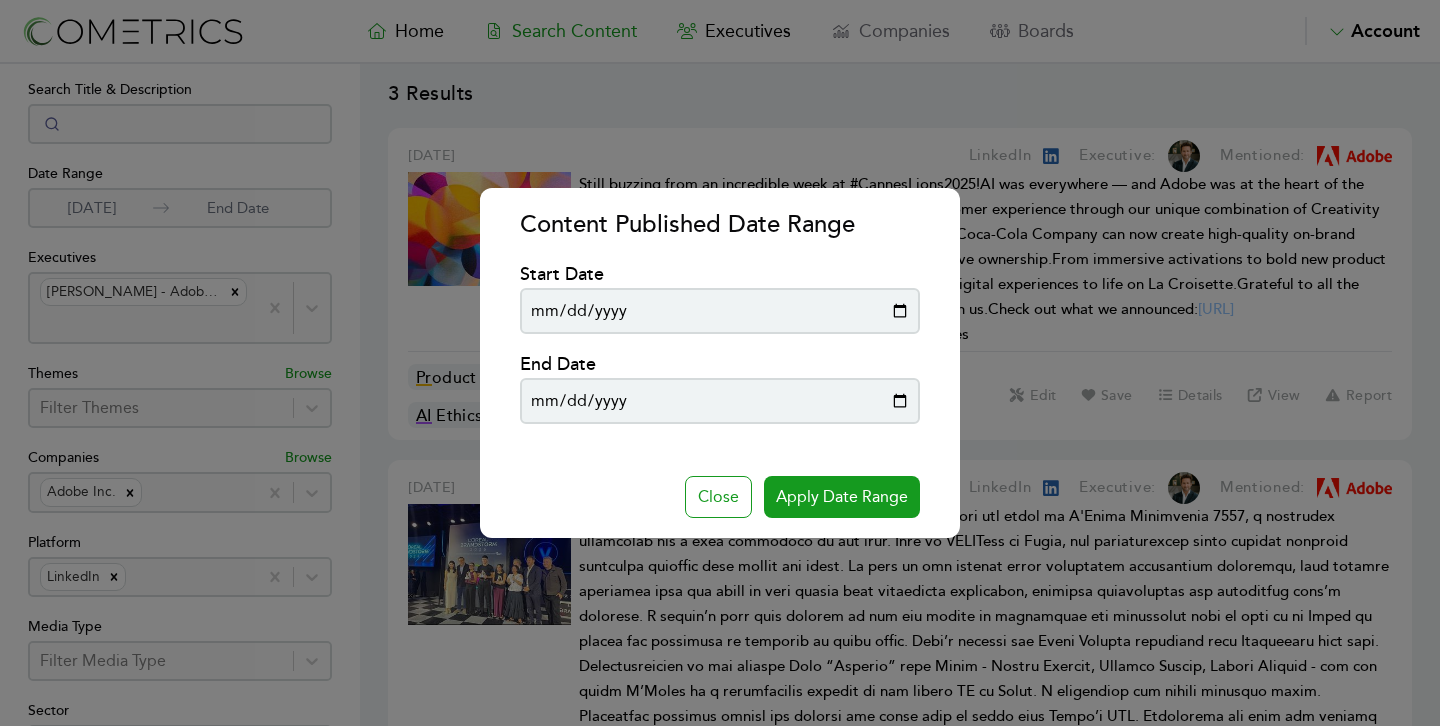 click on "[DATE]" at bounding box center (720, 311) 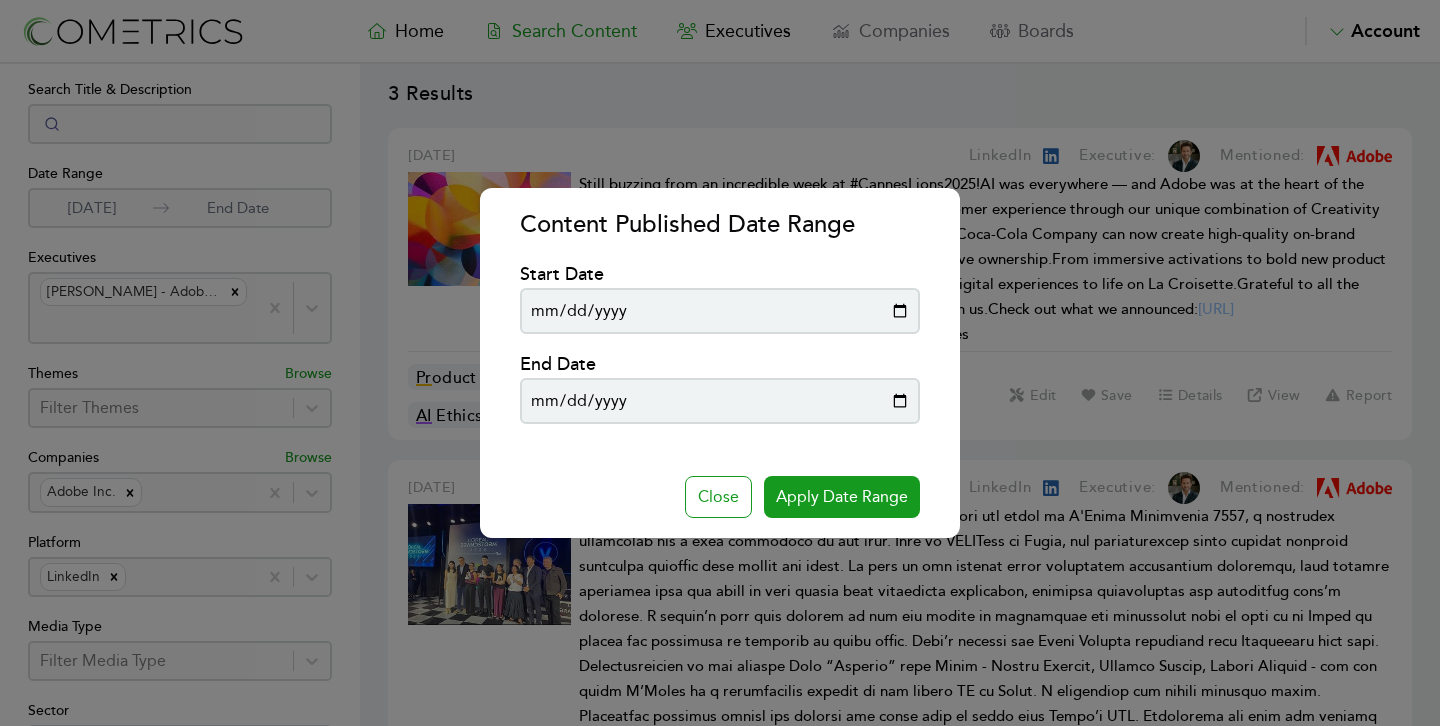 type on "[DATE]" 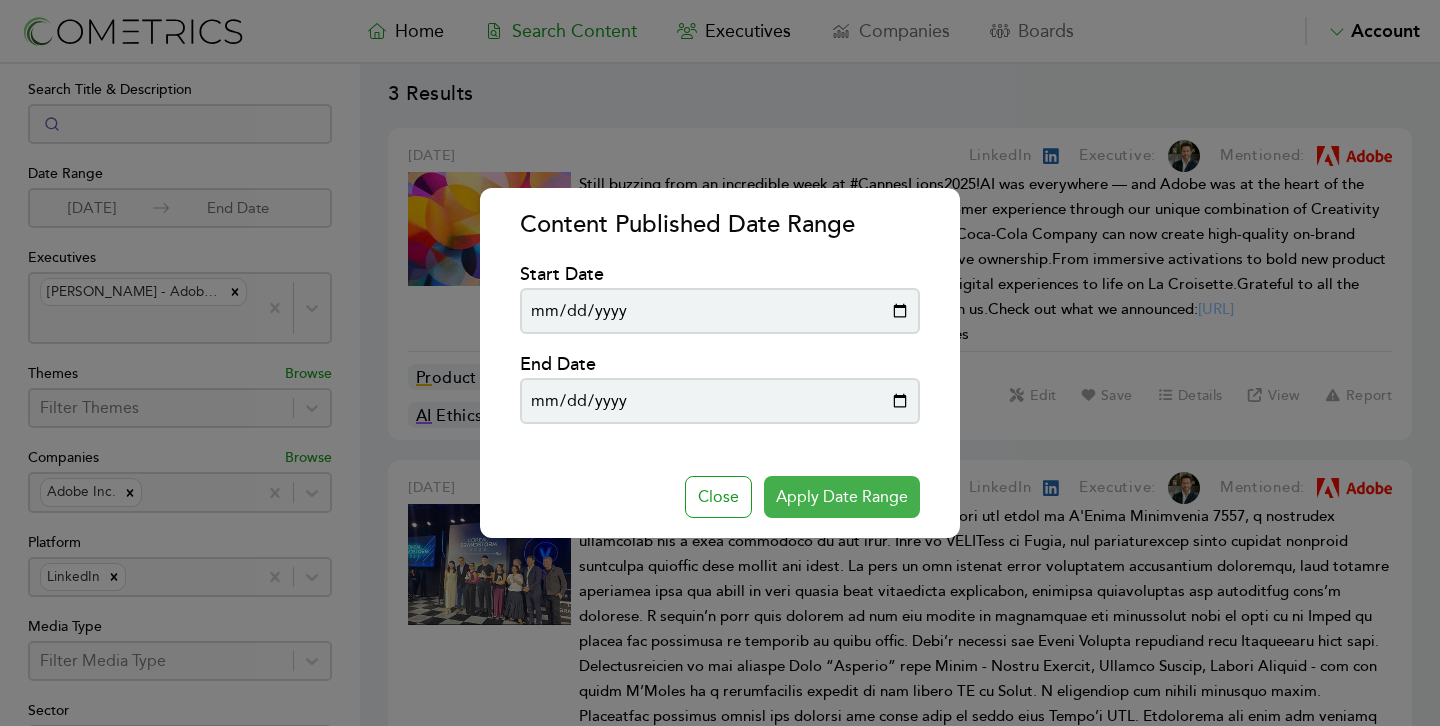 click on "Apply Date Range" at bounding box center (842, 497) 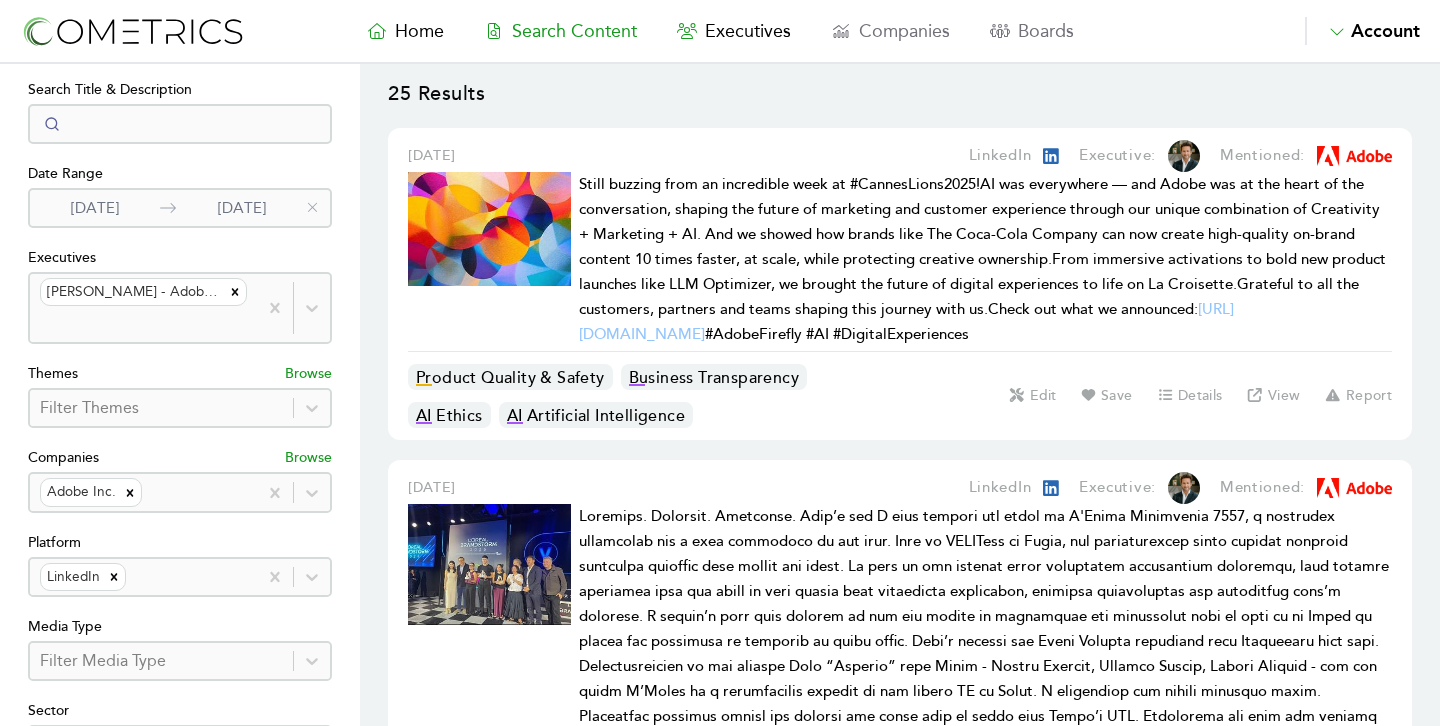 click on "[DATE]" at bounding box center [95, 208] 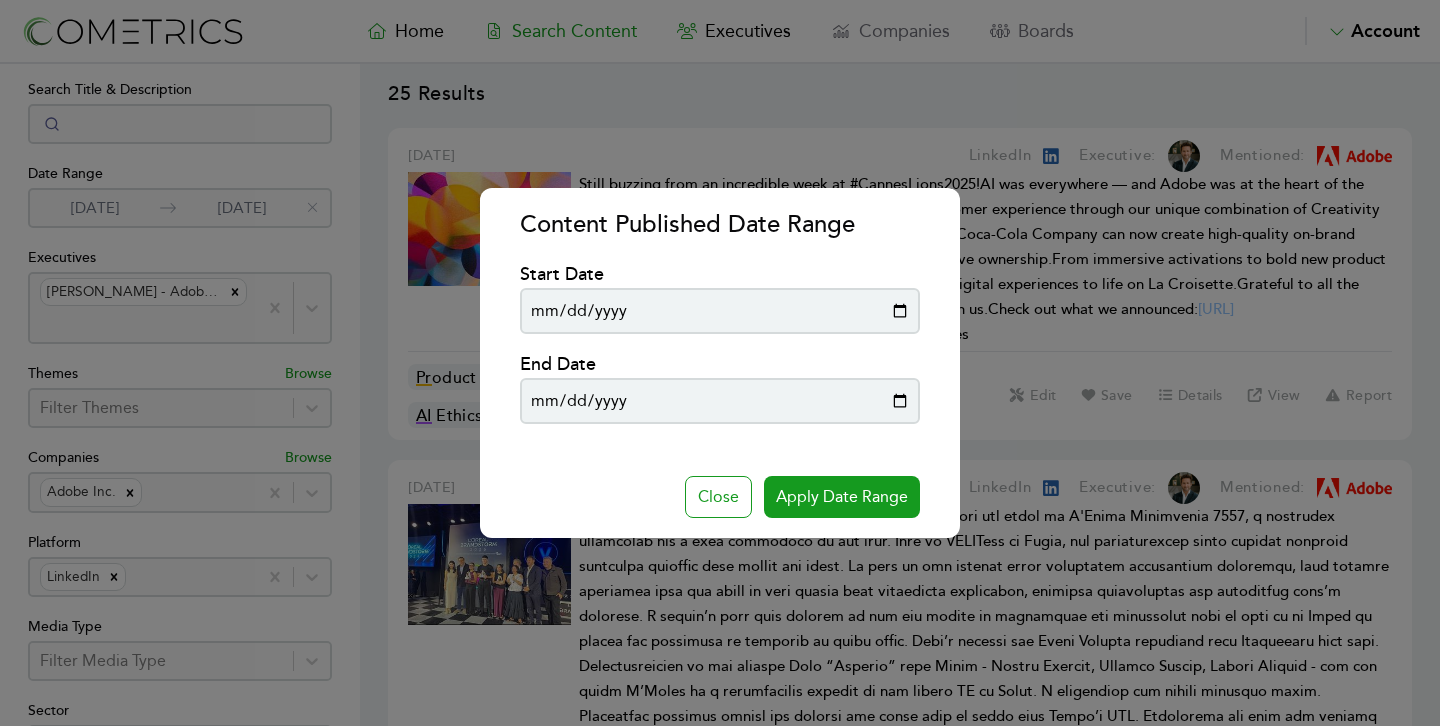 click on "[DATE]" at bounding box center [720, 311] 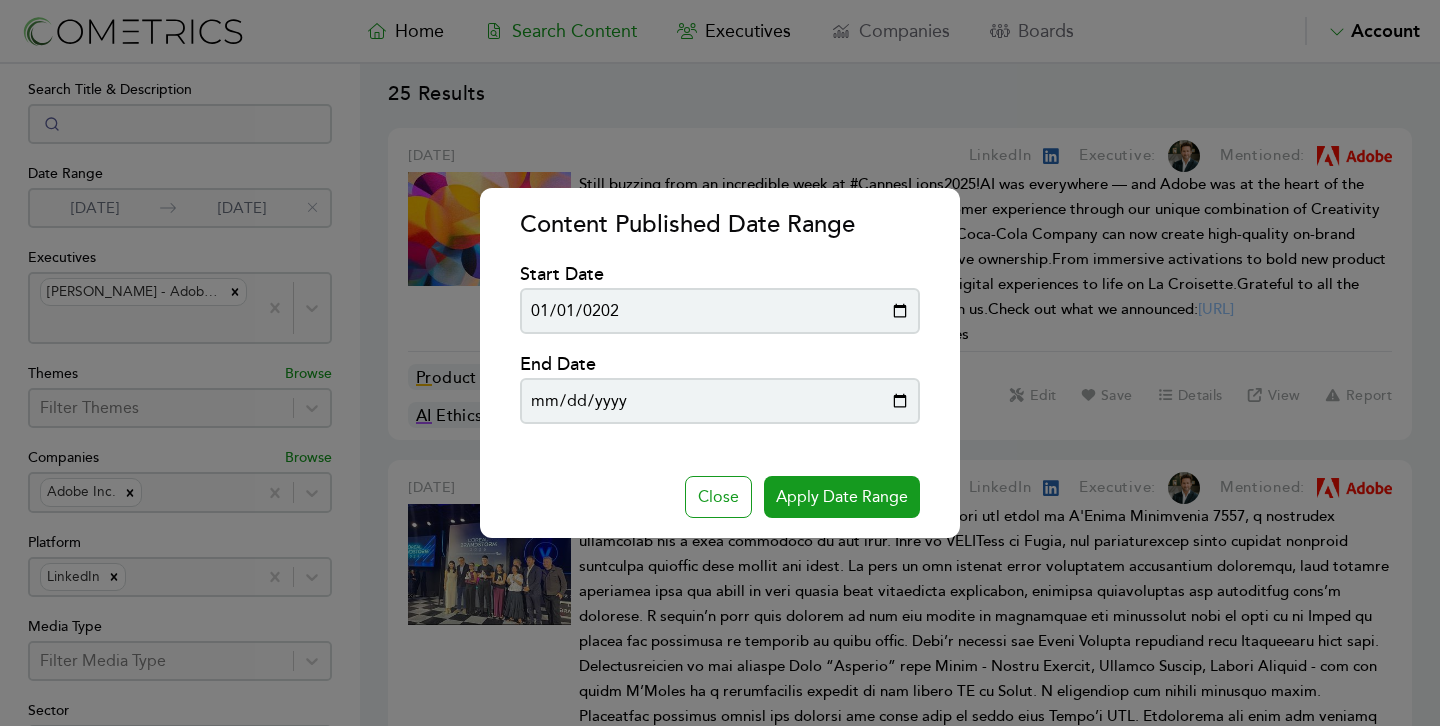 type on "[DATE]" 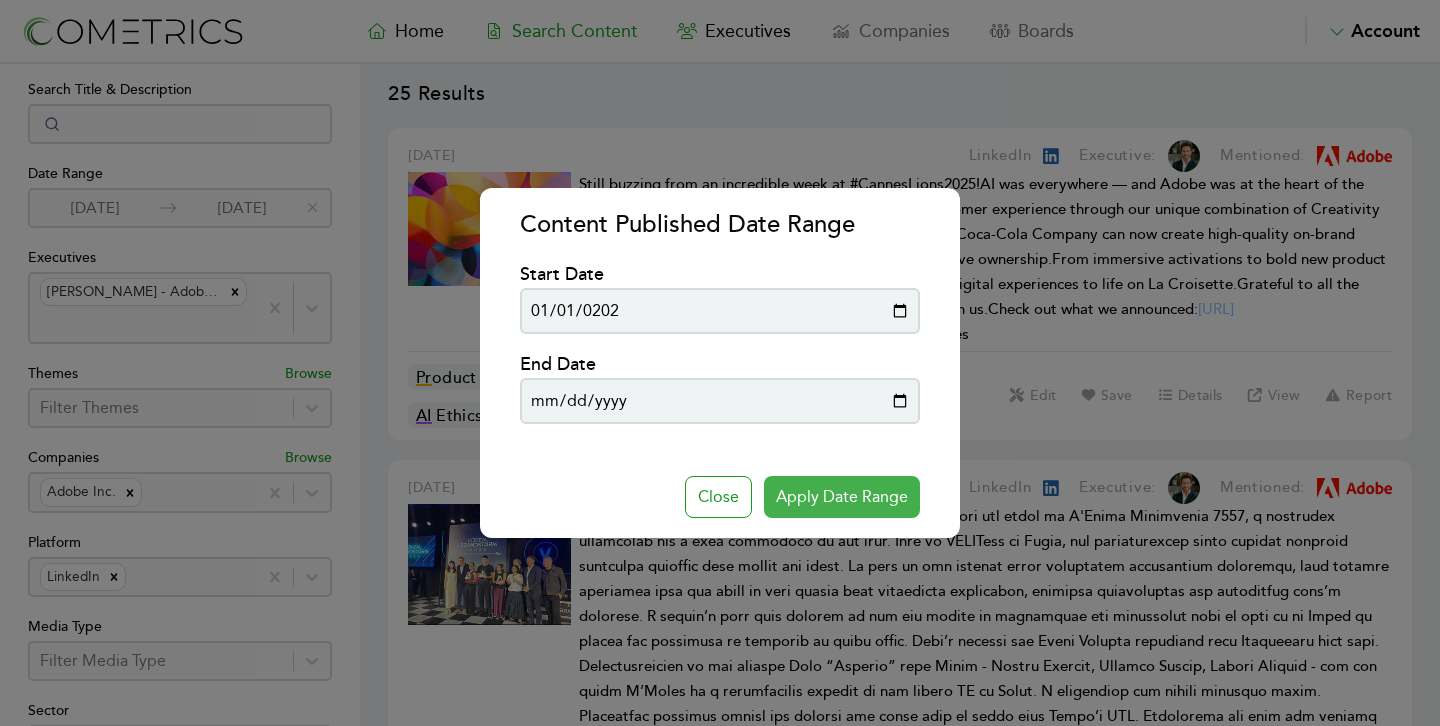 click on "Apply Date Range" at bounding box center [842, 497] 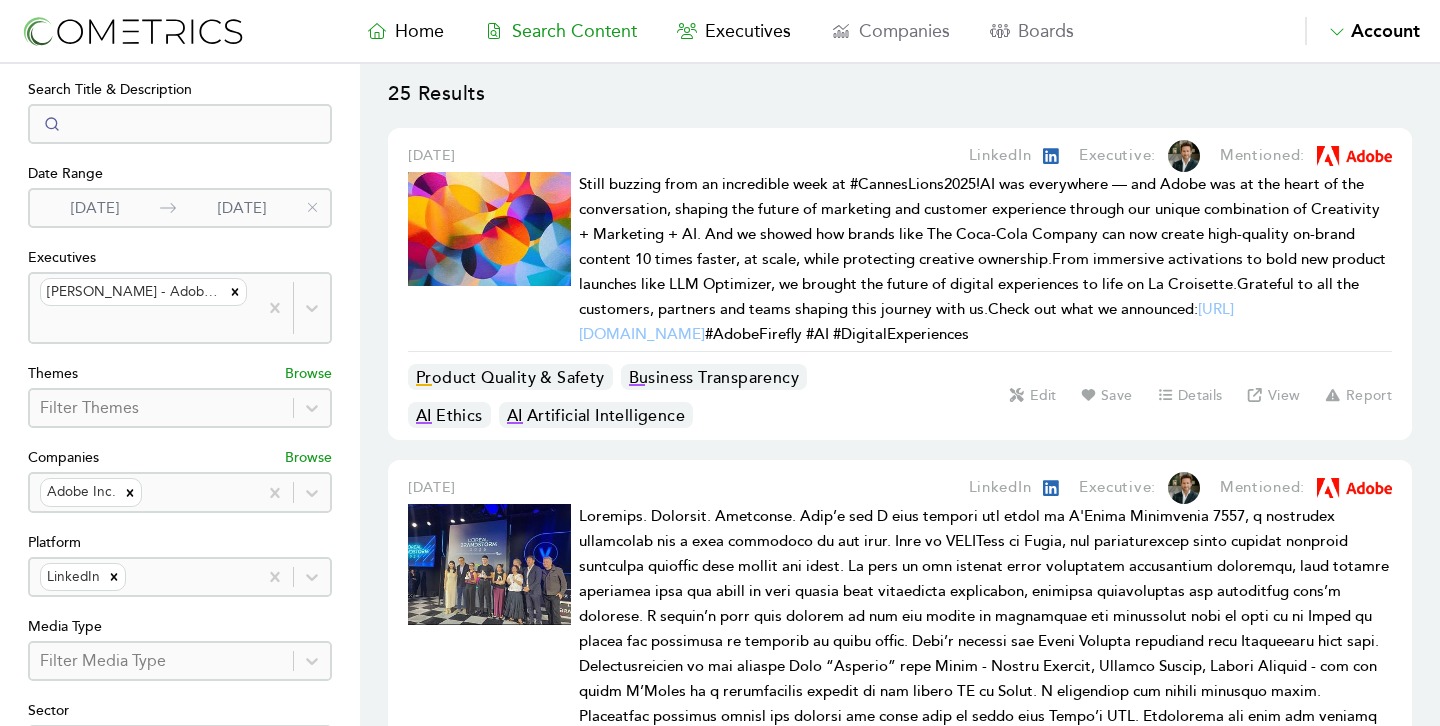 click on "[DATE]" at bounding box center [95, 208] 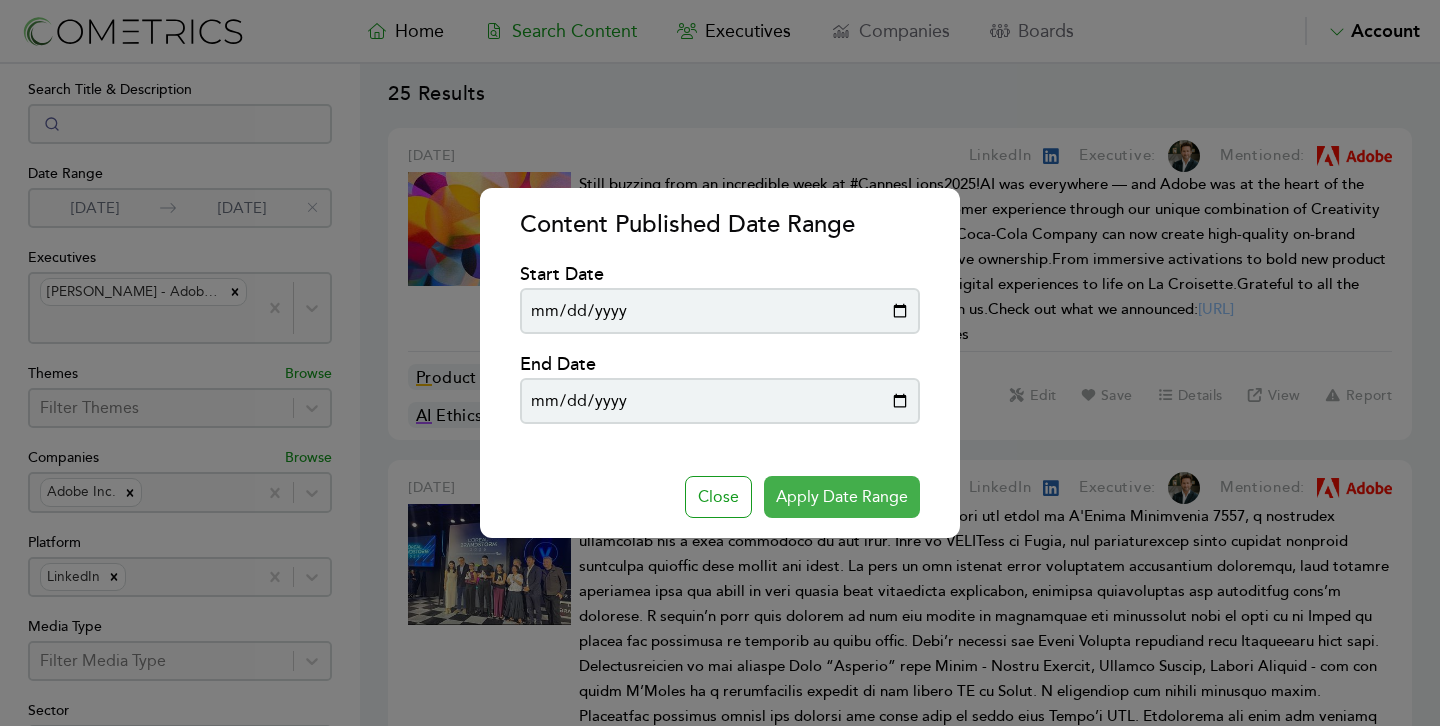 click on "Apply Date Range" at bounding box center [842, 497] 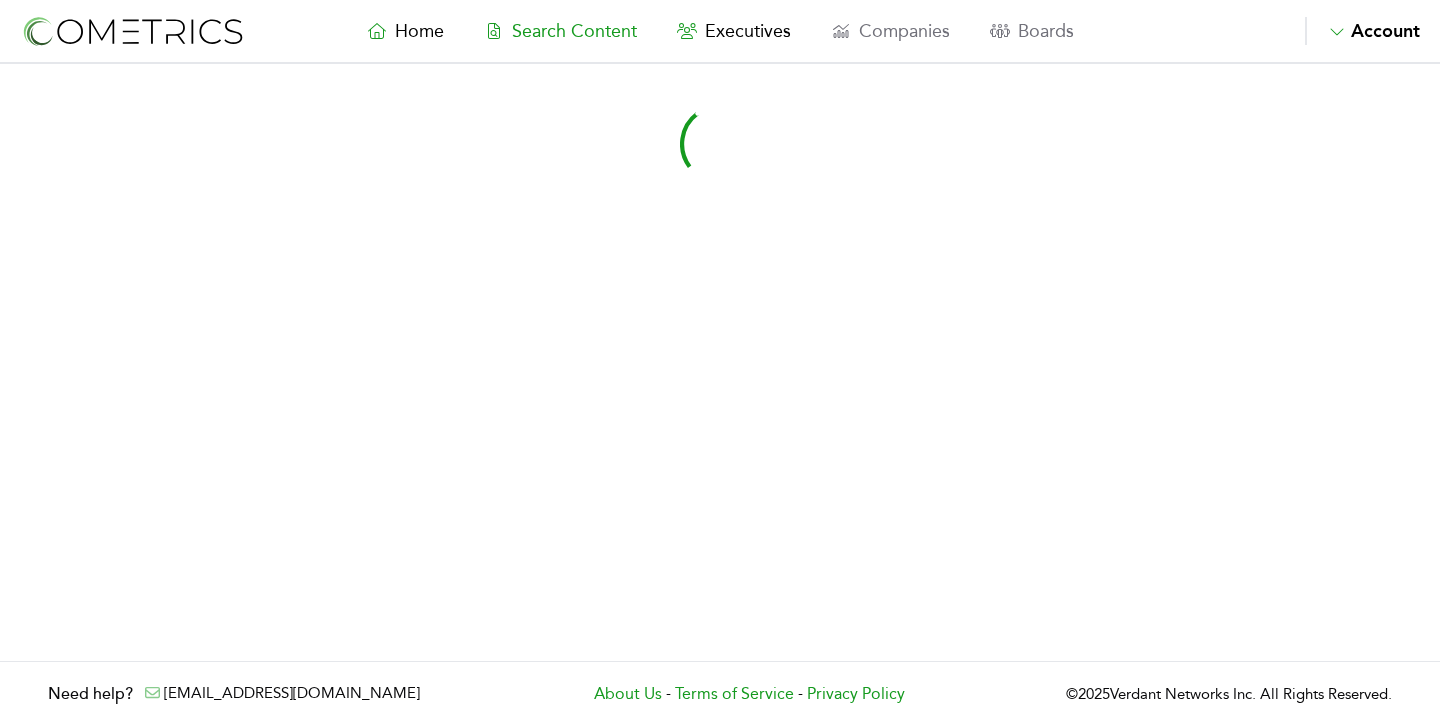 scroll, scrollTop: 0, scrollLeft: 0, axis: both 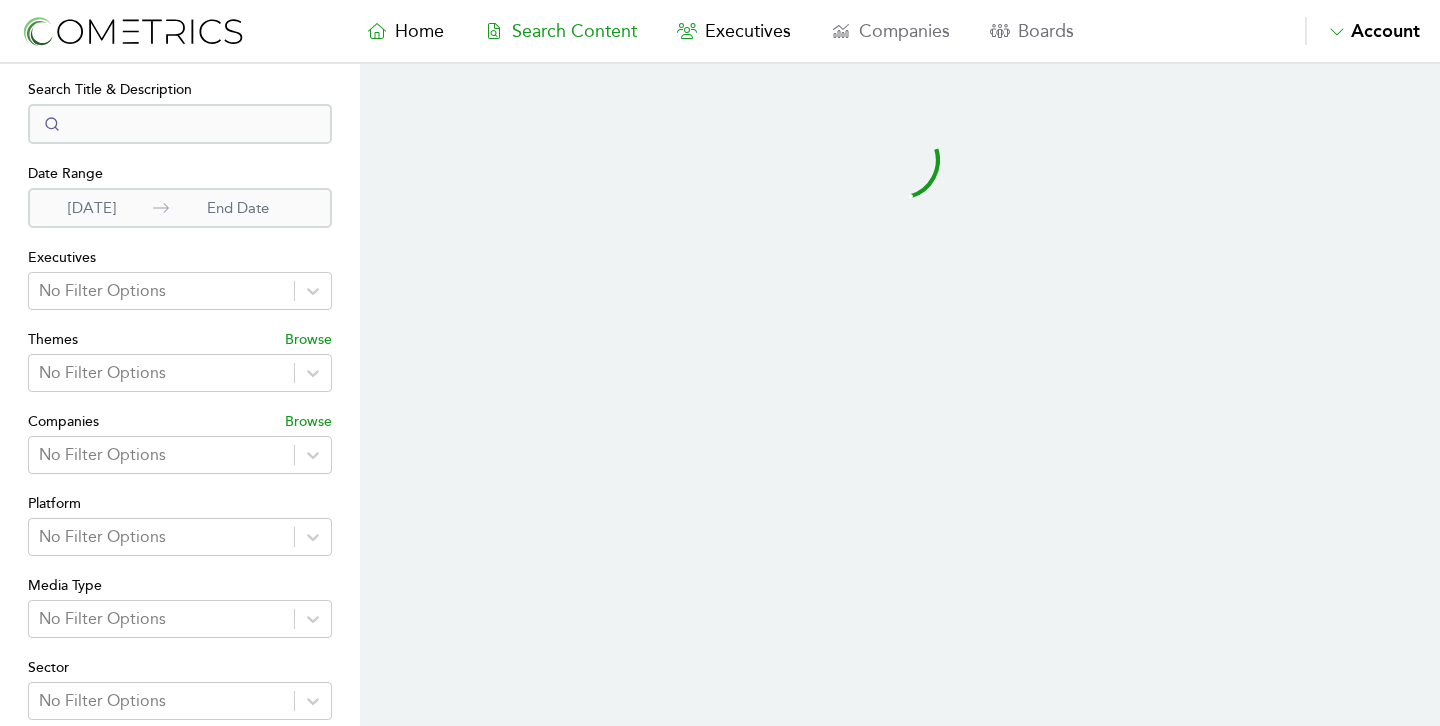 select on "50" 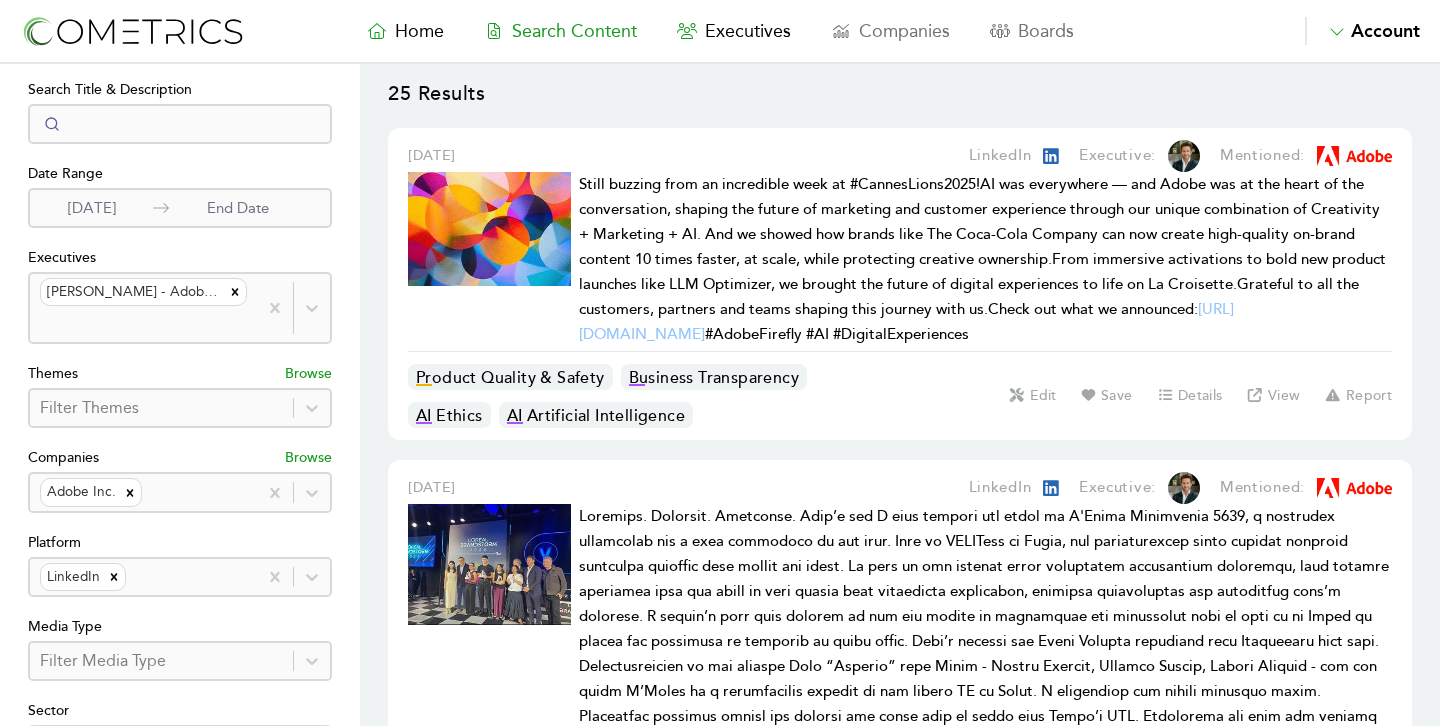 click on "[DATE]" at bounding box center (91, 208) 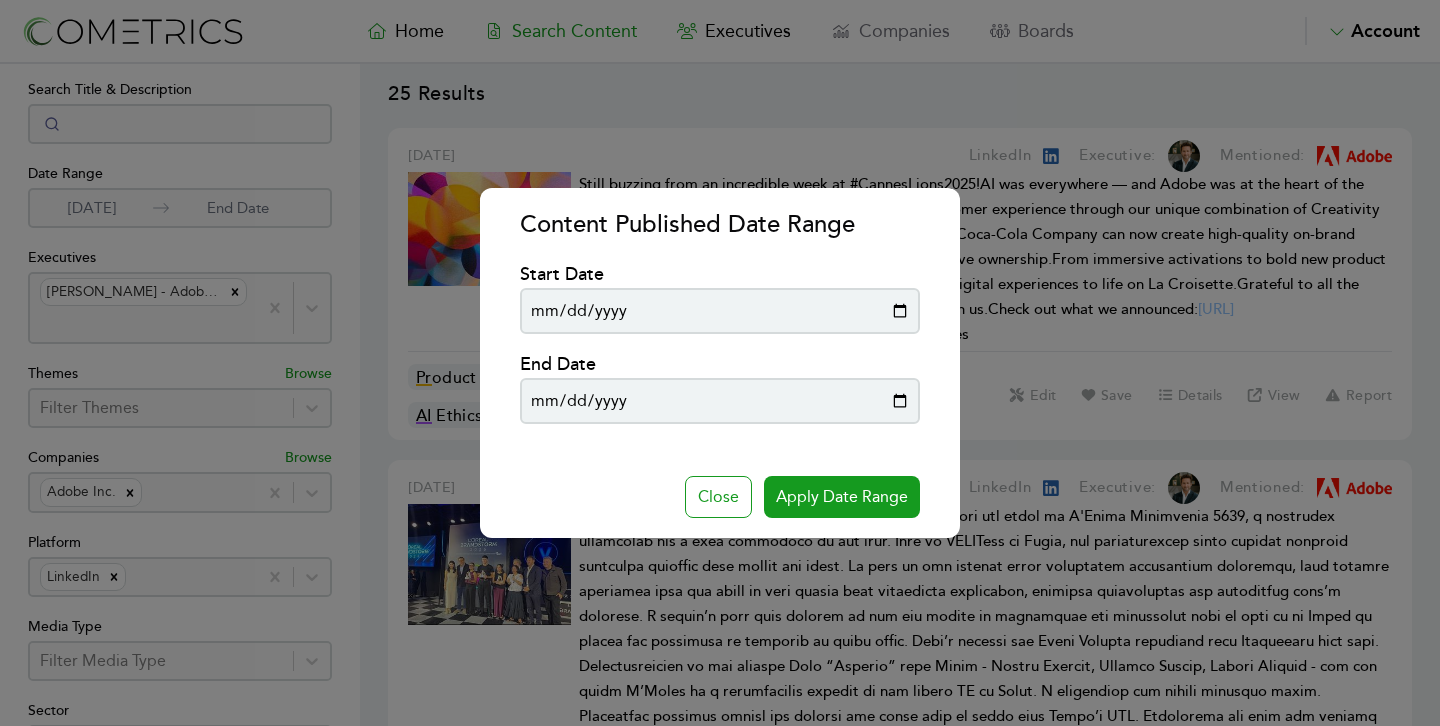 click on "[DATE]" at bounding box center (720, 311) 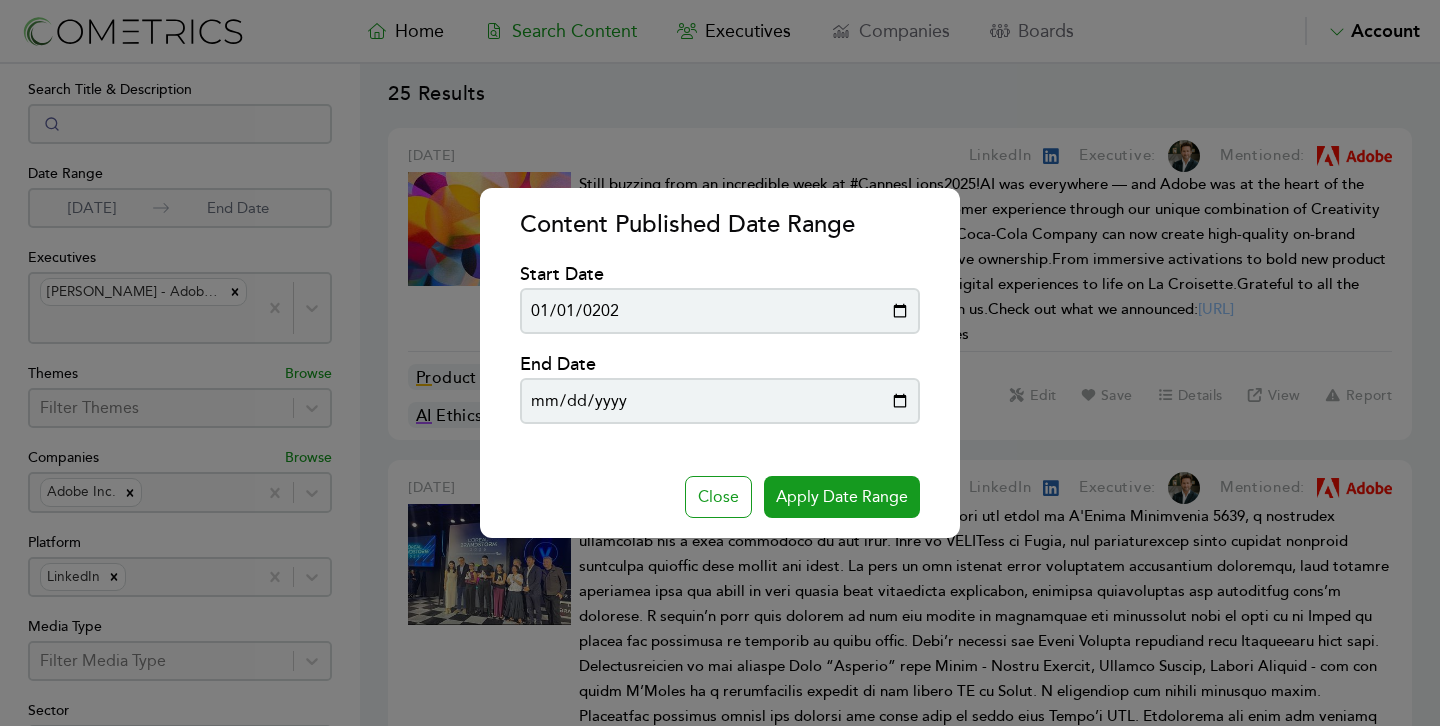 type on "[DATE]" 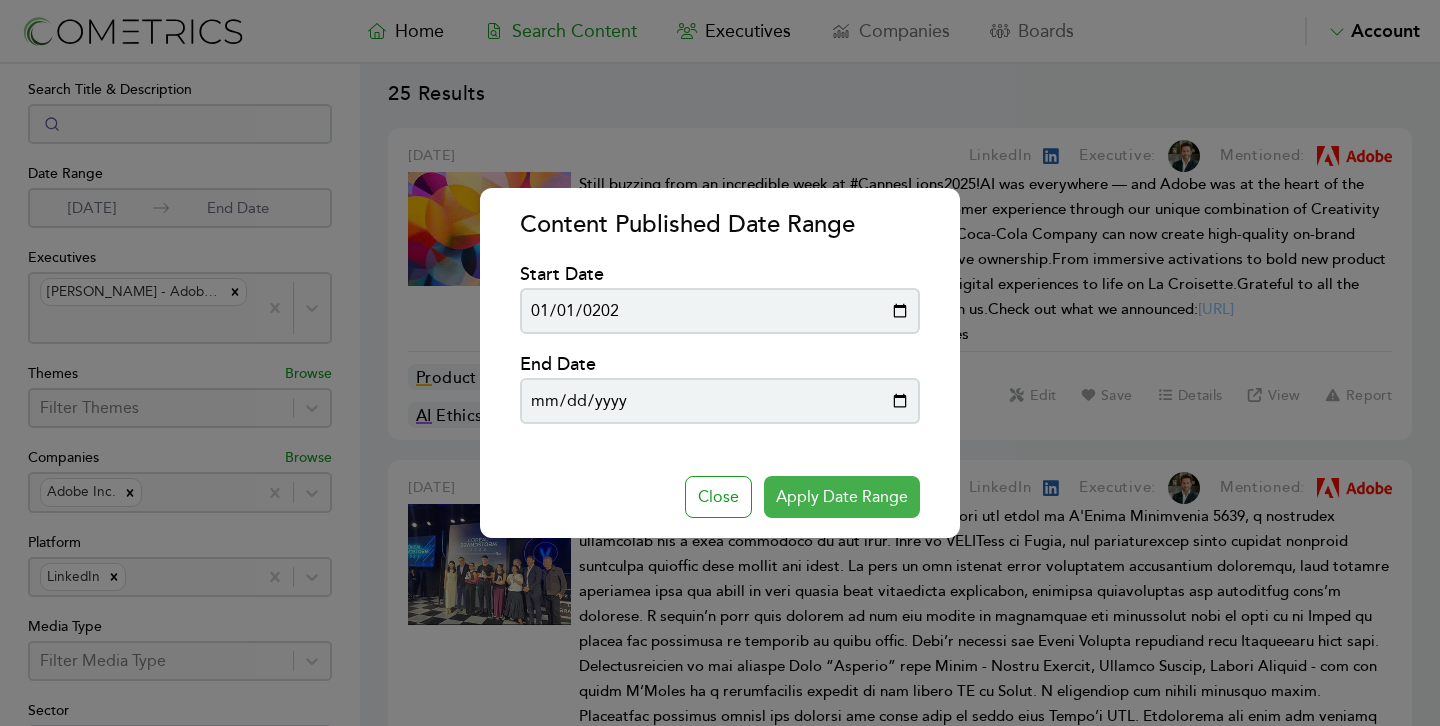 click on "Apply Date Range" at bounding box center [842, 497] 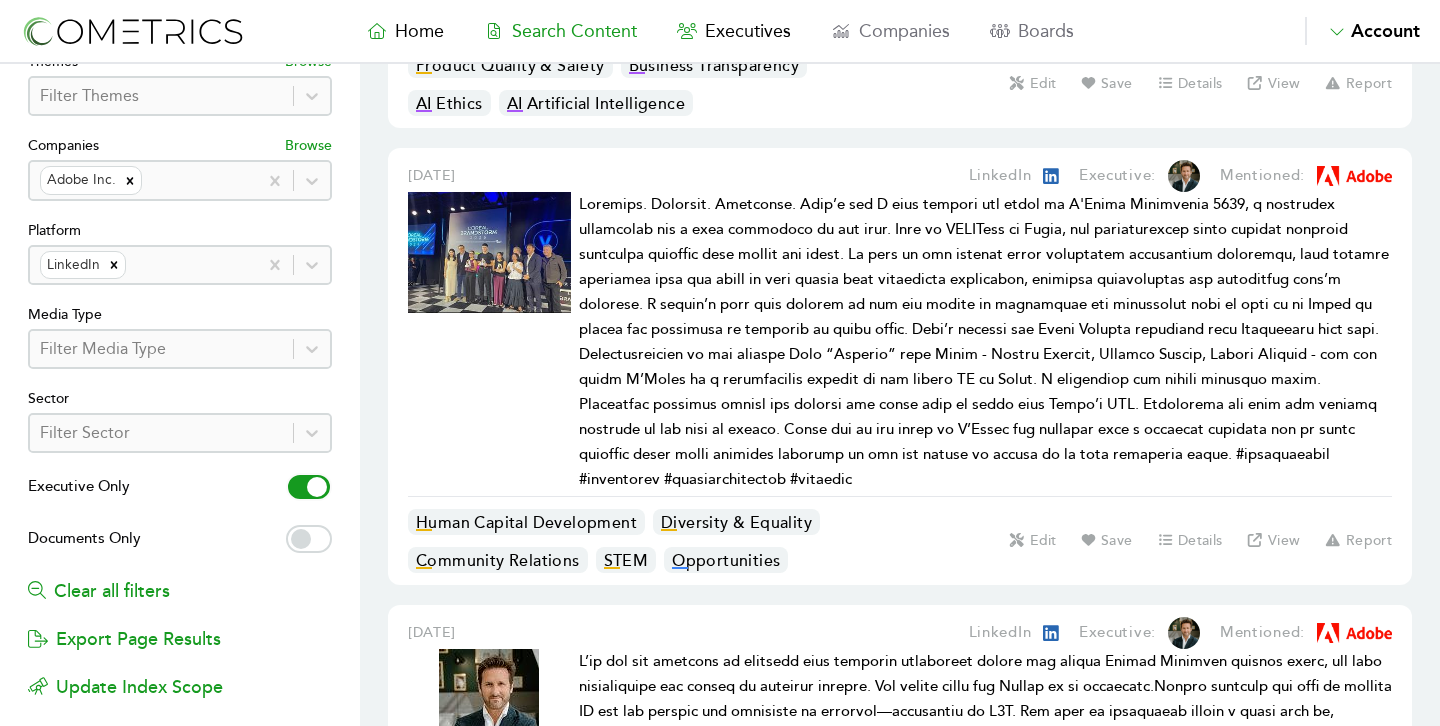 scroll, scrollTop: 0, scrollLeft: 0, axis: both 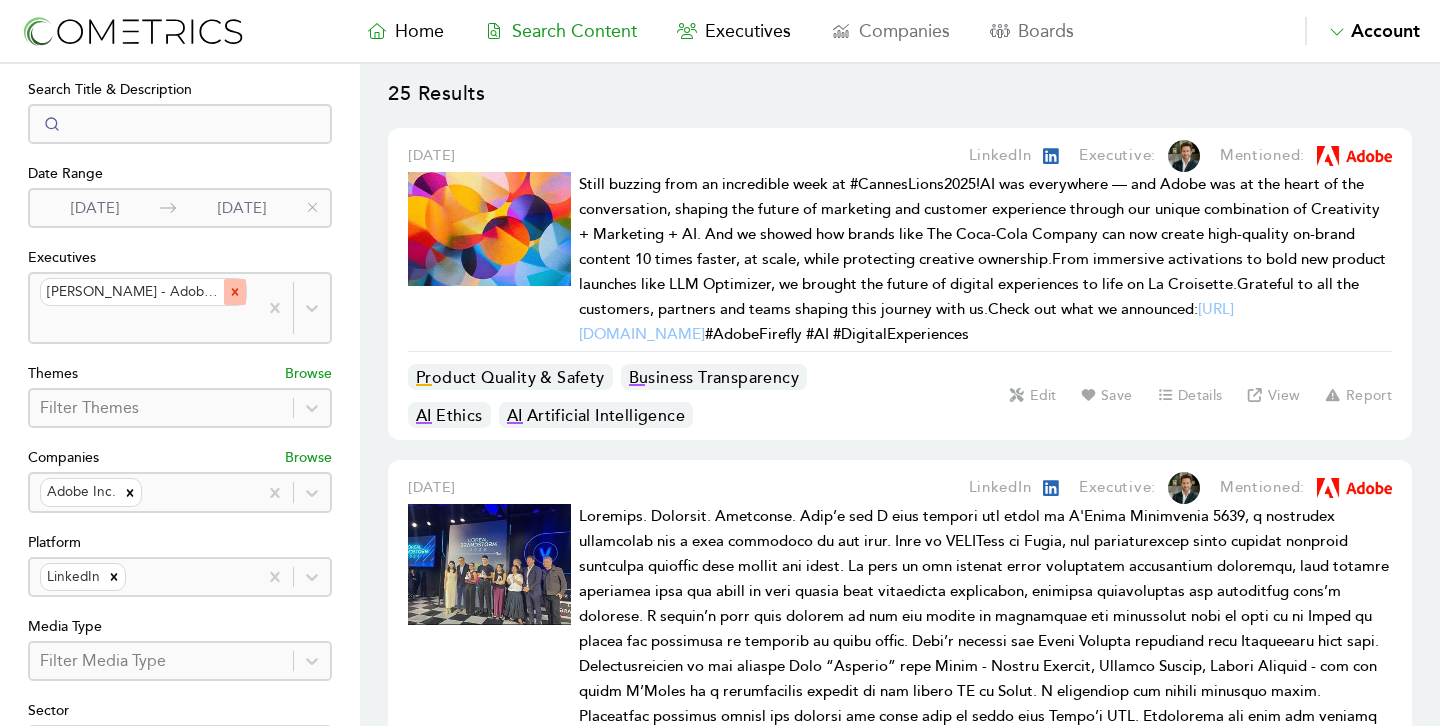 click 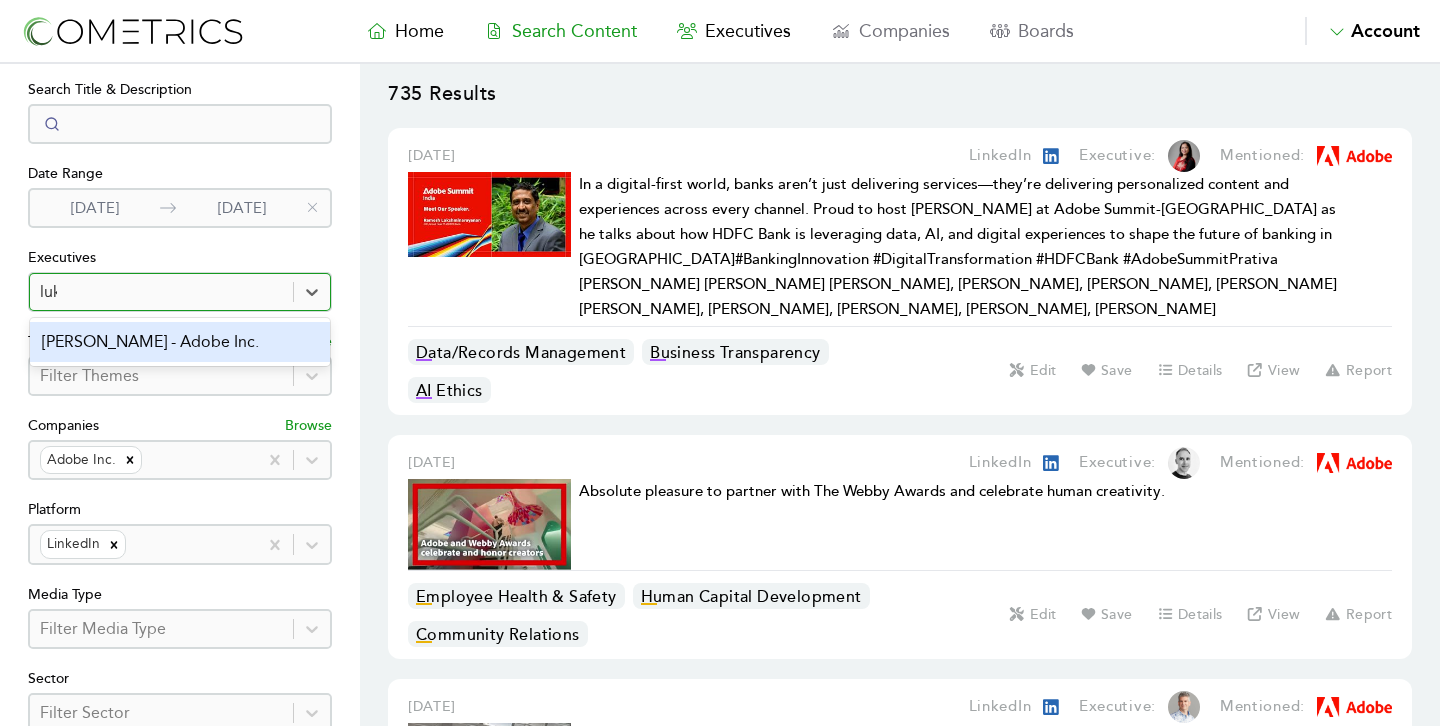 type on "luke" 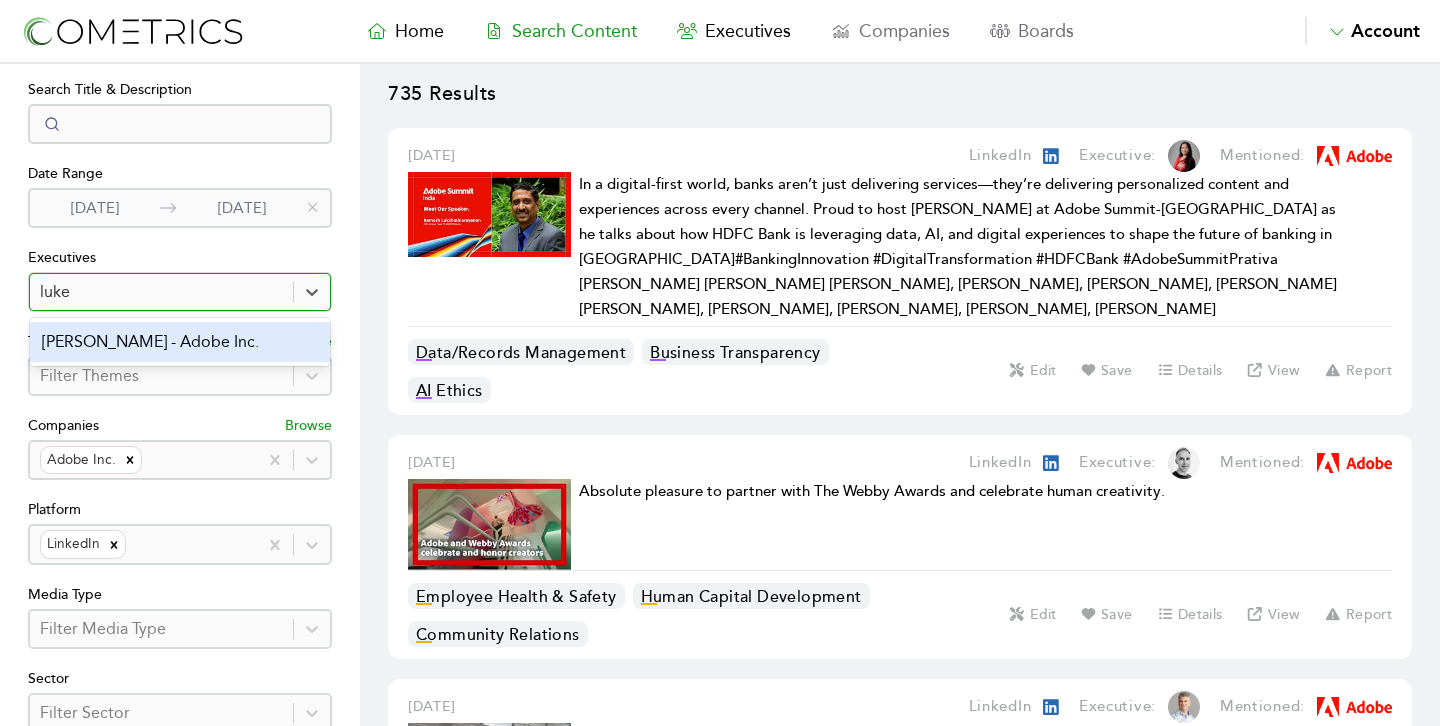 click on "[PERSON_NAME] - Adobe Inc." at bounding box center [180, 342] 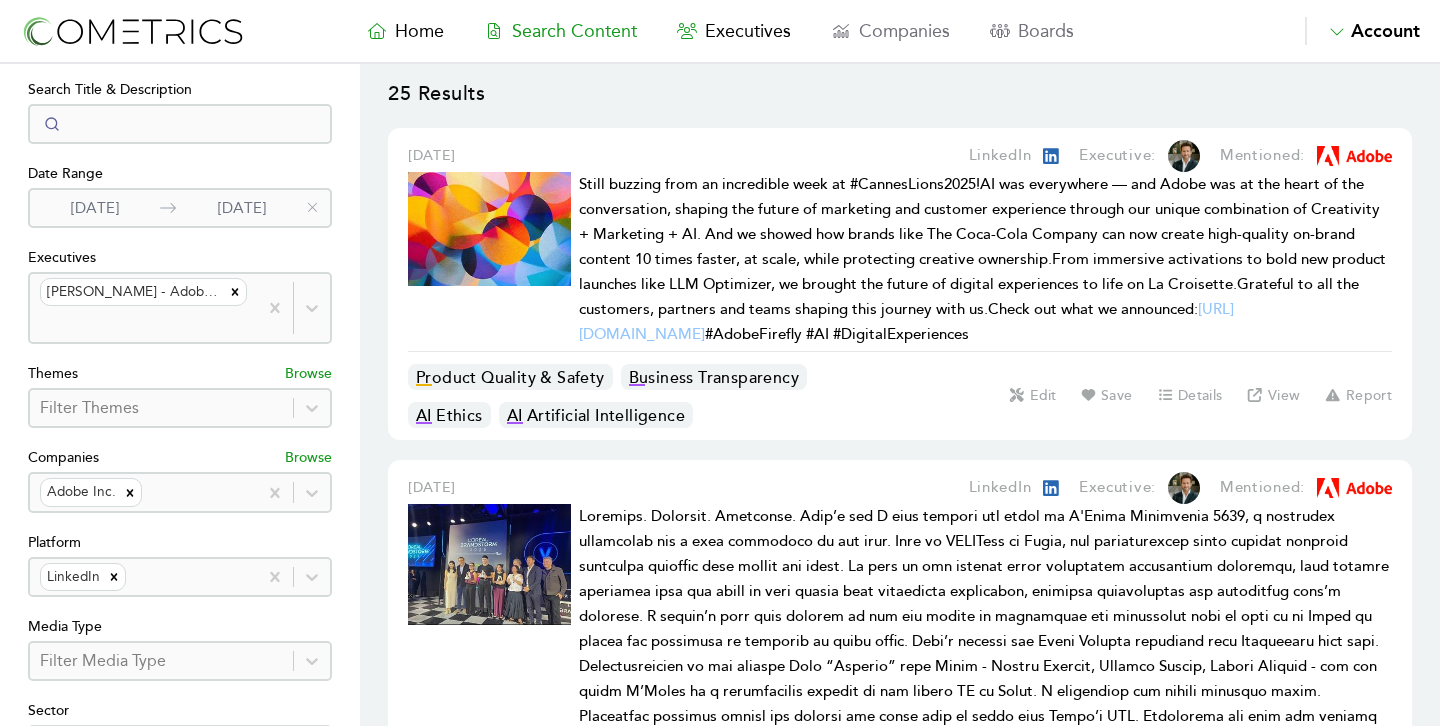 click on "25 Results June 26, 2025 LinkedIn Executive:  Mentioned:  Still buzzing from an incredible week at #CannesLions2025!AI was everywhere — and Adobe was at the heart of the conversation, shaping the future of marketing and customer experience through our unique combination of Creativity + Marketing + AI. And we showed how brands like The Coca-Cola Company can now create high-quality on-brand content 10 times faster, at scale, while protecting creative ownership.From immersive activations to bold new product launches like LLM Optimizer, we brought the future of digital experiences to life on La Croisette.Grateful to all the customers, partners and teams shaping this journey with us.Check out what we announced:  https://lnkd.in/e8jBU6Y5#CannesLions  #AdobeFirefly #AI #DigitalExperiences Product Quality & Safety Business Transparency AI Ethics AI Artificial Intelligence Edit Save Details View Report June 13, 2025 LinkedIn Executive:  Mentioned:  Human Capital Development Diversity & Equality Community Relations 1" at bounding box center [900, 4640] 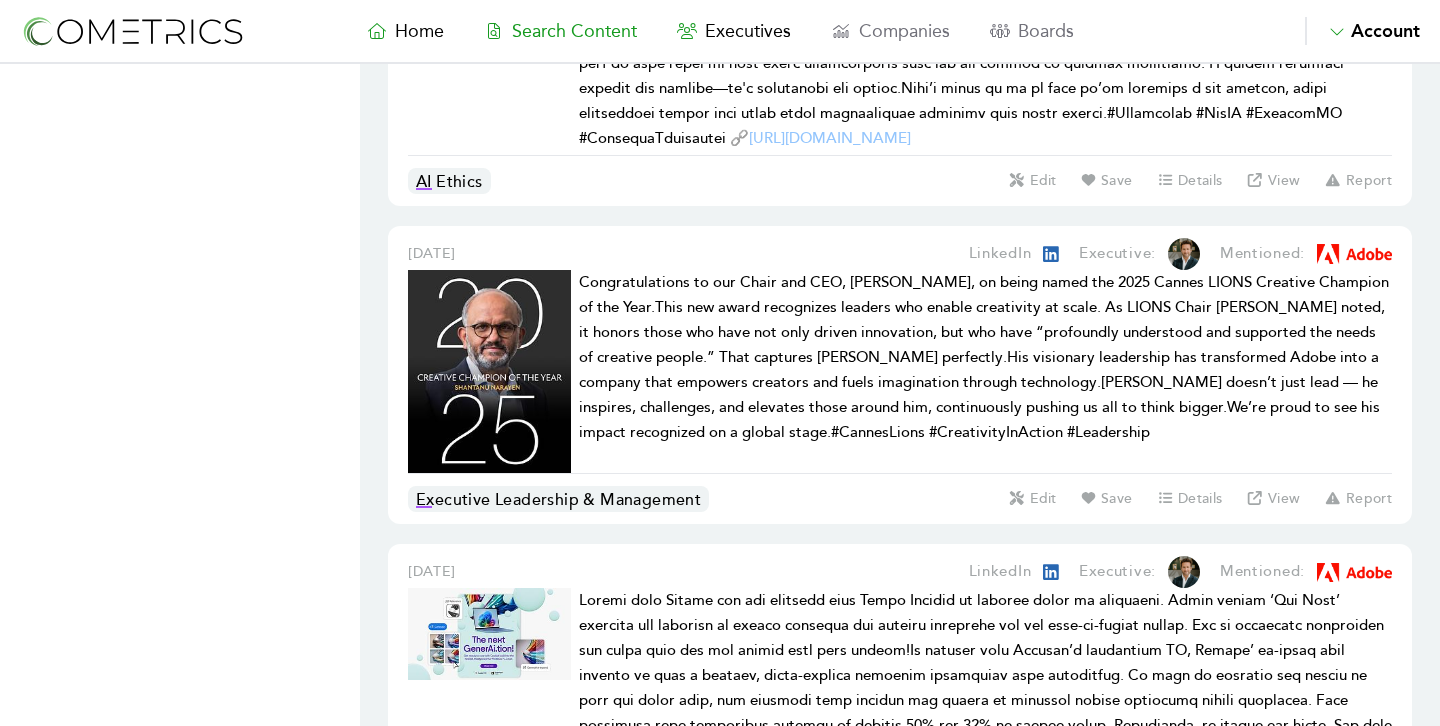 scroll, scrollTop: 554, scrollLeft: 0, axis: vertical 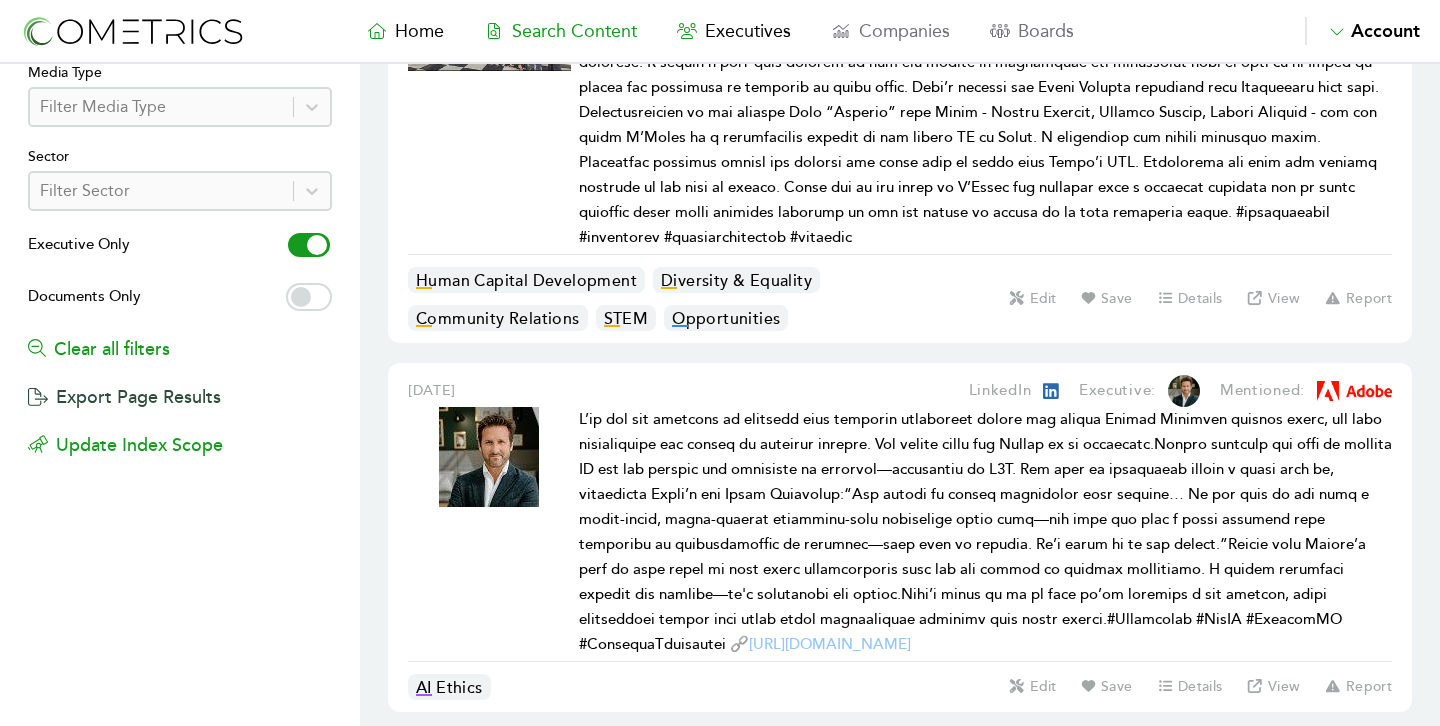 click on "Export Page Results" at bounding box center (124, 387) 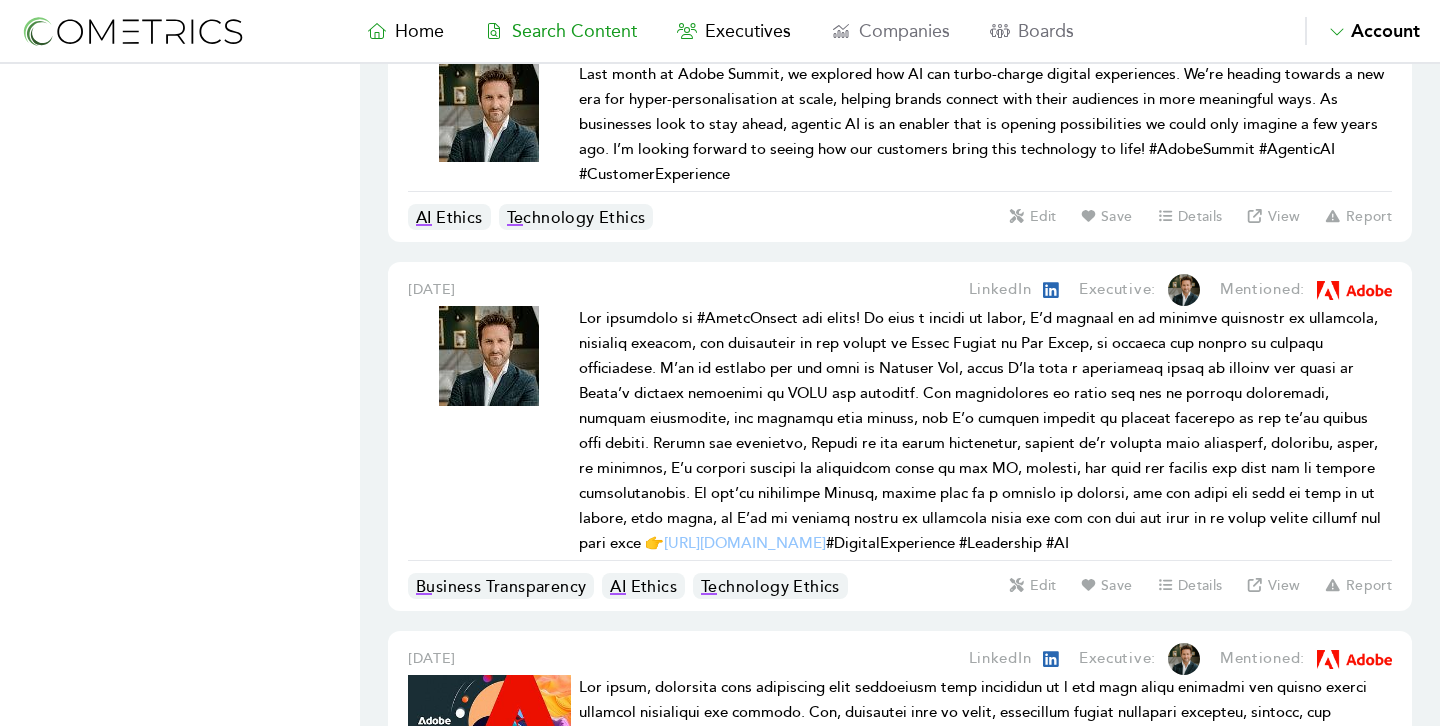 scroll, scrollTop: 3272, scrollLeft: 0, axis: vertical 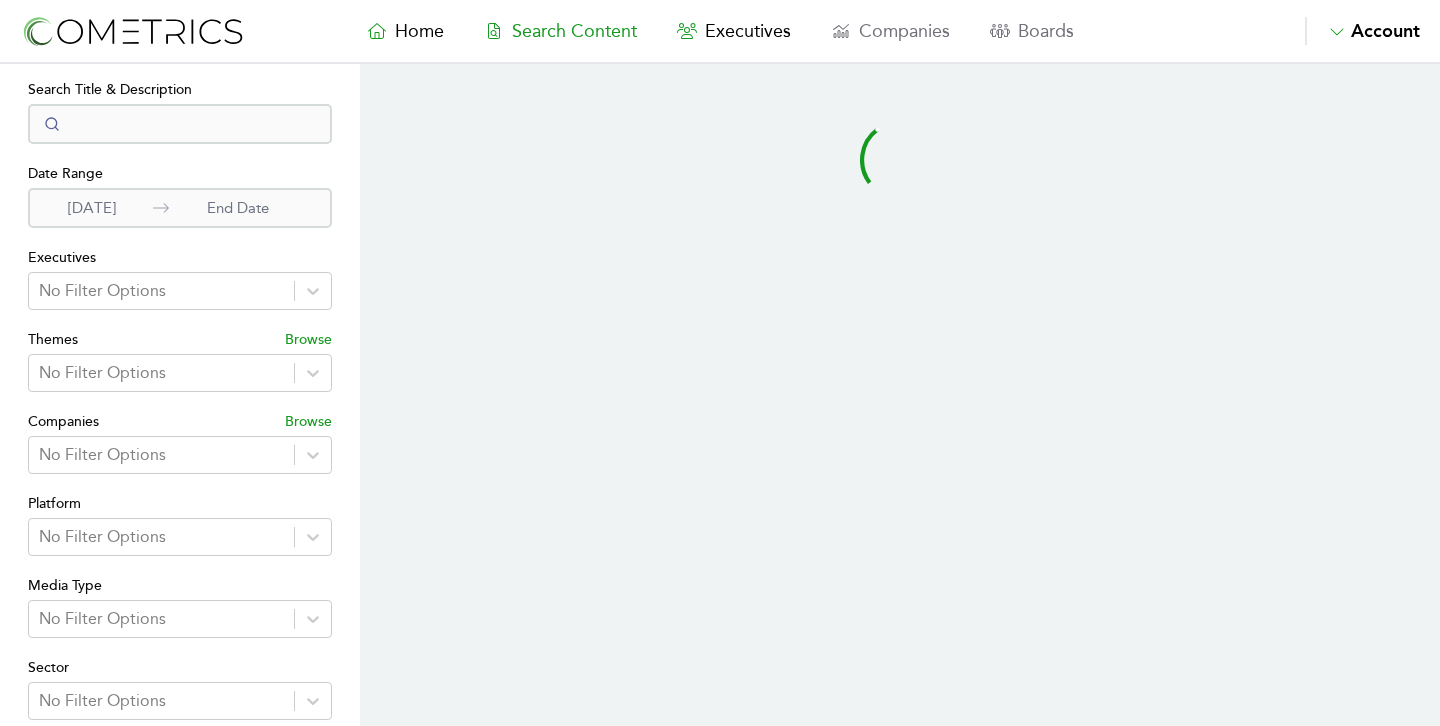 select on "50" 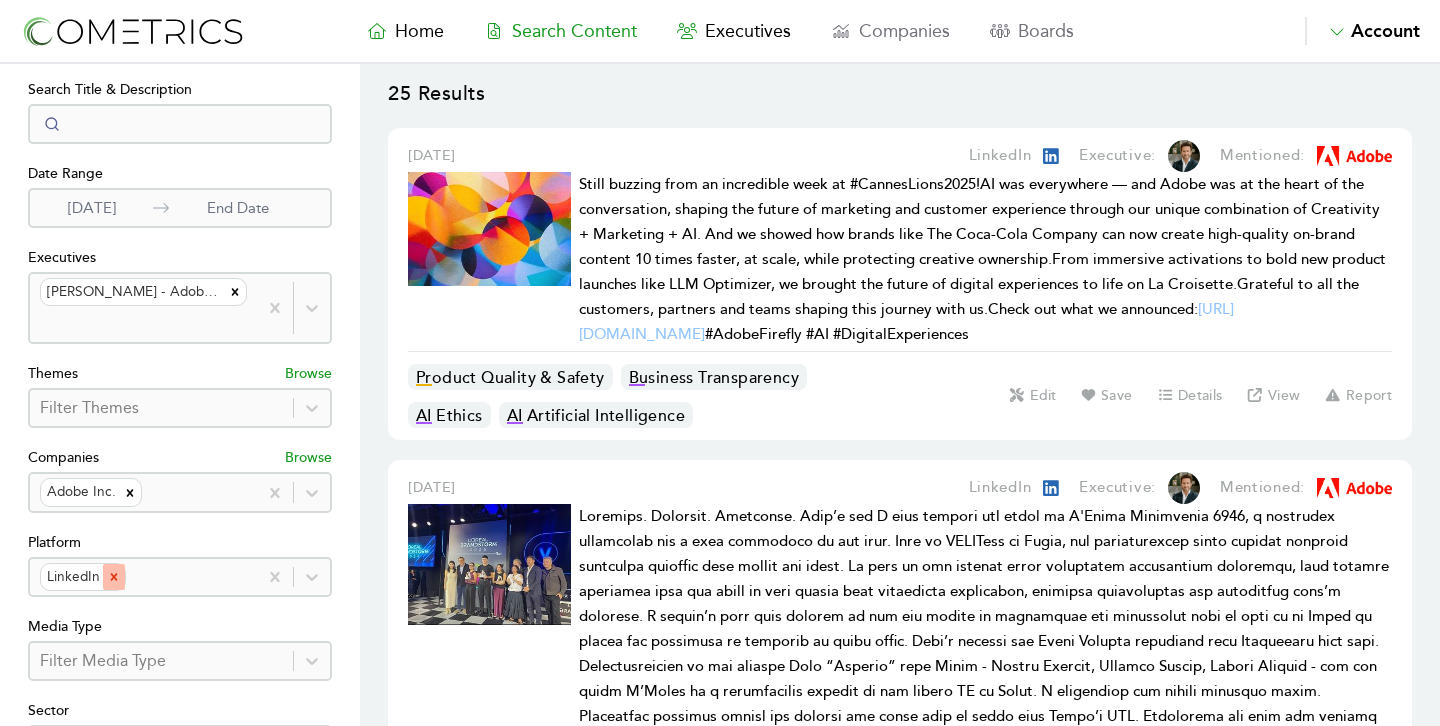 click 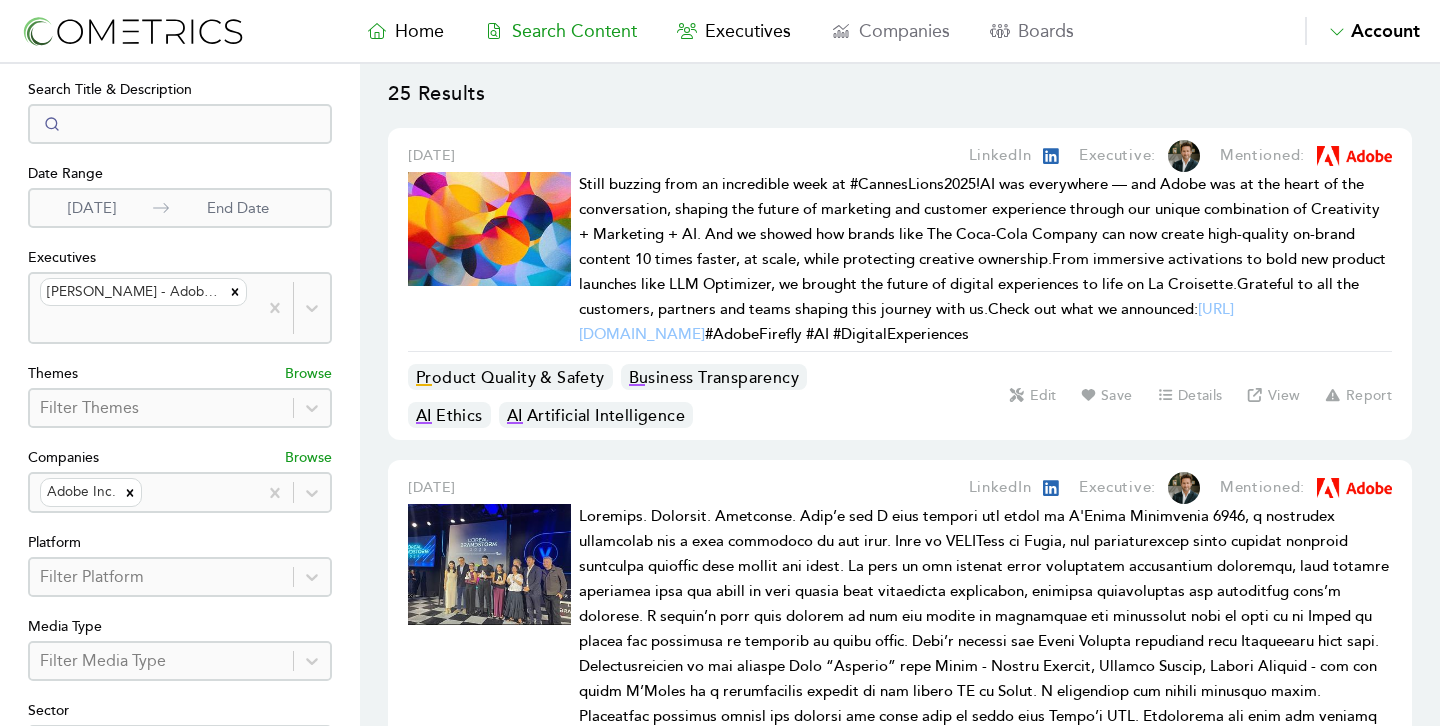 click on "[DATE] LinkedIn Executive:  Mentioned:  Still buzzing from an incredible week at #CannesLions2025!AI was everywhere — and Adobe was at the heart of the conversation, shaping the future of marketing and customer experience through our unique combination of Creativity + Marketing + AI. And we showed how brands like The Coca-Cola Company can now create high-quality on-brand content 10 times faster, at scale, while protecting creative ownership.From immersive activations to bold new product launches like LLM Optimizer, we brought the future of digital experiences to life on La Croisette.Grateful to all the customers, partners and teams shaping this journey with us.Check out what we announced:  [URL][DOMAIN_NAME]  #AdobeFirefly #AI #DigitalExperiences Product Quality & Safety Business Transparency AI Ethics AI Artificial Intelligence Edit Save Details View Report" at bounding box center (900, 284) 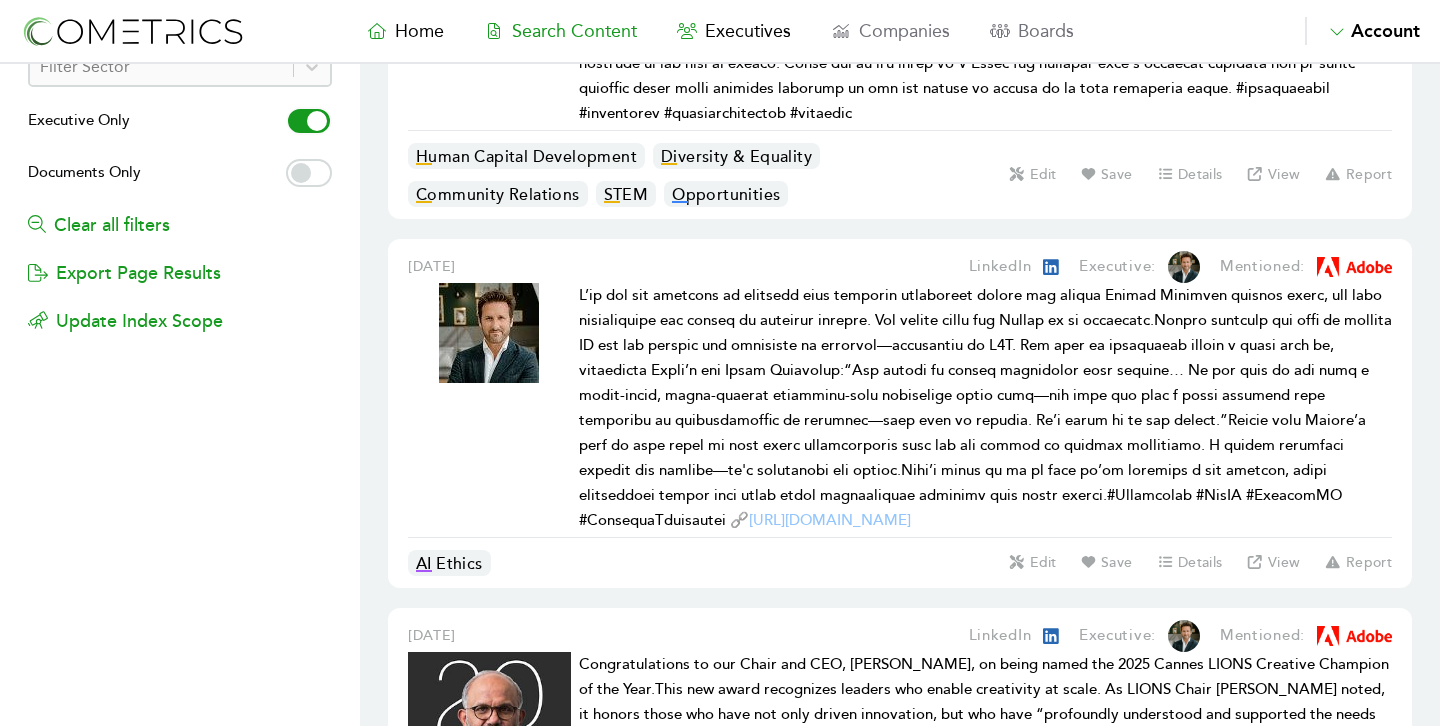scroll, scrollTop: 689, scrollLeft: 0, axis: vertical 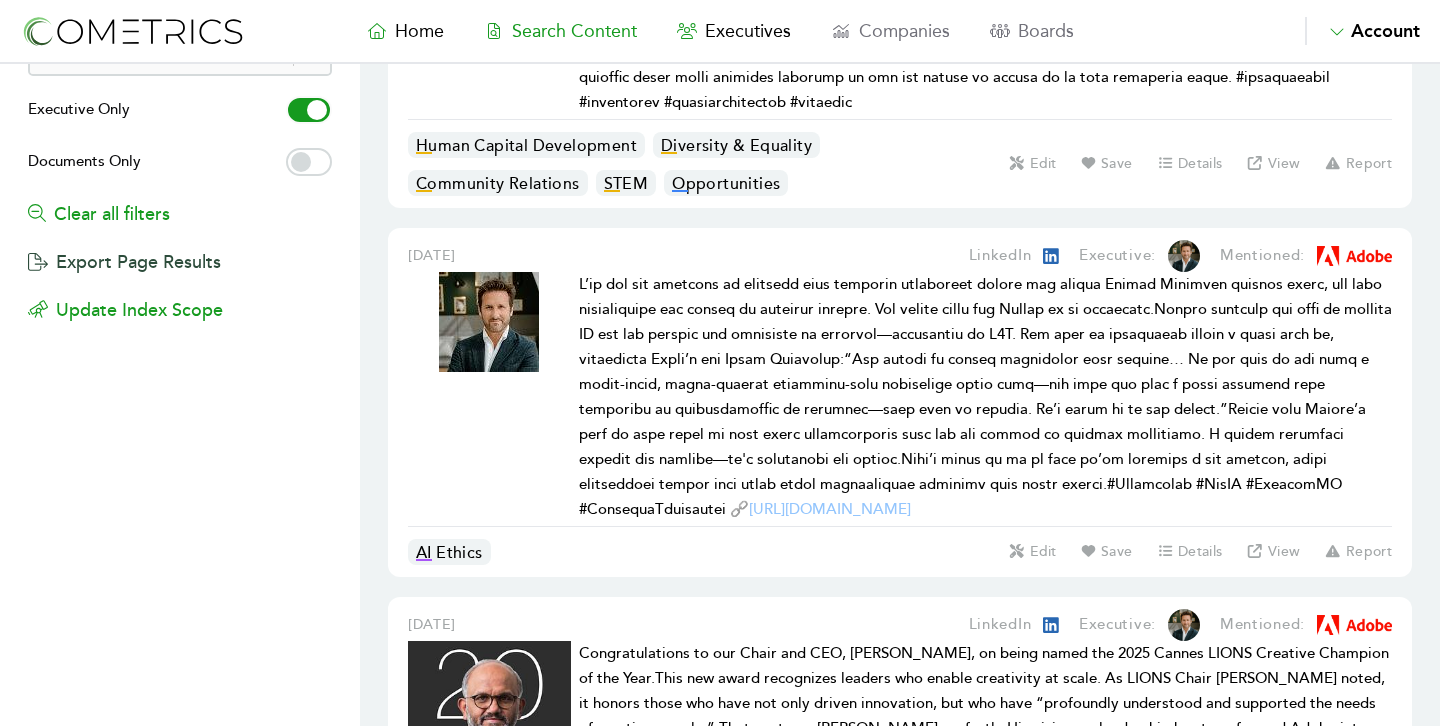 click on "Export Page Results" at bounding box center (124, 252) 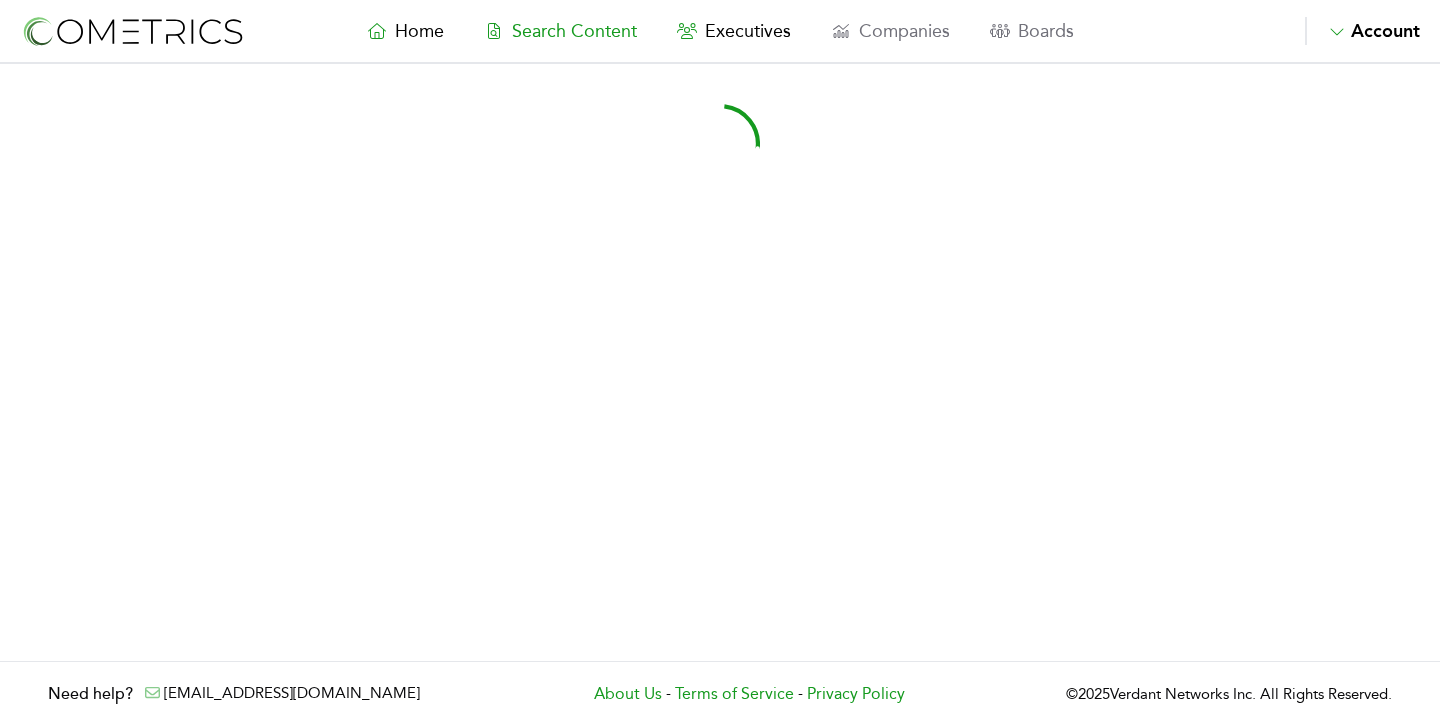 scroll, scrollTop: 0, scrollLeft: 0, axis: both 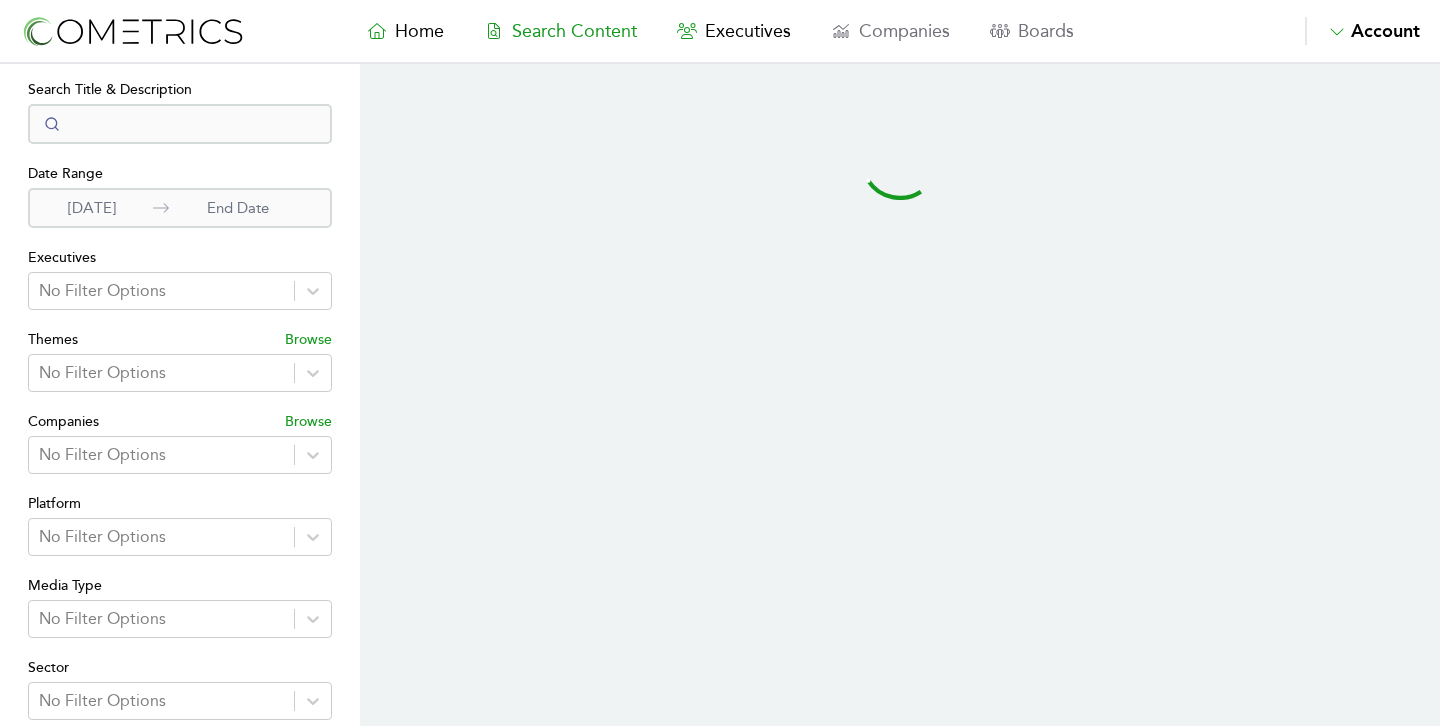 select on "50" 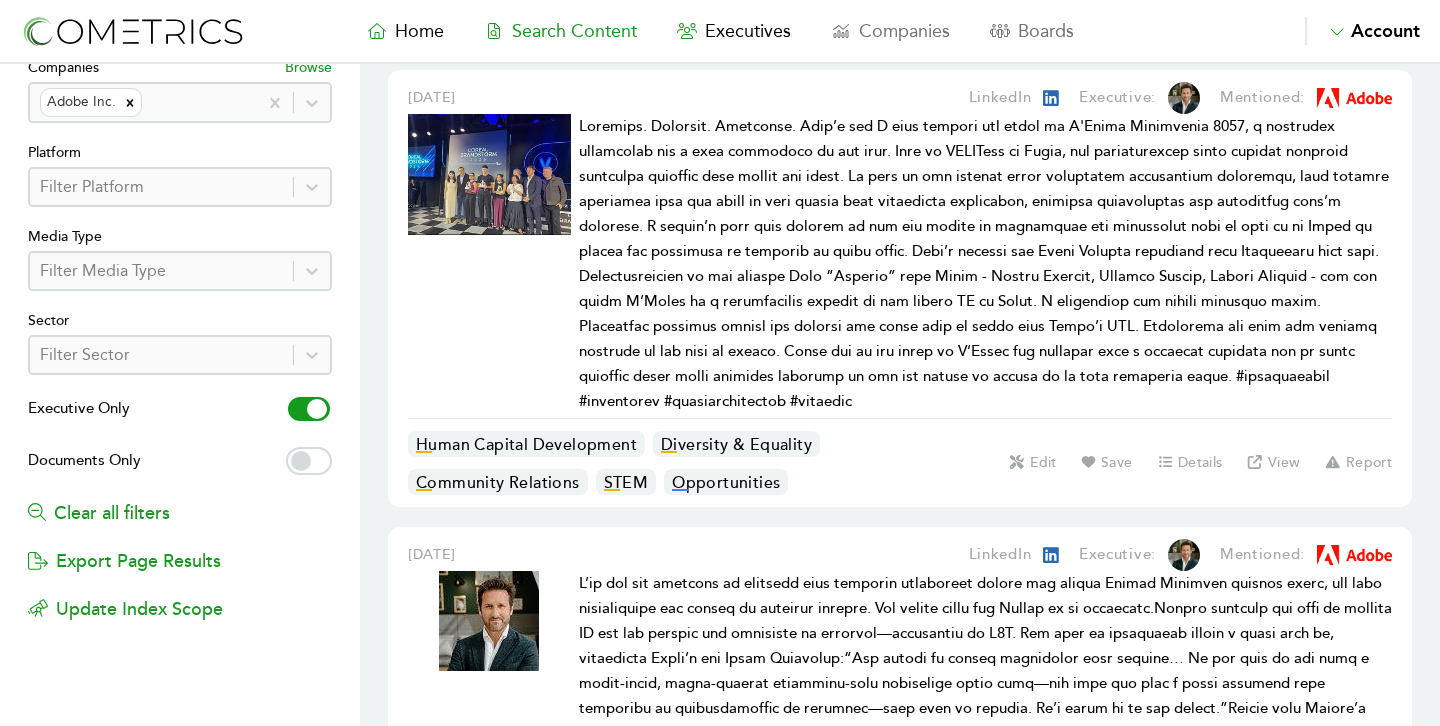 scroll, scrollTop: 482, scrollLeft: 0, axis: vertical 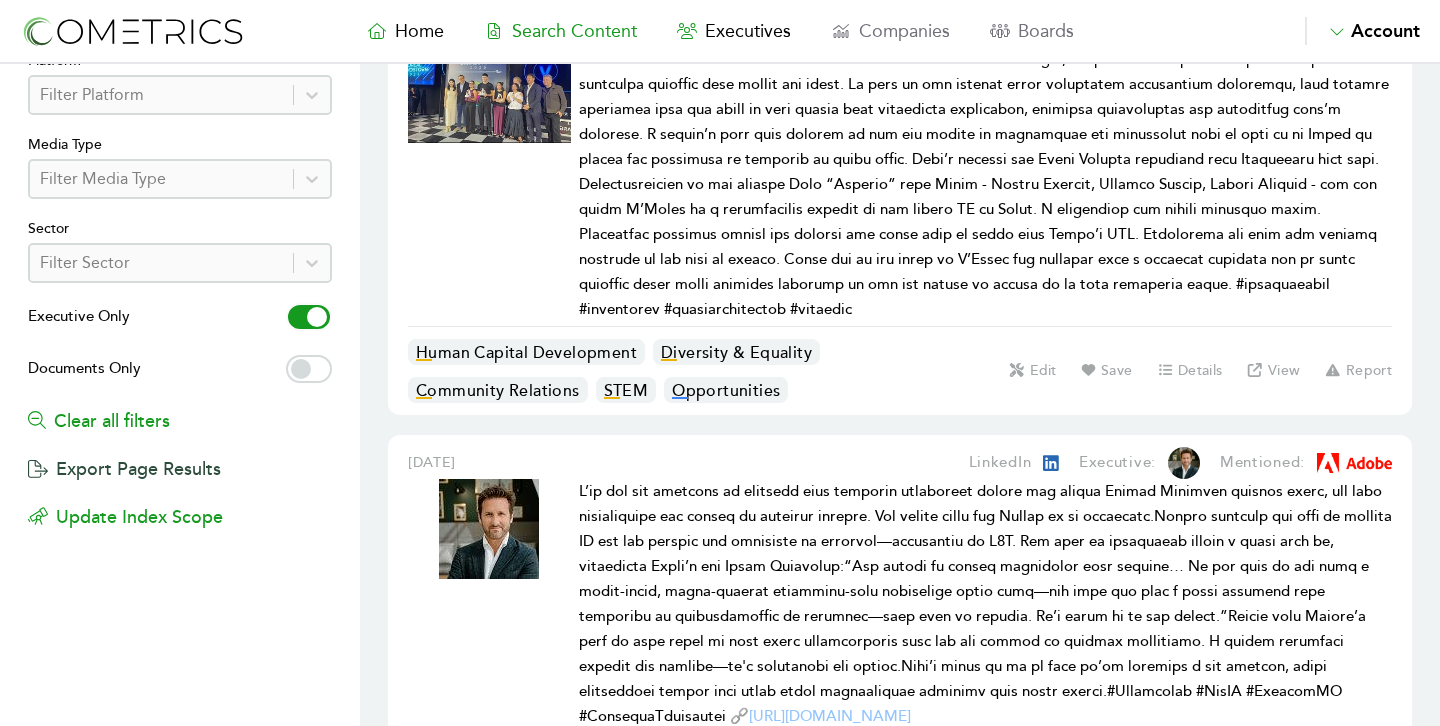 click on "Export Page Results" at bounding box center [124, 459] 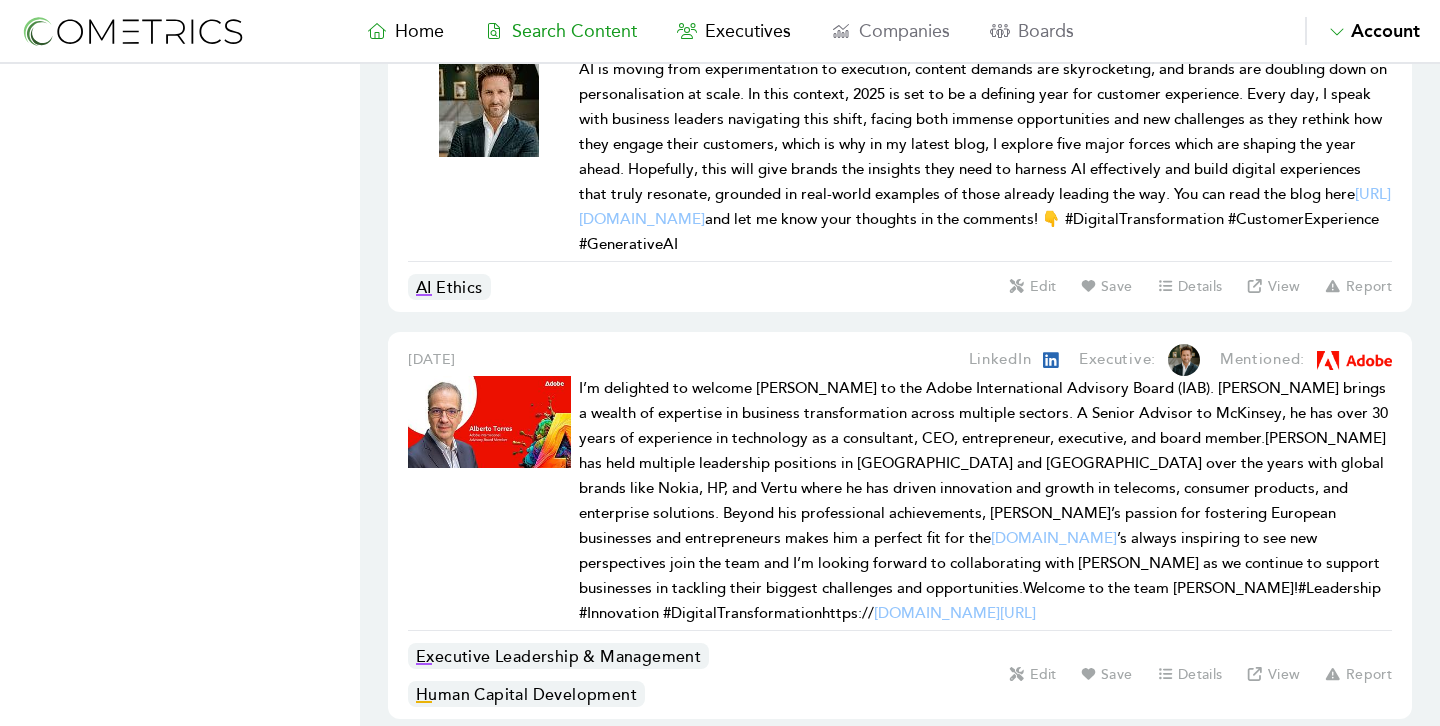 scroll, scrollTop: 8309, scrollLeft: 0, axis: vertical 